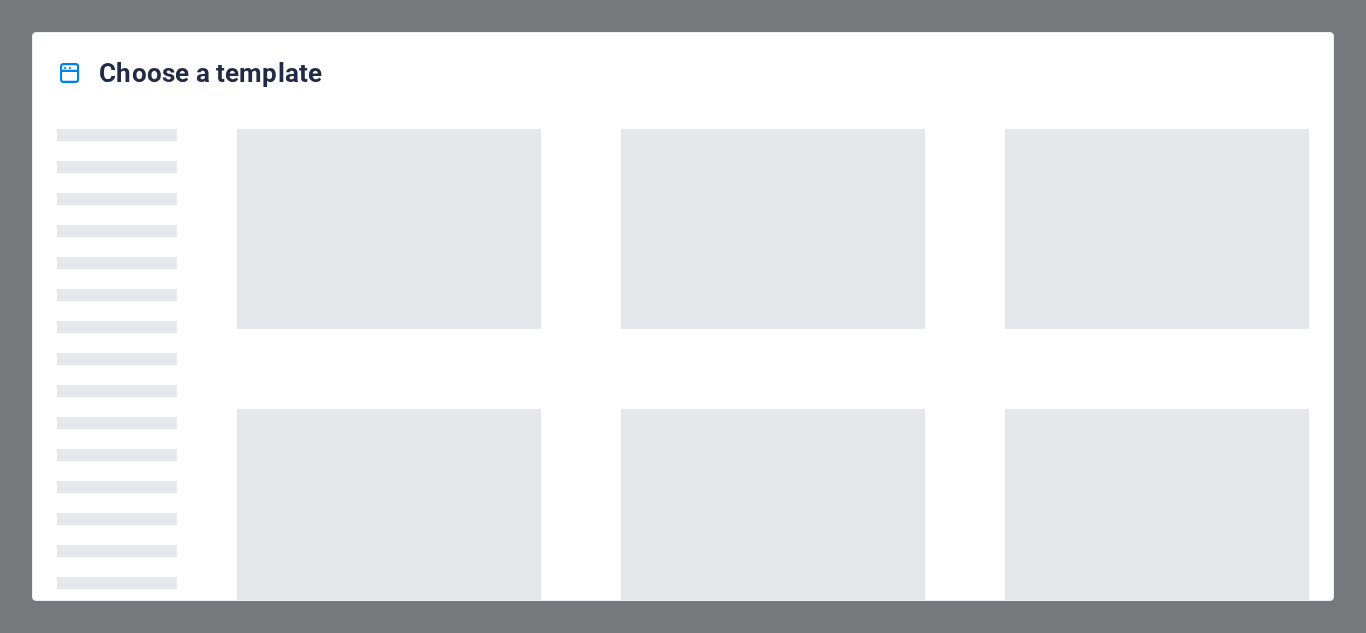 scroll, scrollTop: 0, scrollLeft: 0, axis: both 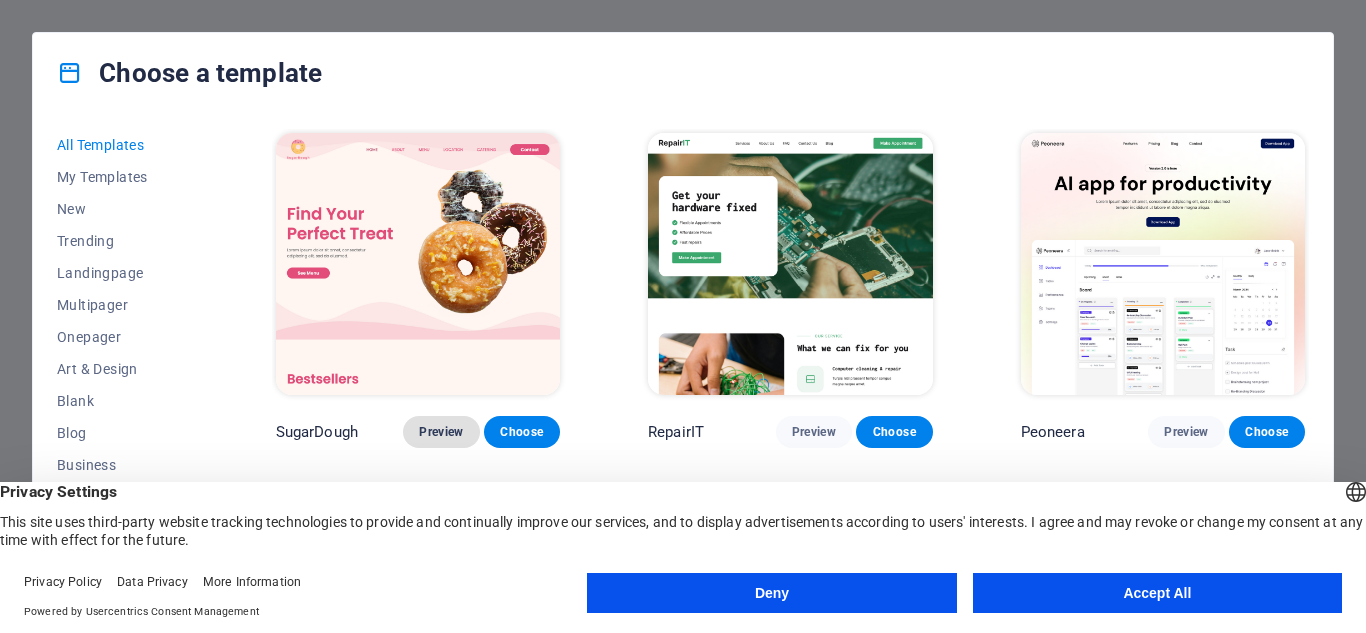 click on "Preview" at bounding box center (441, 432) 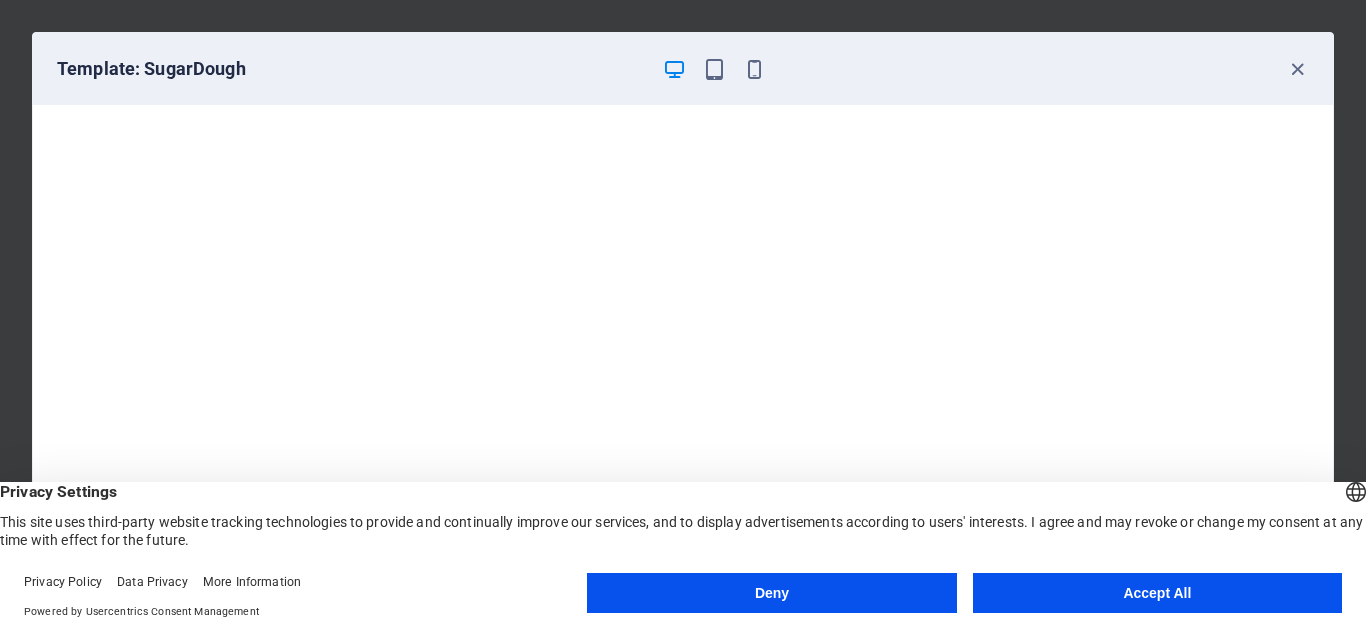 click on "Deny" at bounding box center (771, 593) 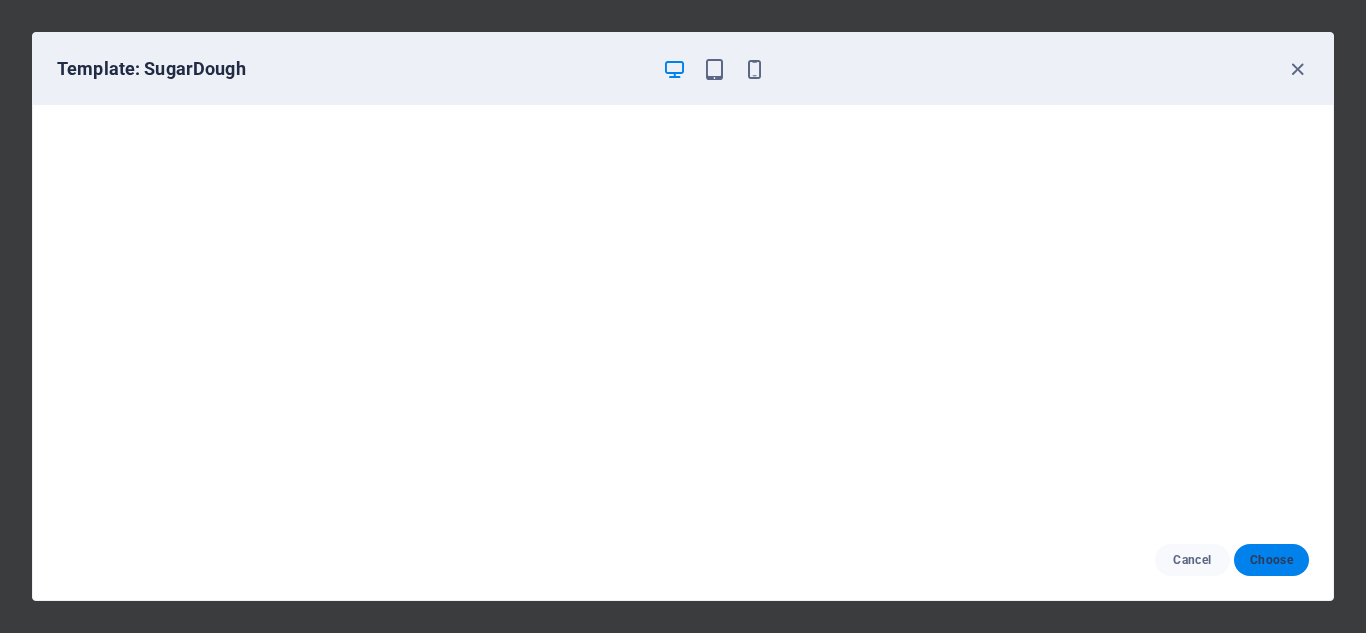 click on "Choose" at bounding box center [1271, 560] 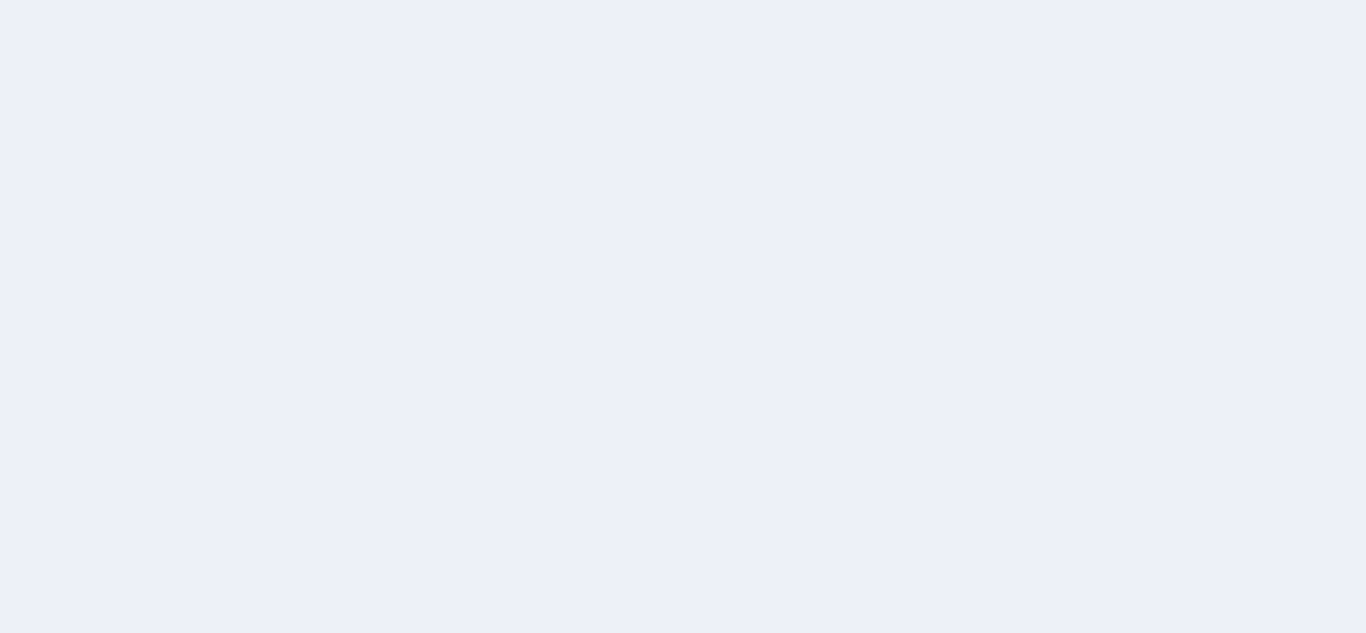scroll, scrollTop: 0, scrollLeft: 0, axis: both 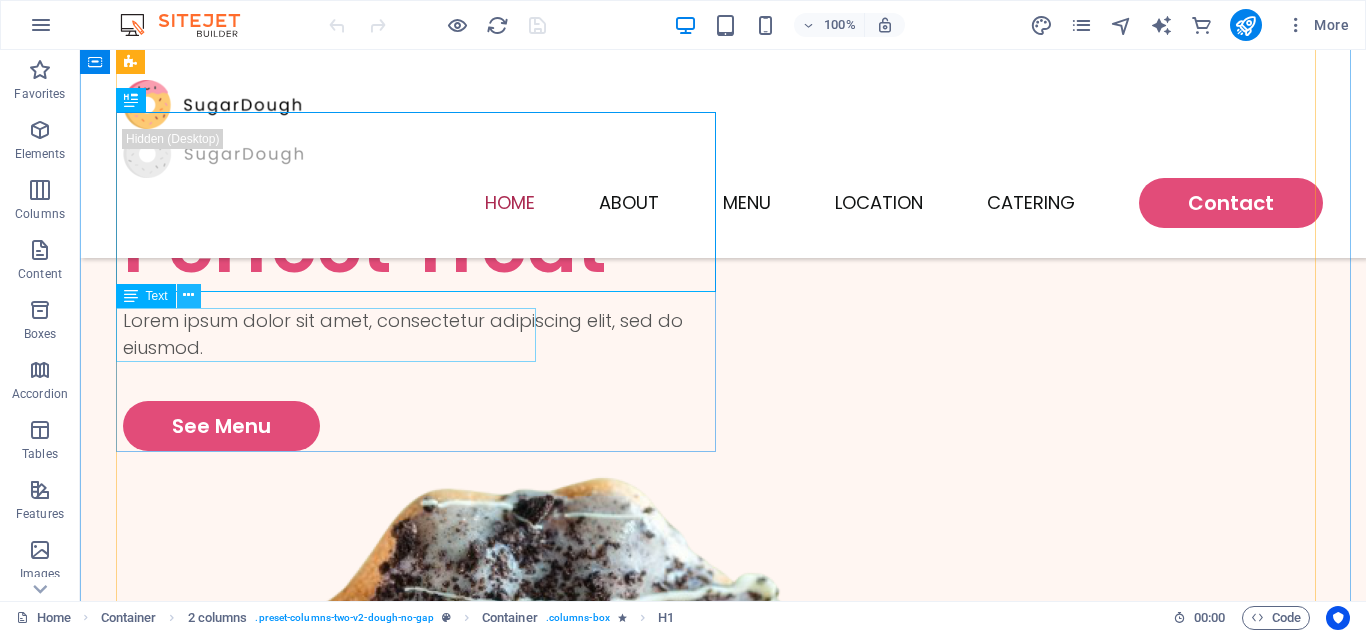 click at bounding box center (188, 295) 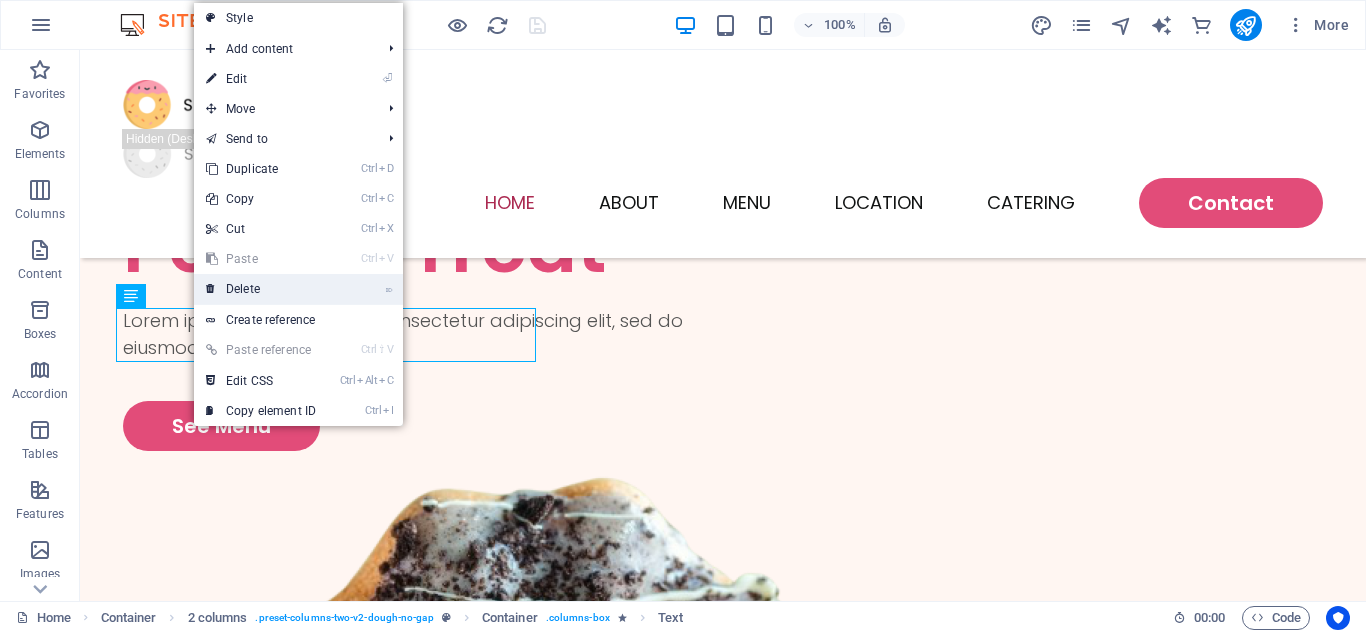 click on "⌦  Delete" at bounding box center [261, 289] 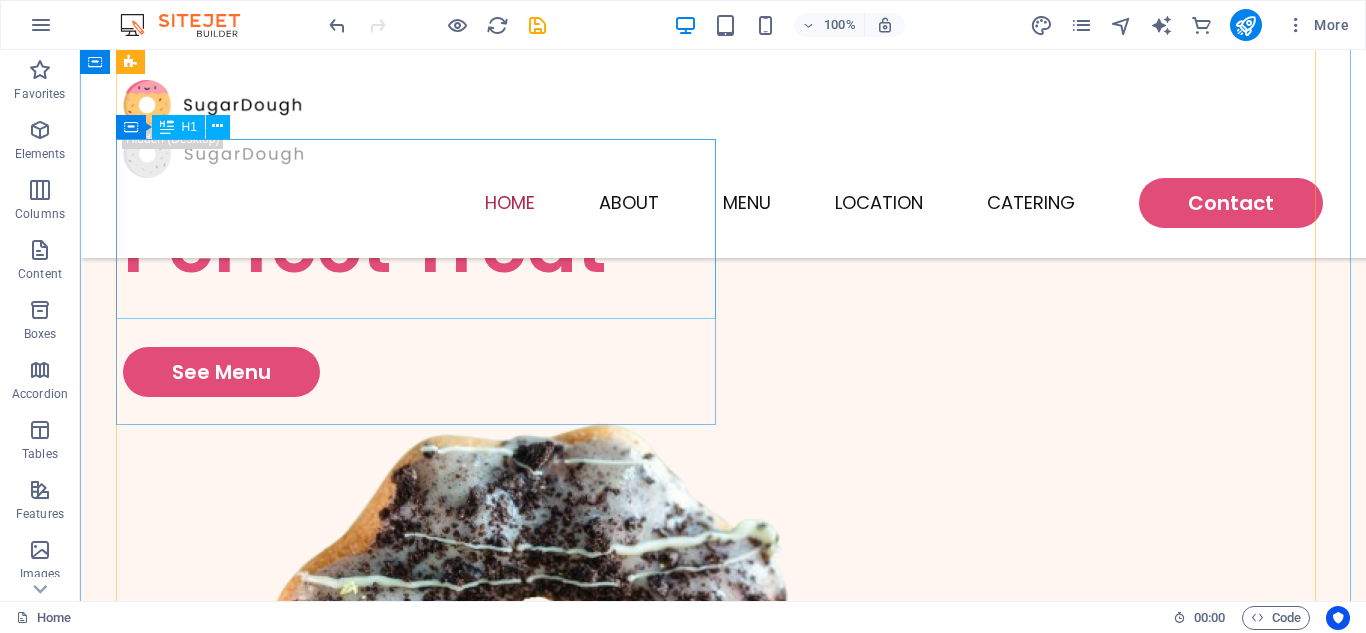 click on "Find Your Perfect Treat" at bounding box center (423, 201) 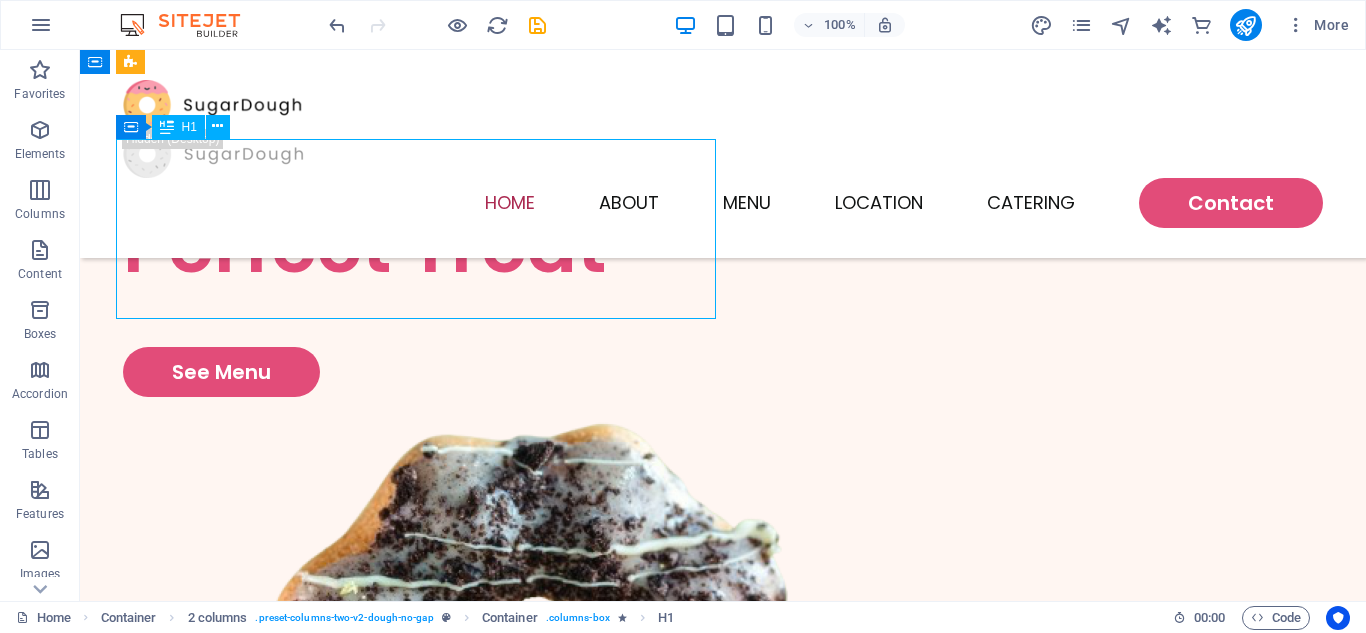 click on "Find Your Perfect Treat" at bounding box center (423, 201) 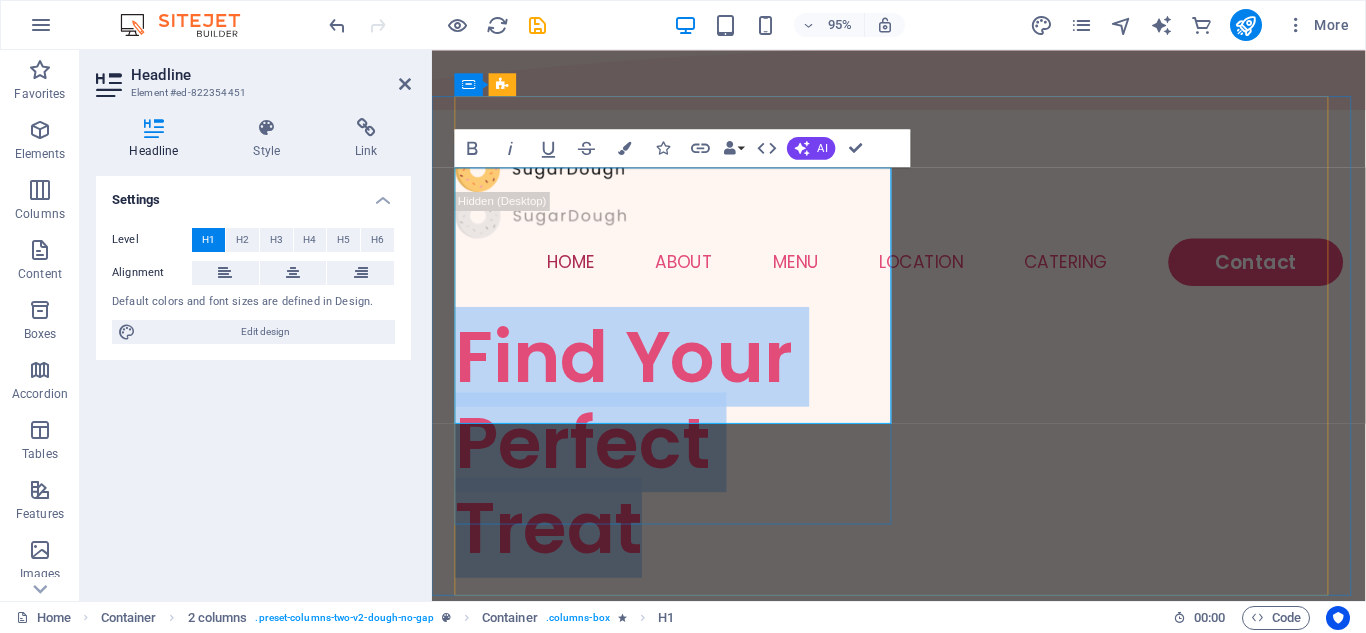 type 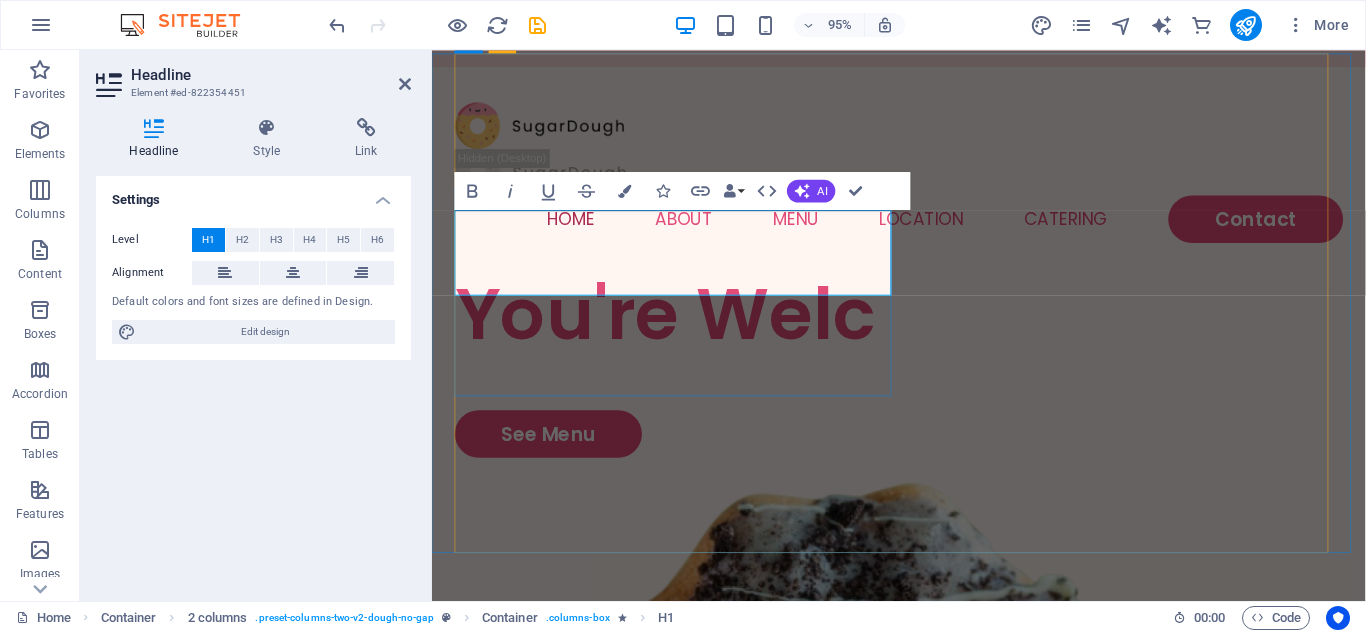 scroll, scrollTop: 111, scrollLeft: 0, axis: vertical 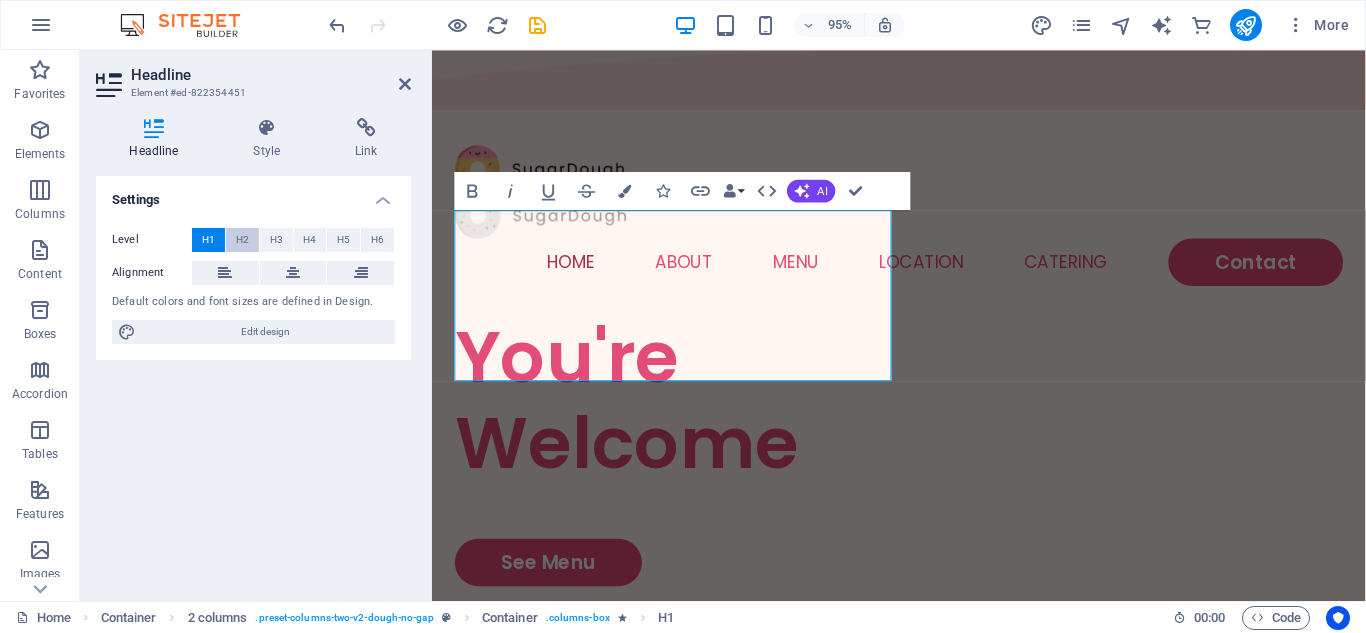 click on "H2" at bounding box center (242, 240) 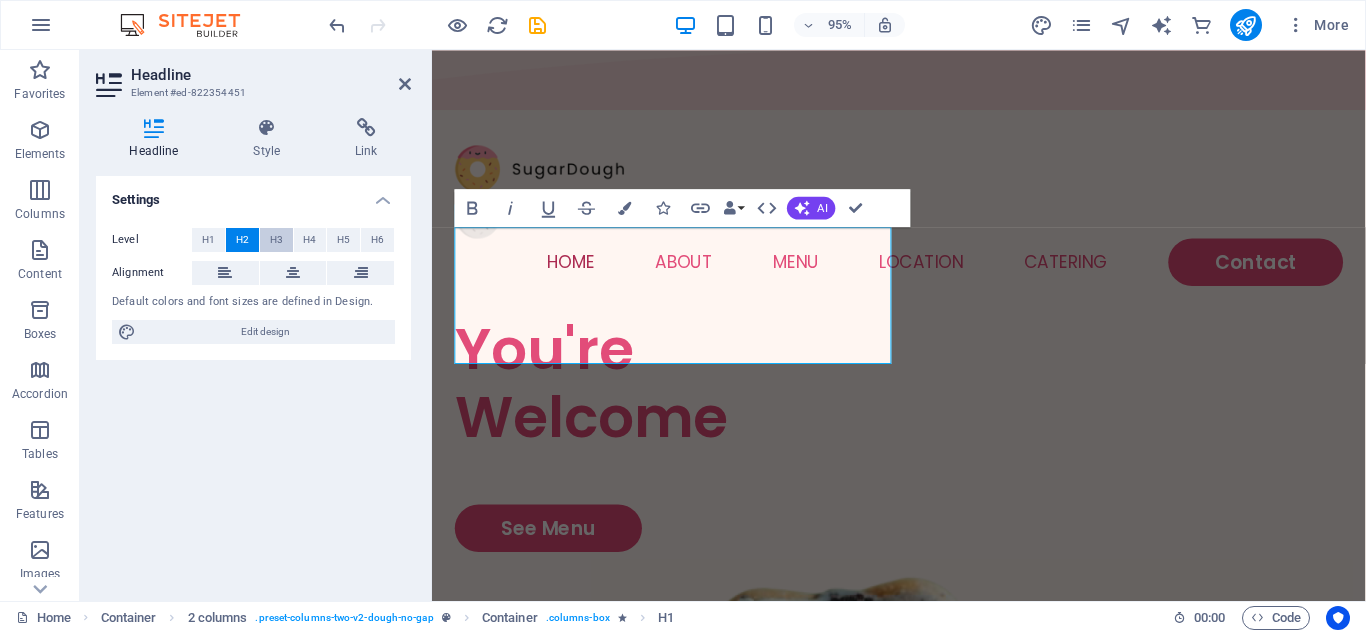 click on "H3" at bounding box center (276, 240) 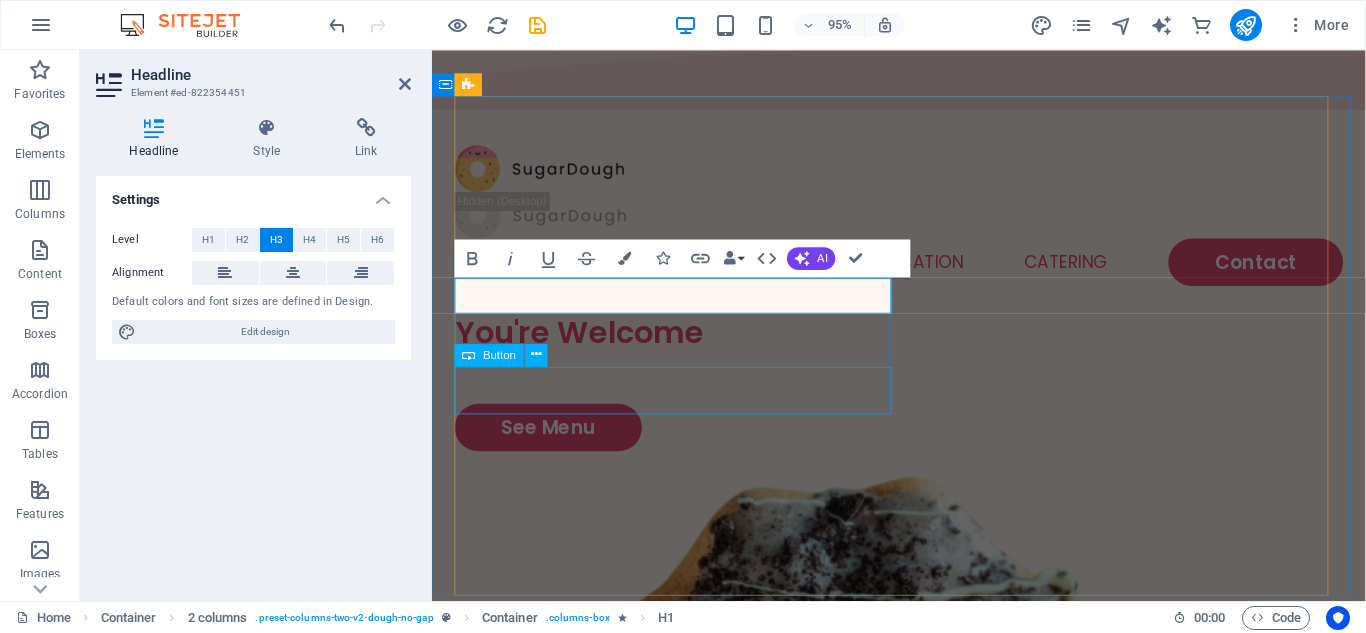 click on "See Menu" at bounding box center (690, 447) 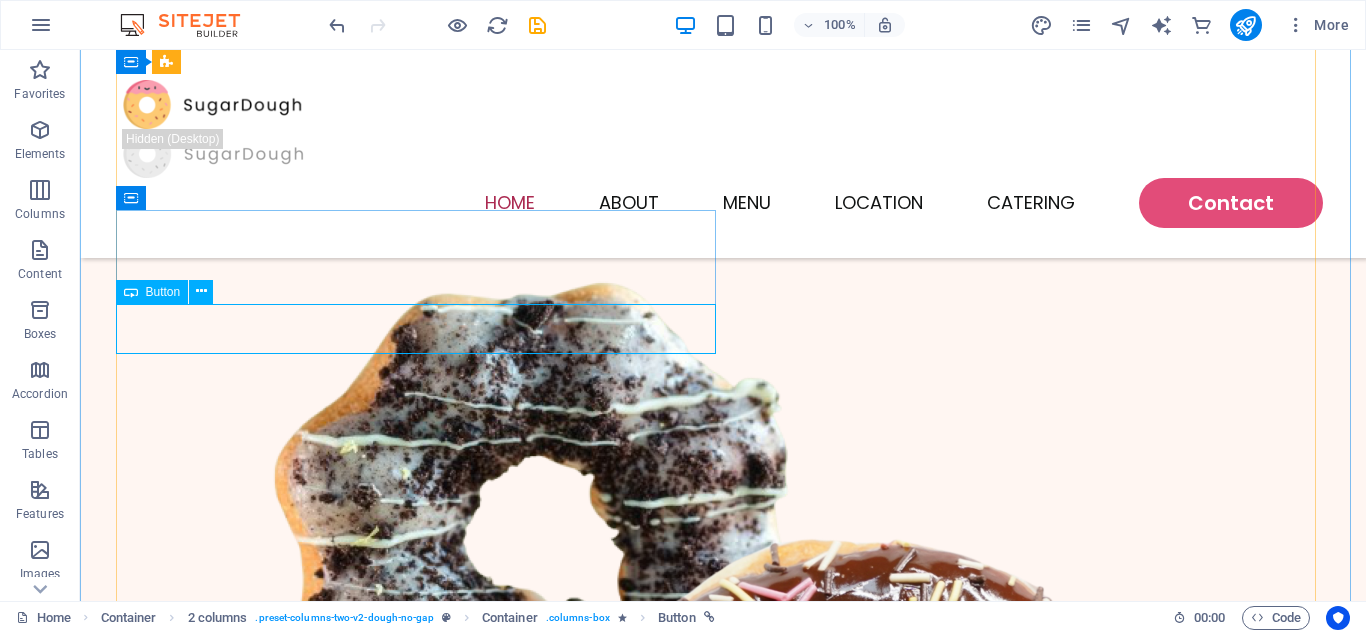 click on "See Menu" at bounding box center (423, 231) 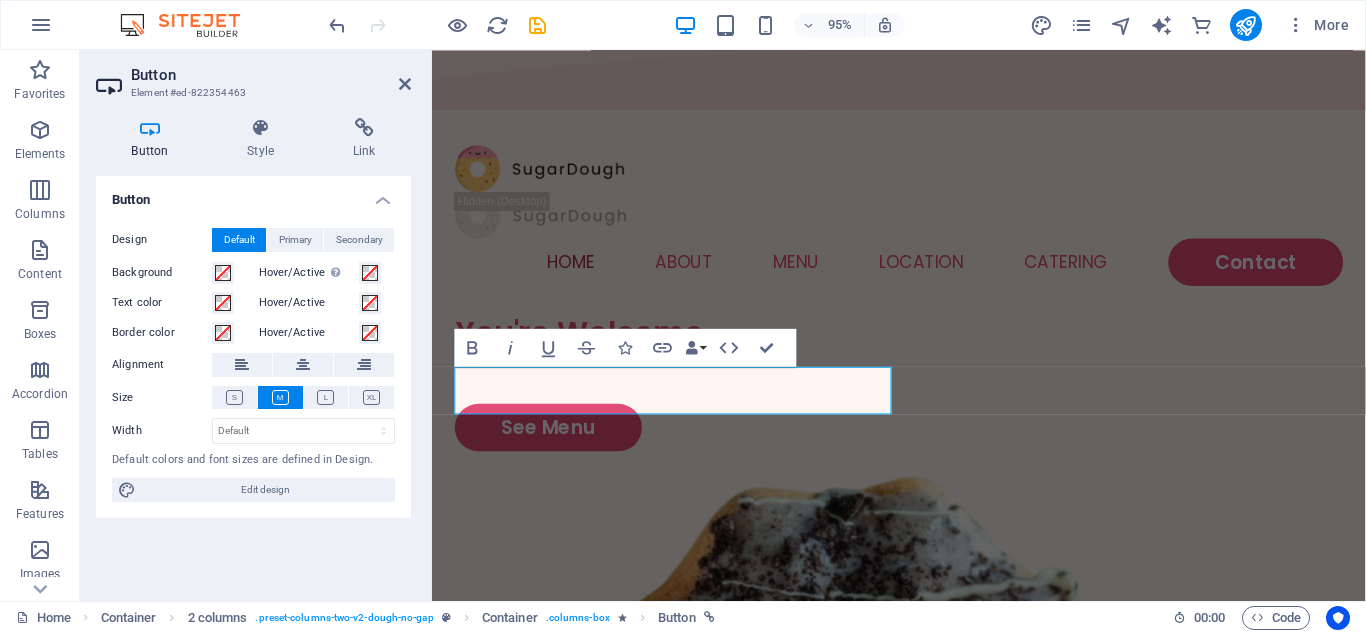 type 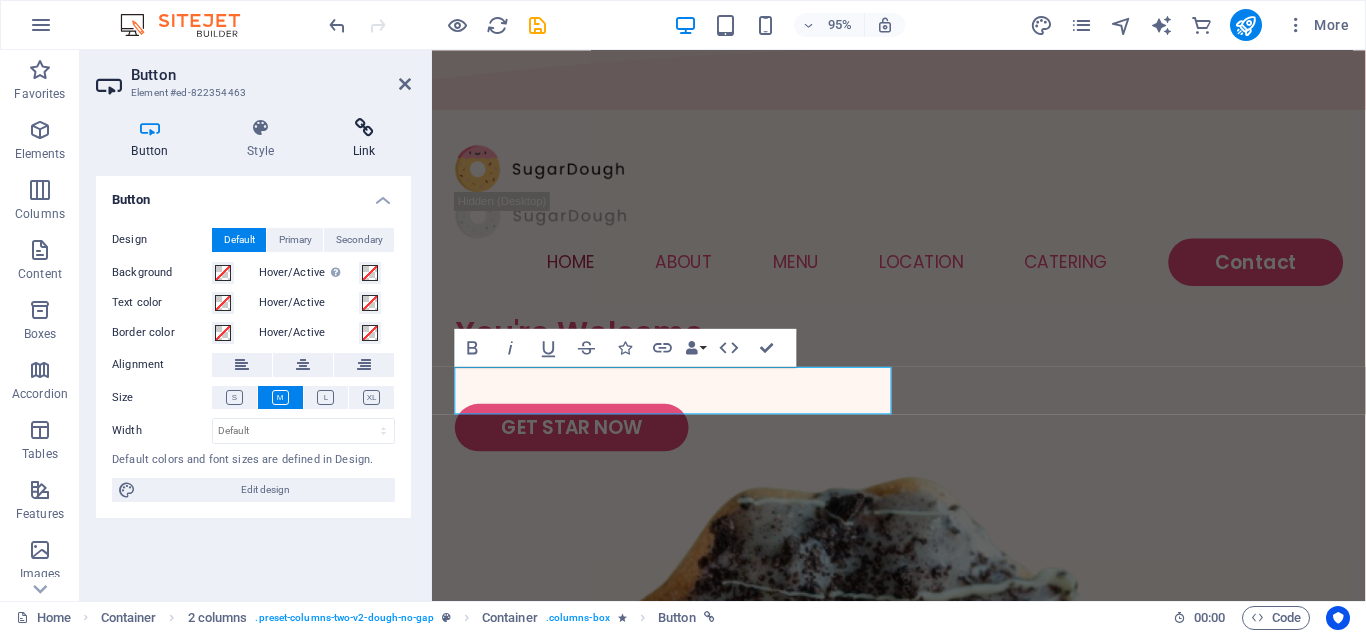 click at bounding box center (364, 128) 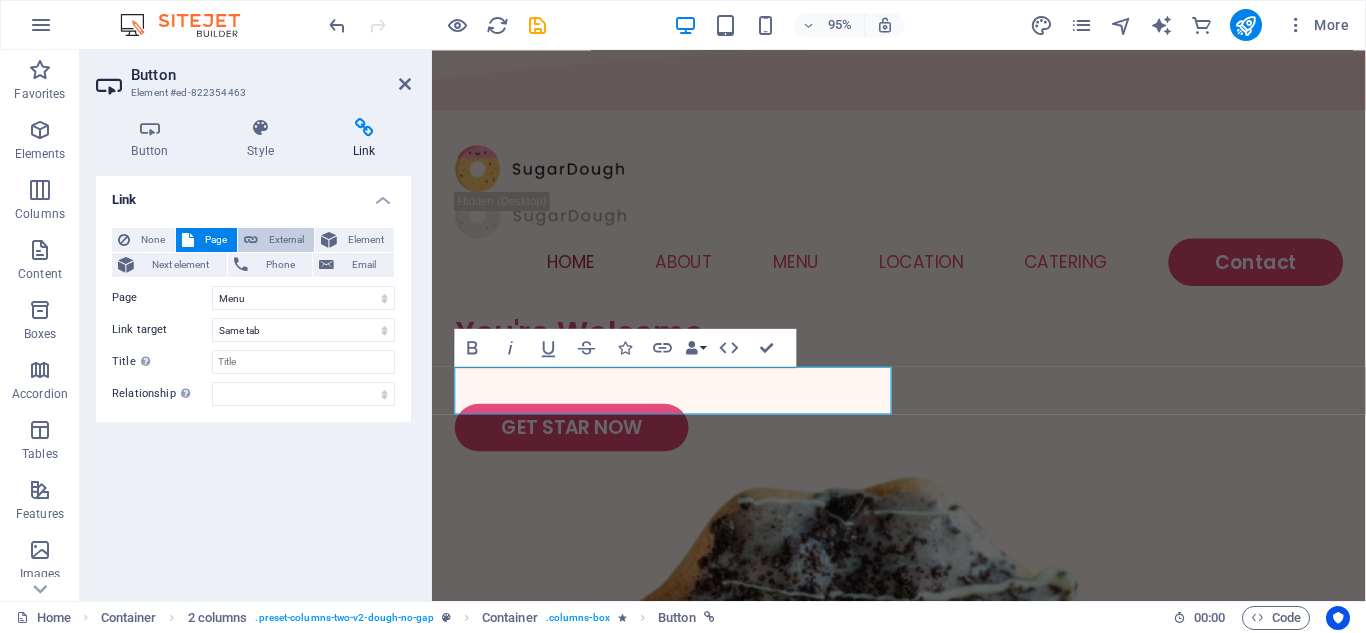 click on "External" at bounding box center [286, 240] 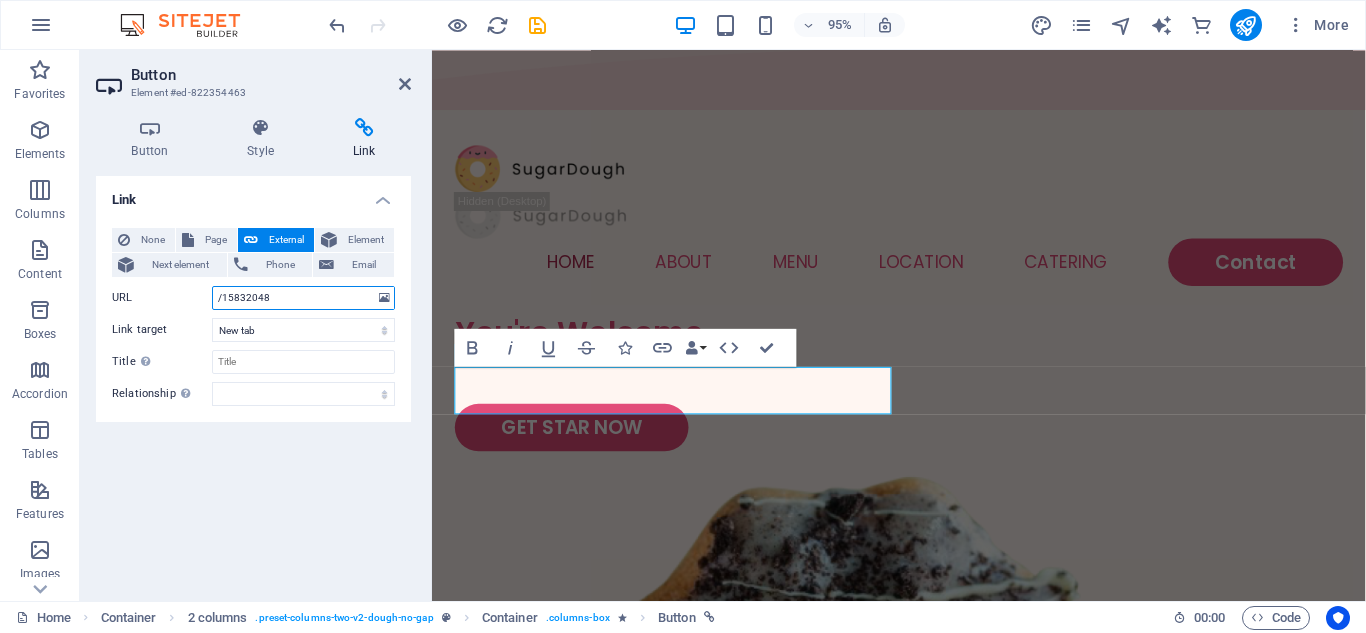 drag, startPoint x: 282, startPoint y: 298, endPoint x: 177, endPoint y: 310, distance: 105.68349 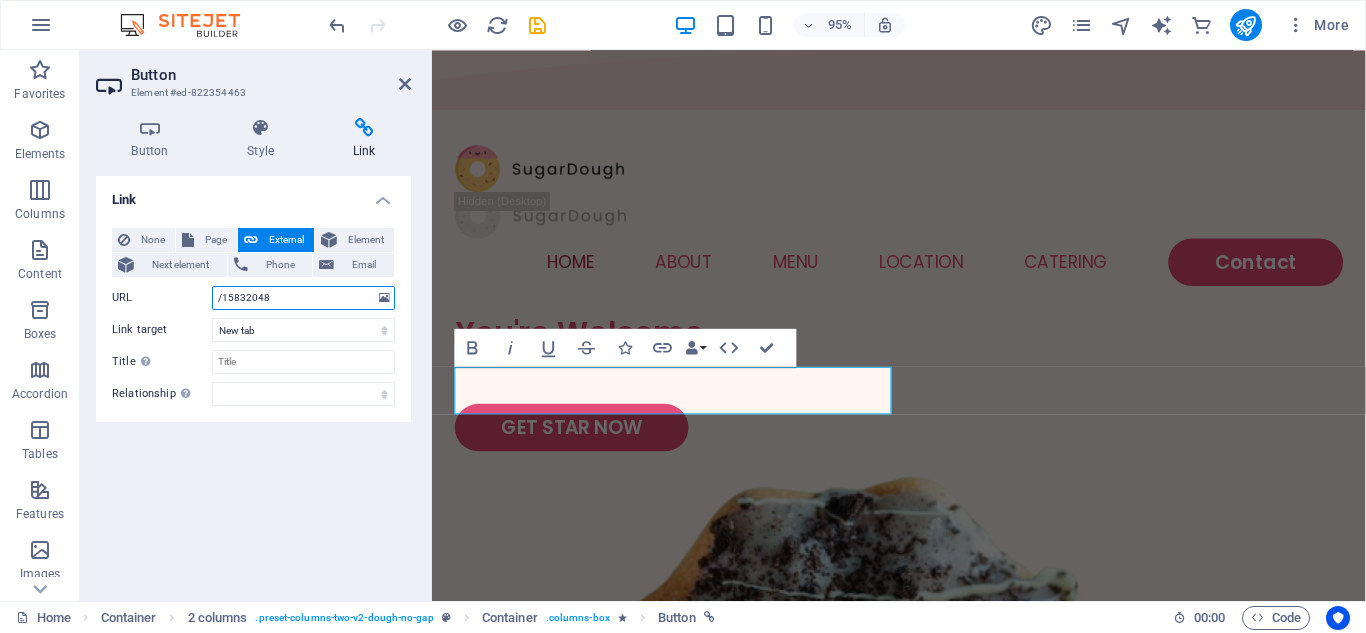 paste on "https://wa.me/1XXXXXXXXXX" 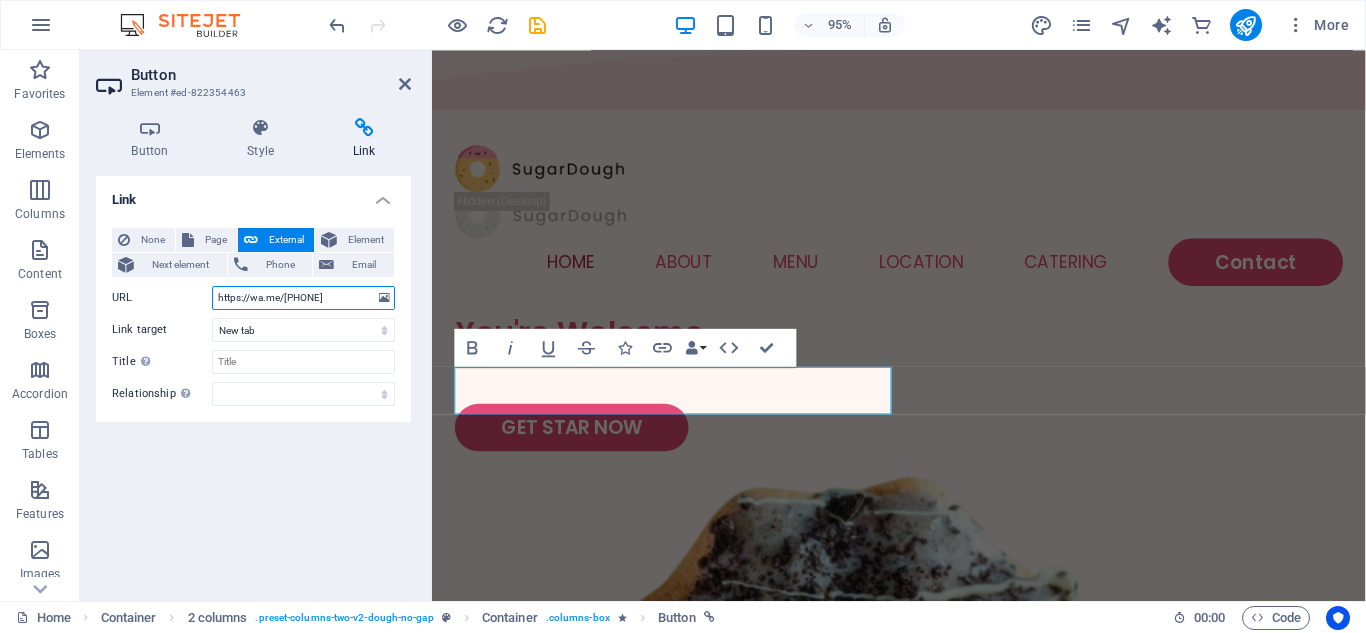 drag, startPoint x: 281, startPoint y: 295, endPoint x: 323, endPoint y: 295, distance: 42 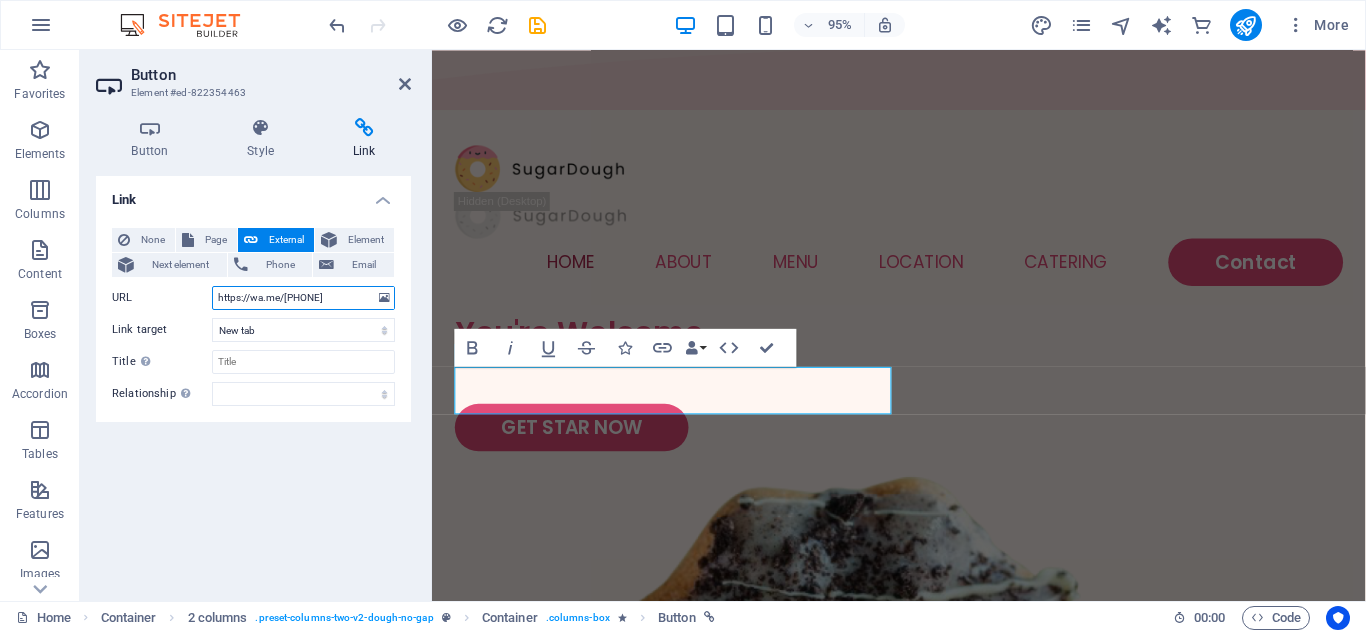 click on "https://wa.me/1XXXXXXXXXX" at bounding box center [303, 298] 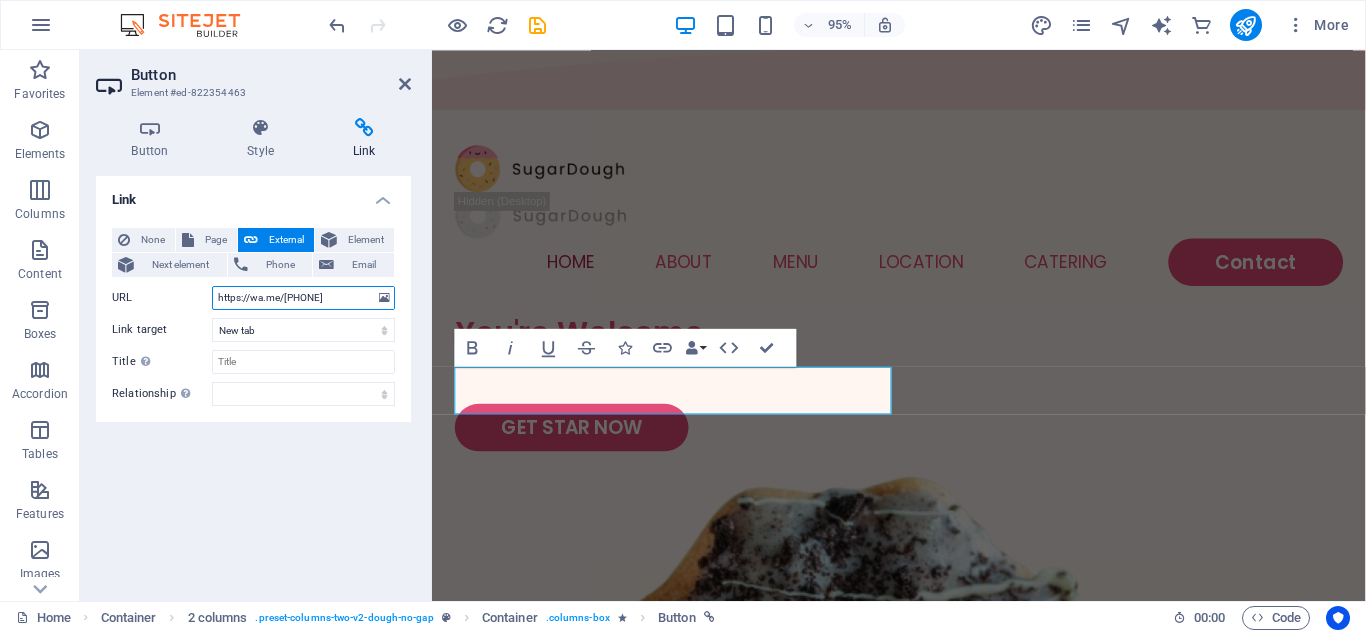 drag, startPoint x: 282, startPoint y: 292, endPoint x: 320, endPoint y: 298, distance: 38.470768 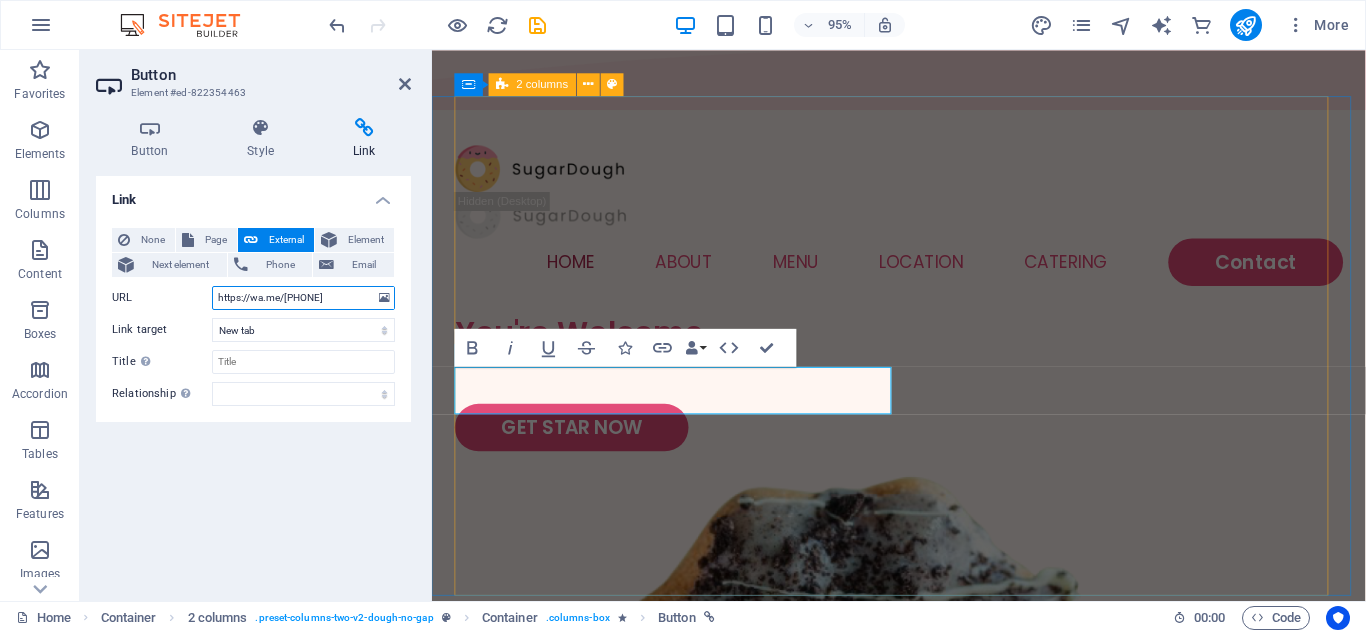 type on "https://wa.me/9163974829" 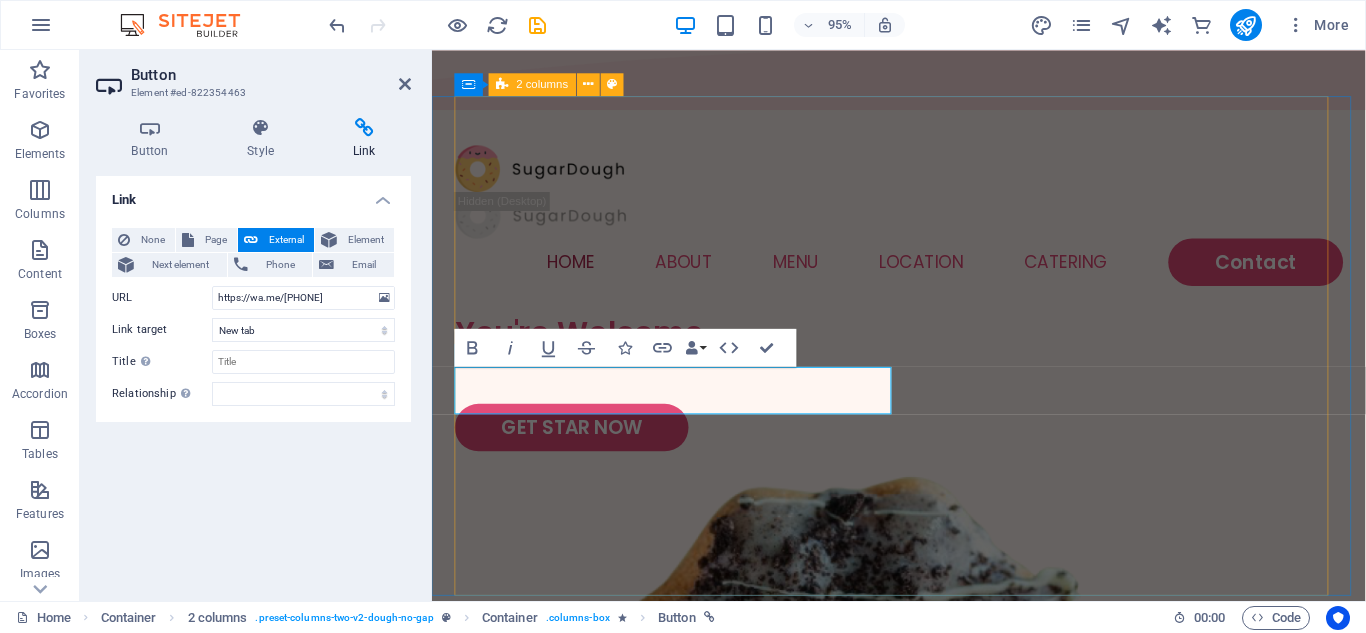 click on "You're Welcome GET STAR NOW" at bounding box center (923, 985) 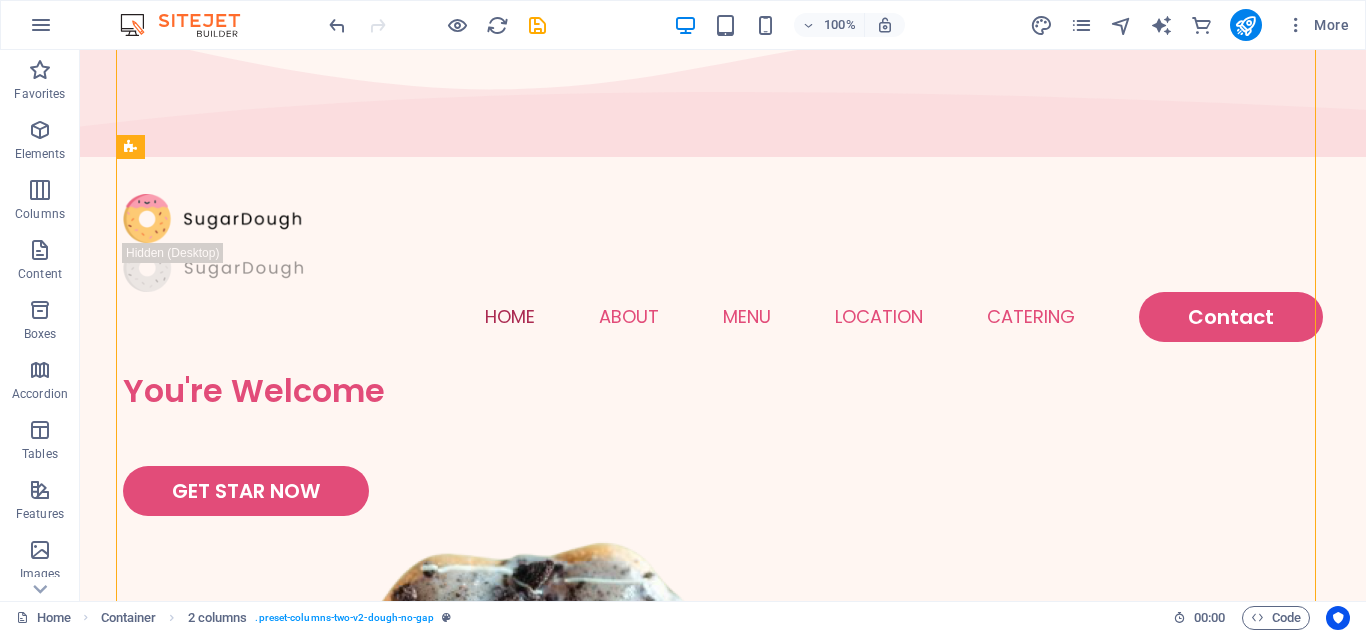 scroll, scrollTop: 0, scrollLeft: 0, axis: both 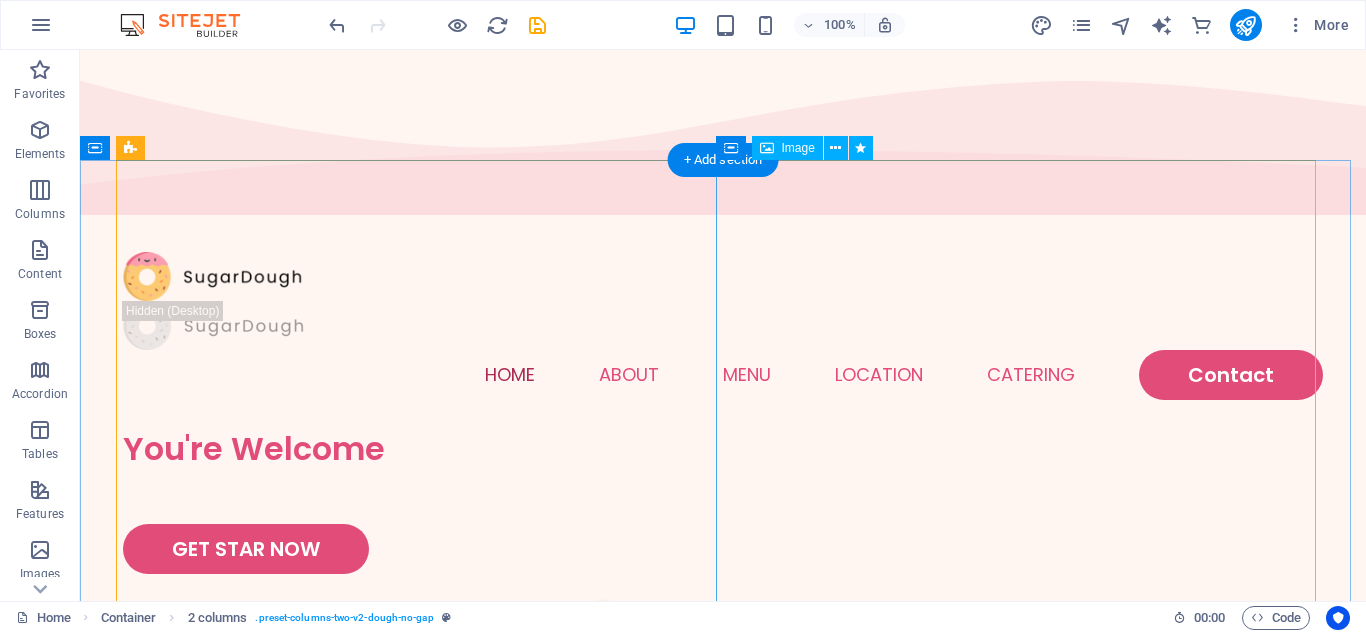 click at bounding box center [423, 1159] 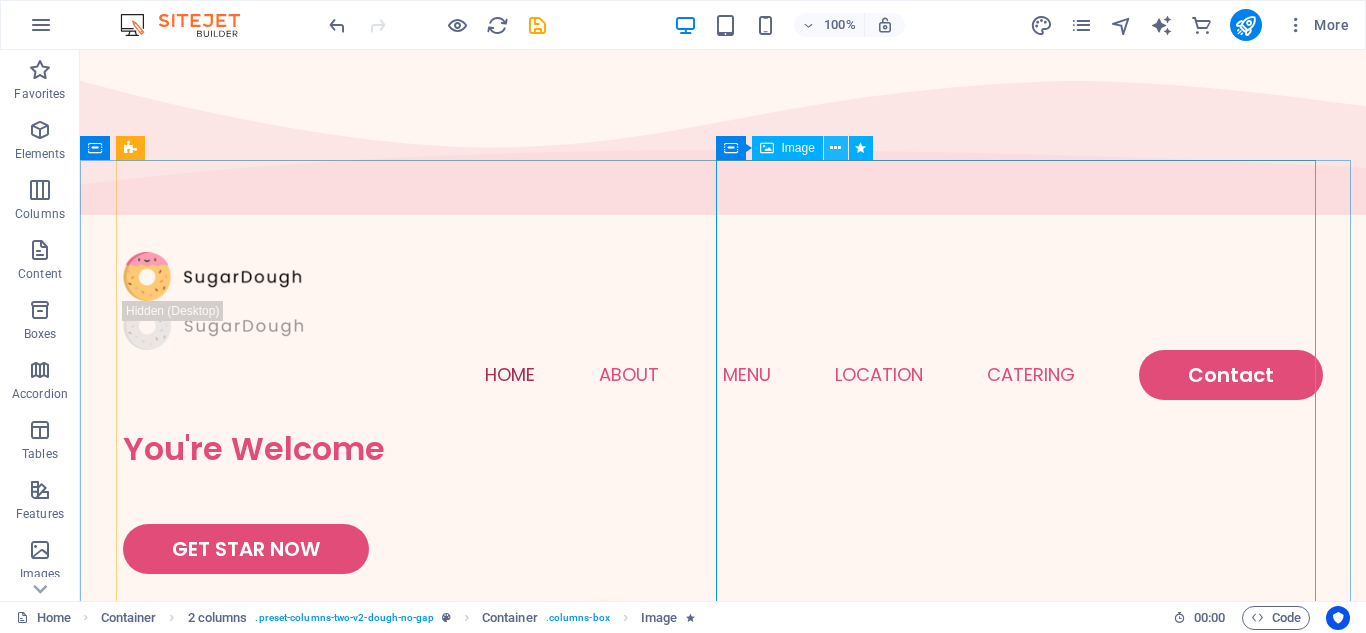 click at bounding box center (835, 148) 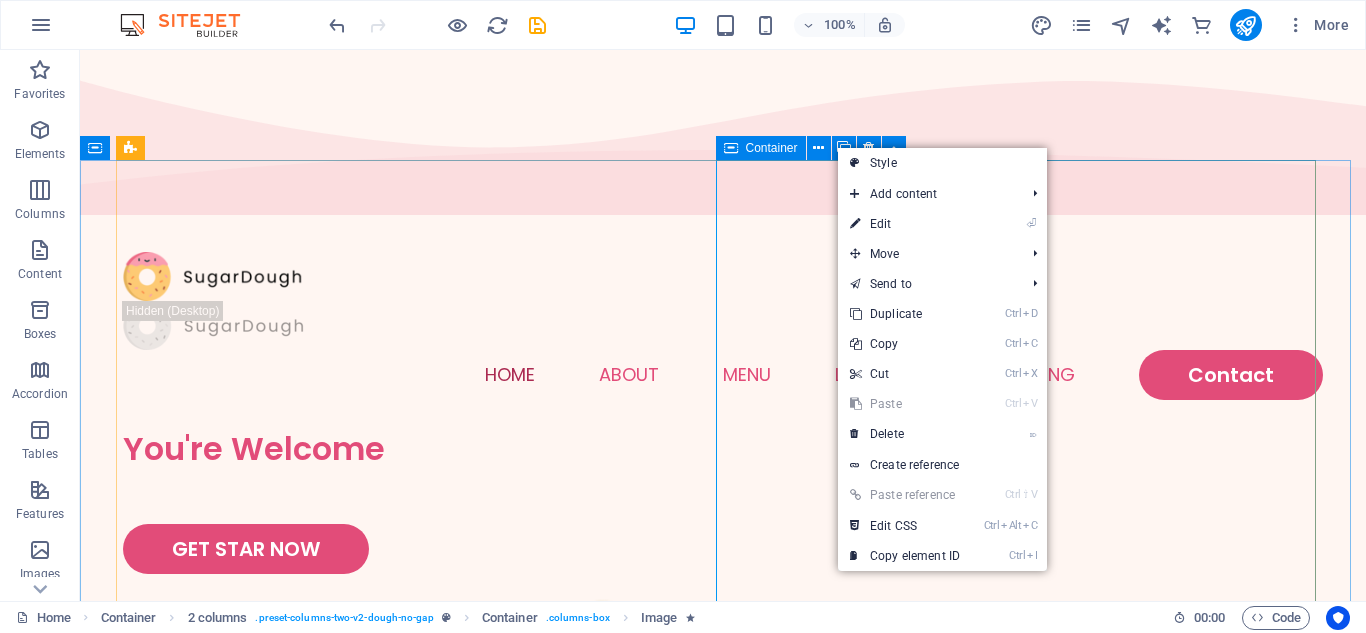 click at bounding box center (731, 148) 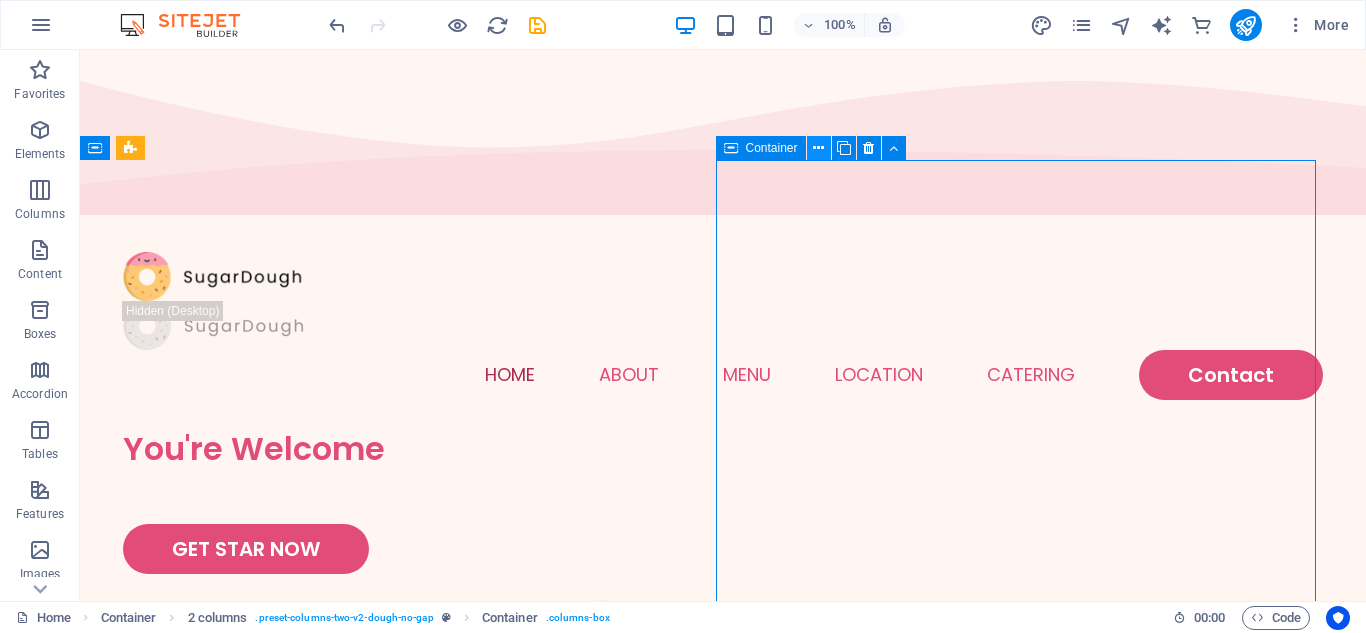 click at bounding box center [818, 148] 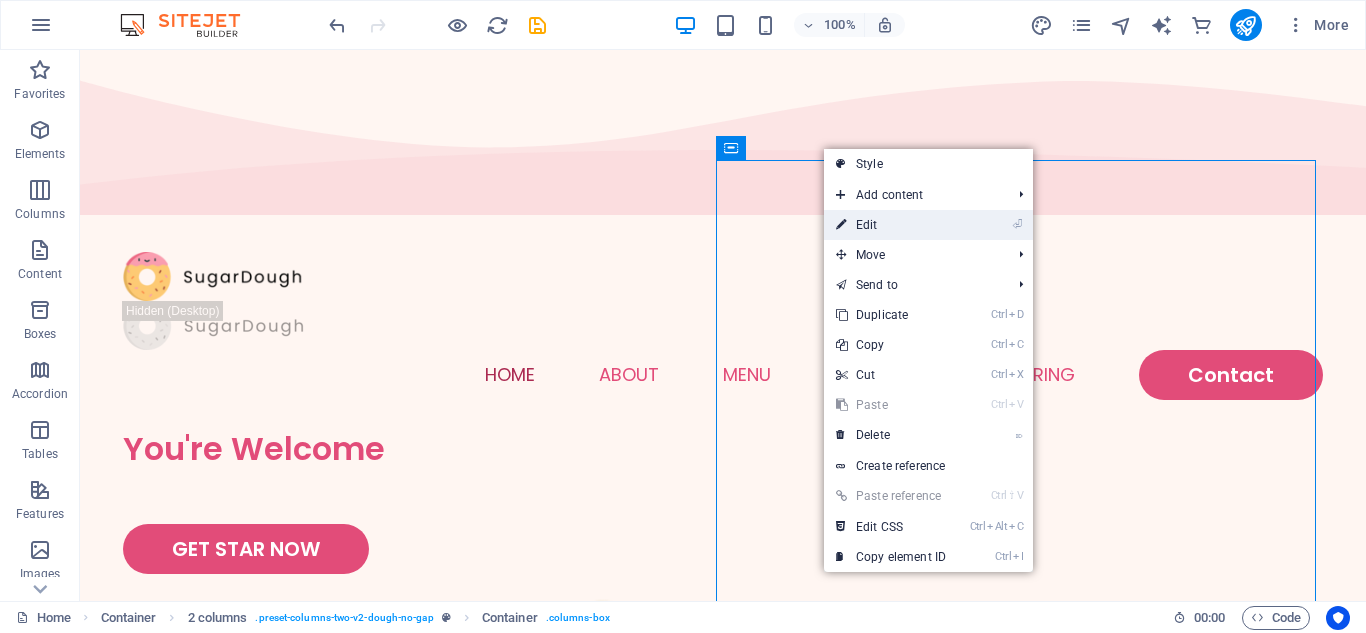 click at bounding box center (841, 225) 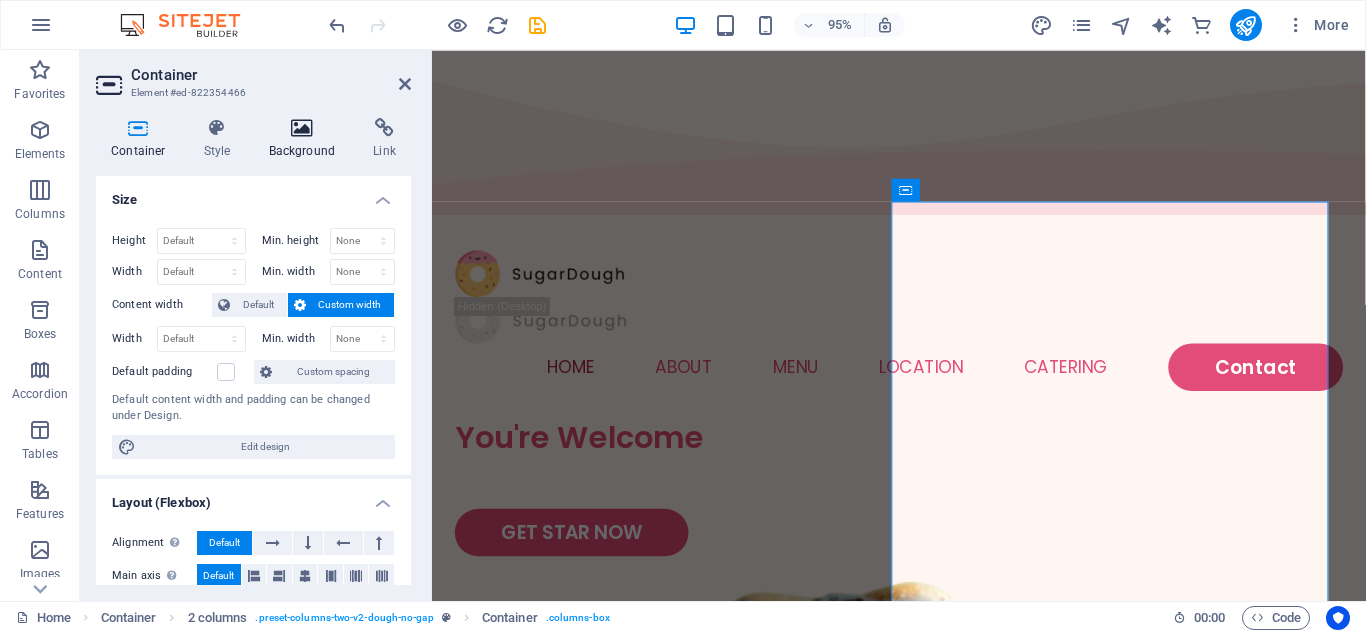 click on "Background" at bounding box center (306, 139) 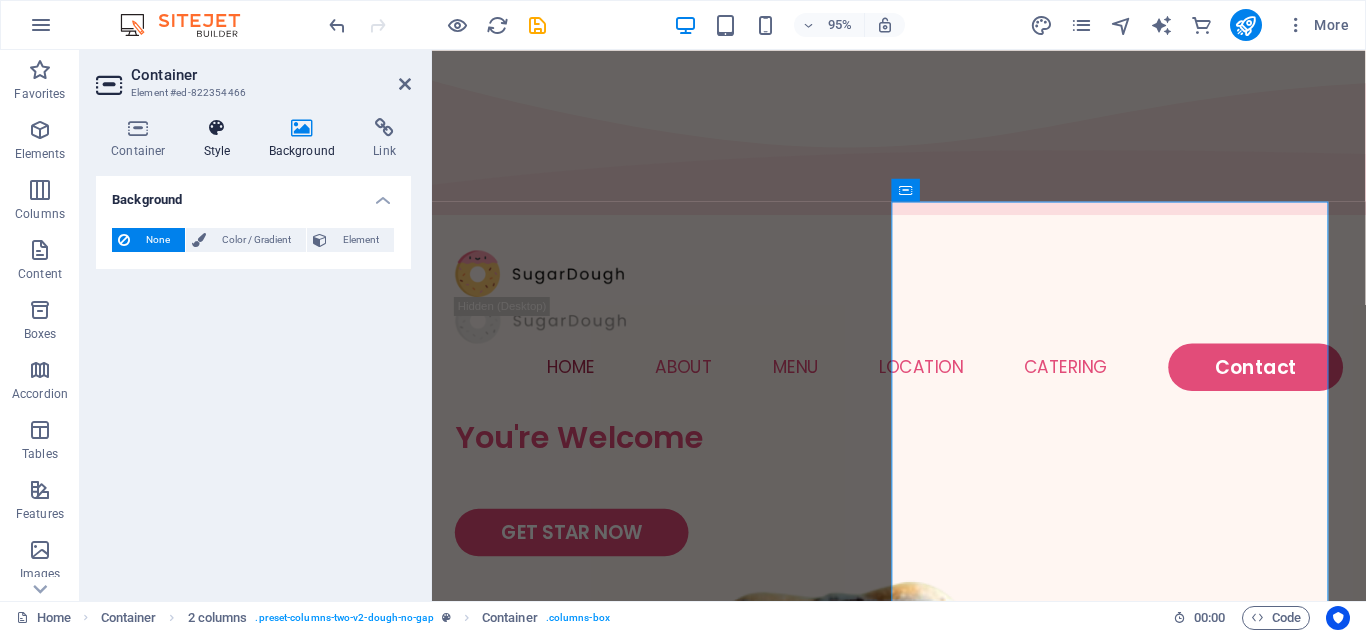 click at bounding box center [217, 128] 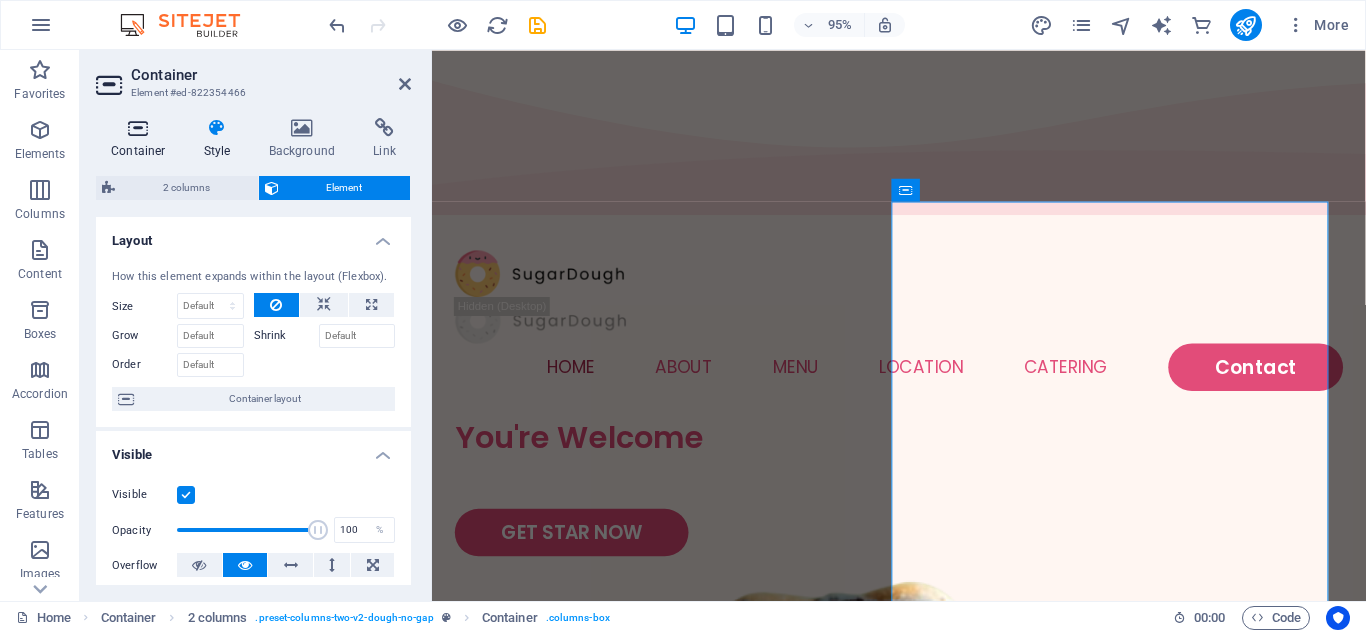 click at bounding box center [138, 128] 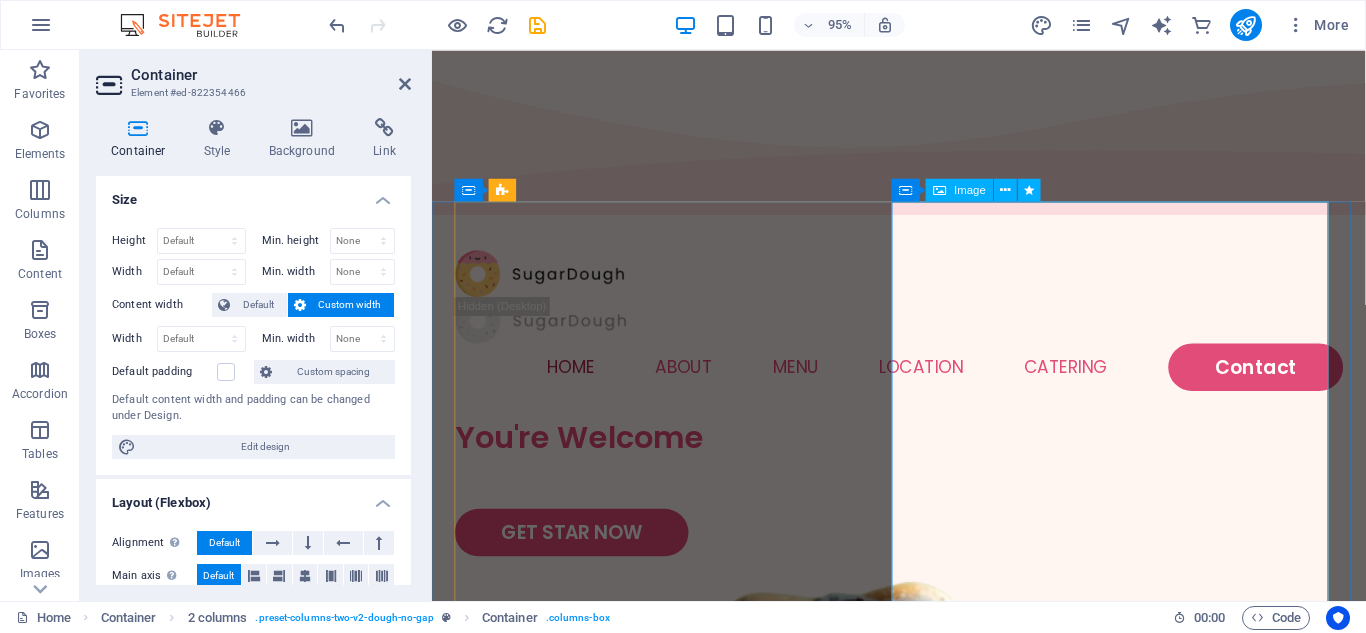 click at bounding box center (690, 1168) 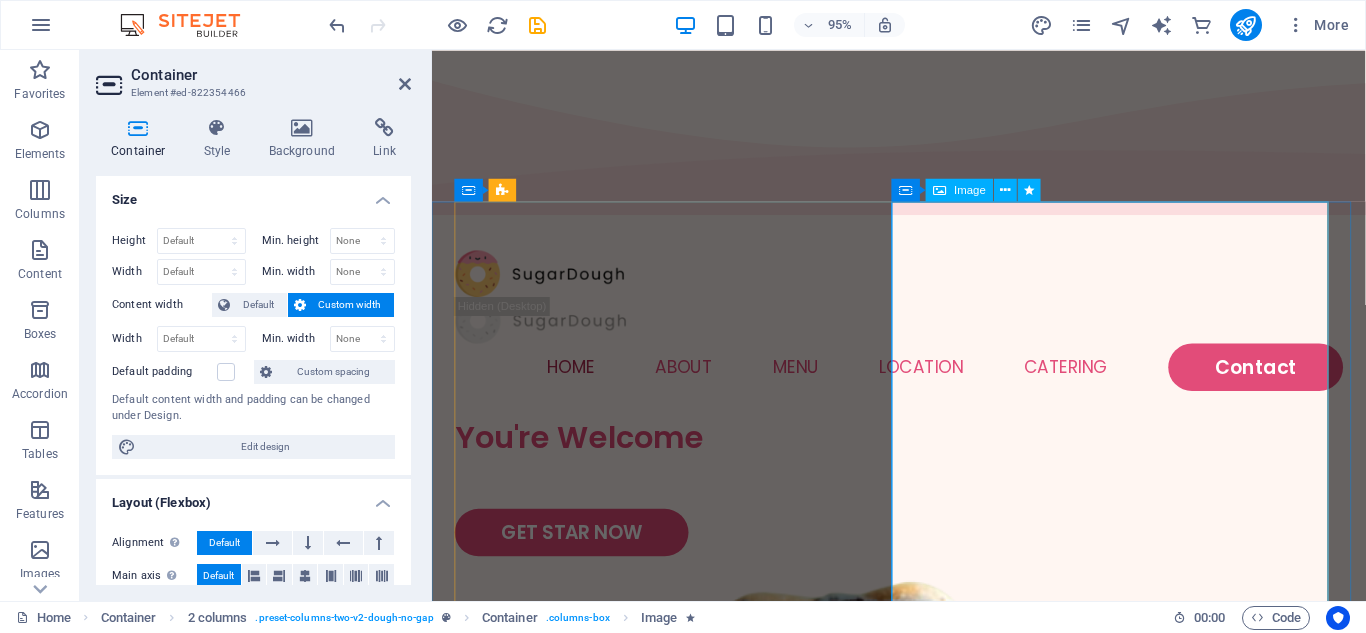 click on "Image" at bounding box center [971, 189] 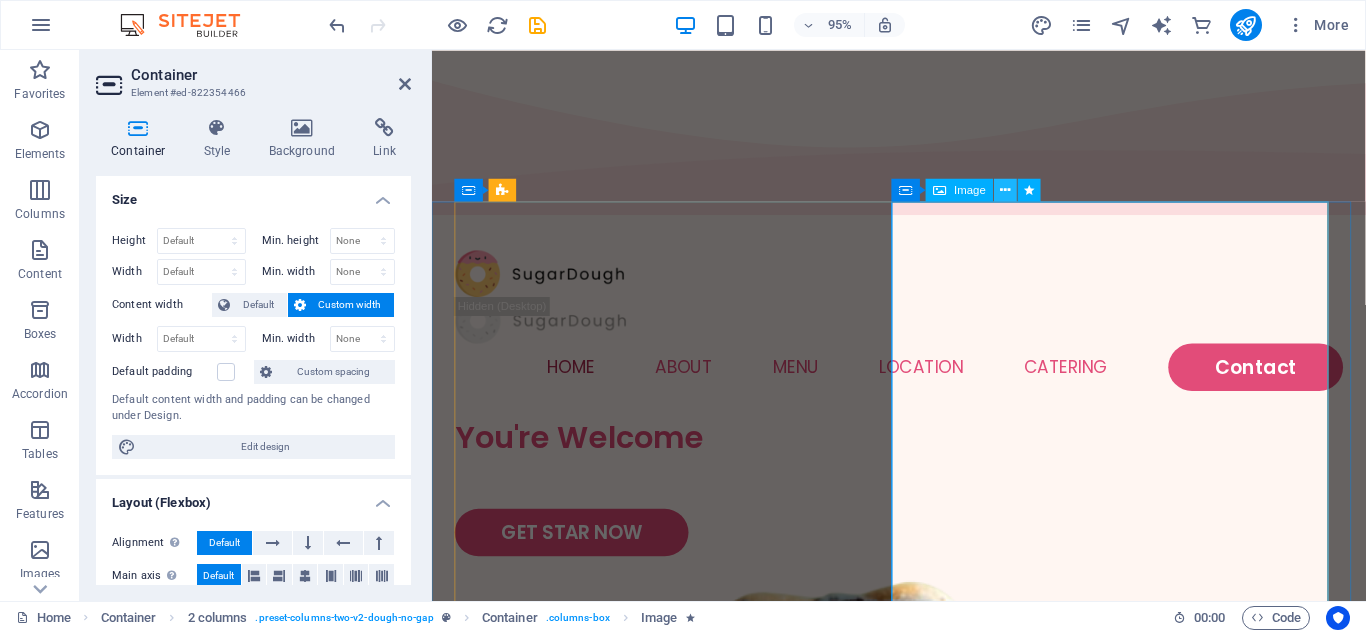 click at bounding box center [1006, 190] 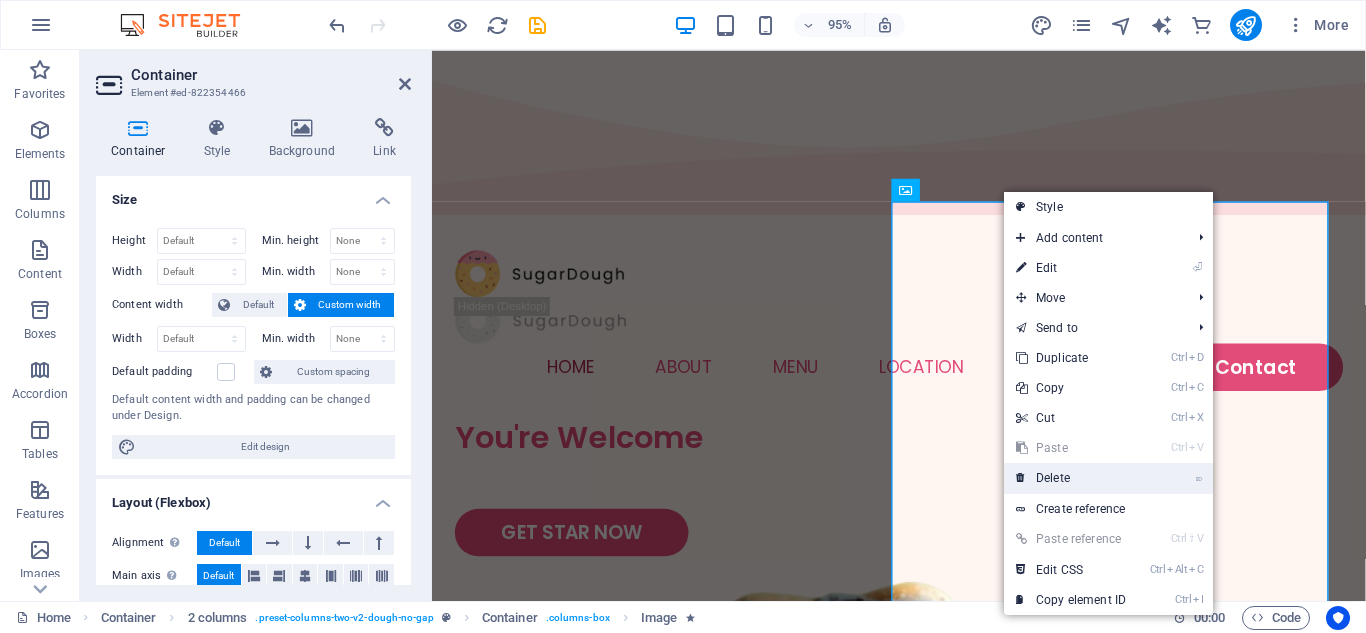 click on "⌦  Delete" at bounding box center [1071, 478] 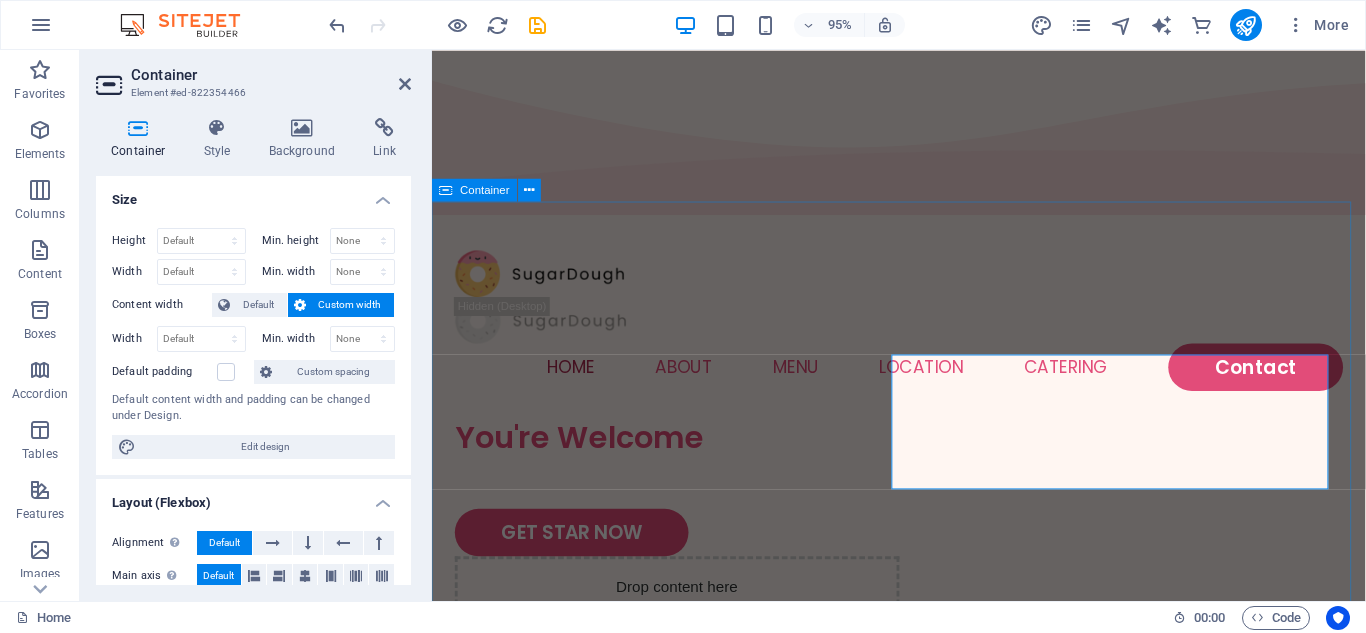 click on "You're Welcome GET STAR NOW Drop content here or  Add elements  Paste clipboard" at bounding box center [923, 671] 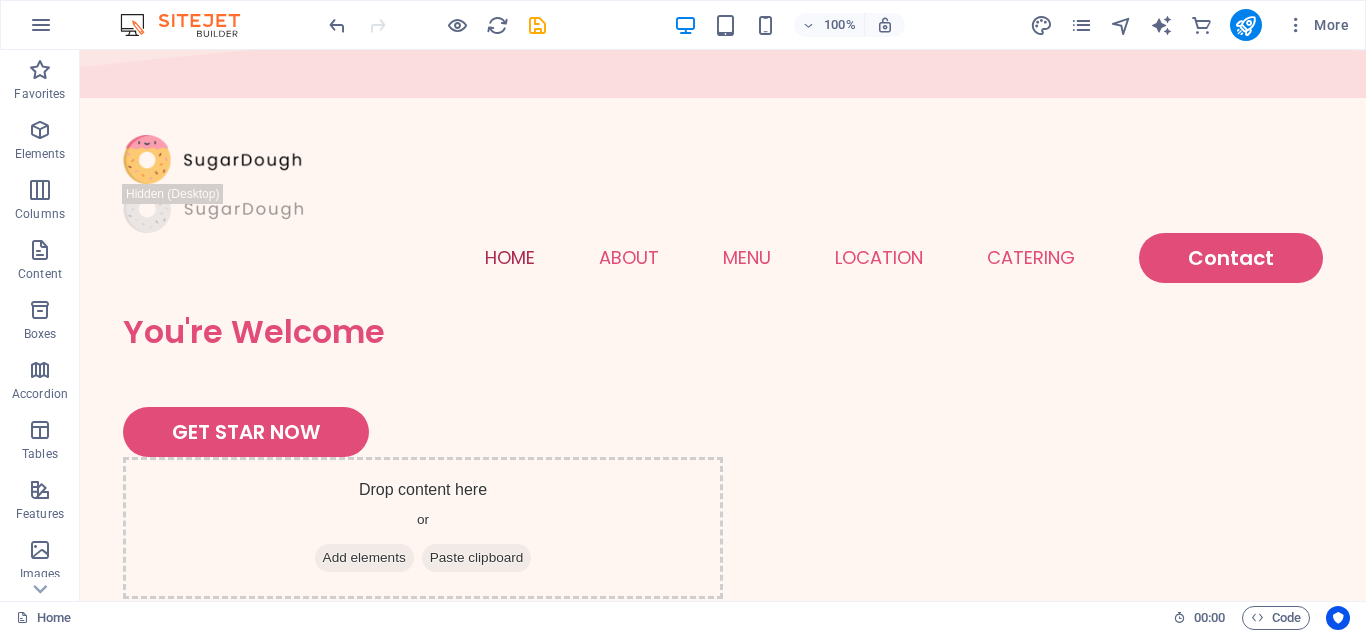 scroll, scrollTop: 0, scrollLeft: 0, axis: both 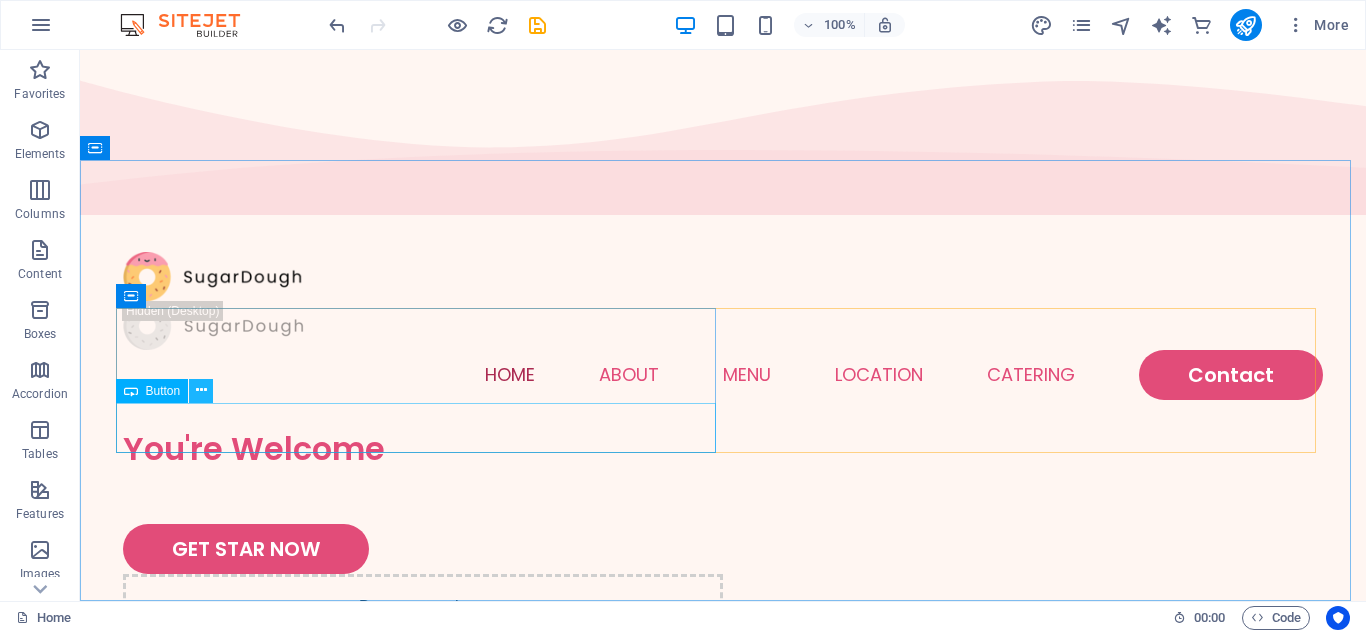 click at bounding box center (201, 391) 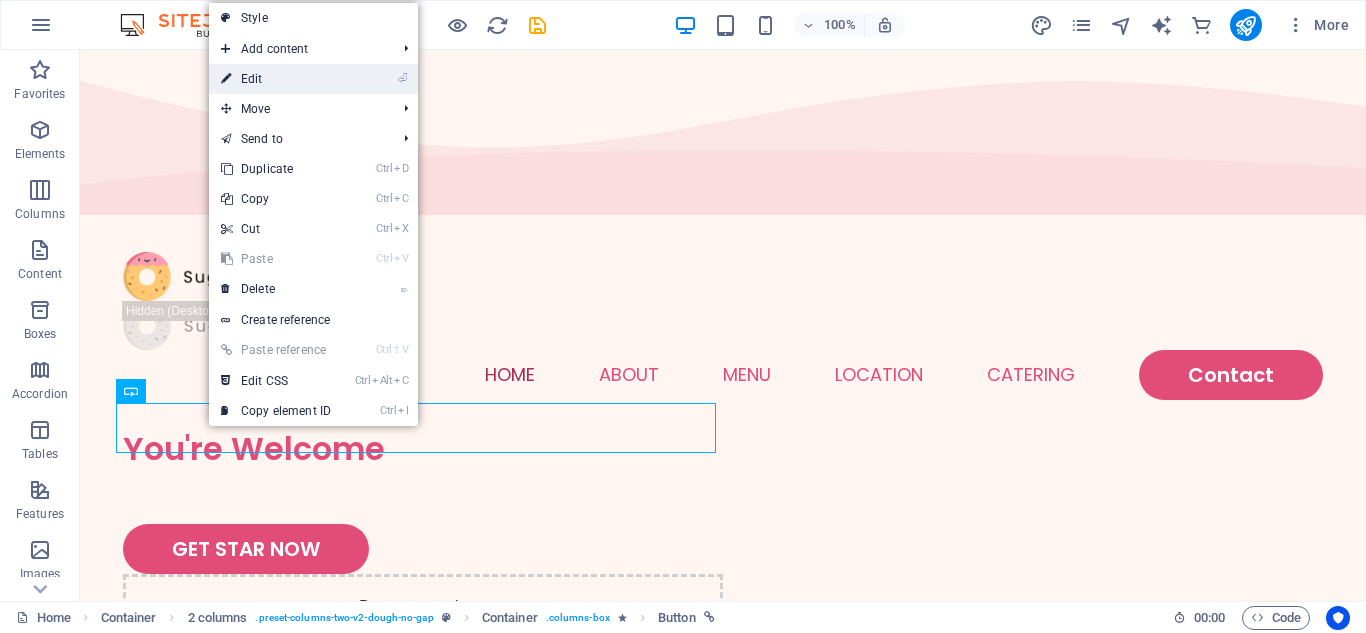 click on "⏎  Edit" at bounding box center (276, 79) 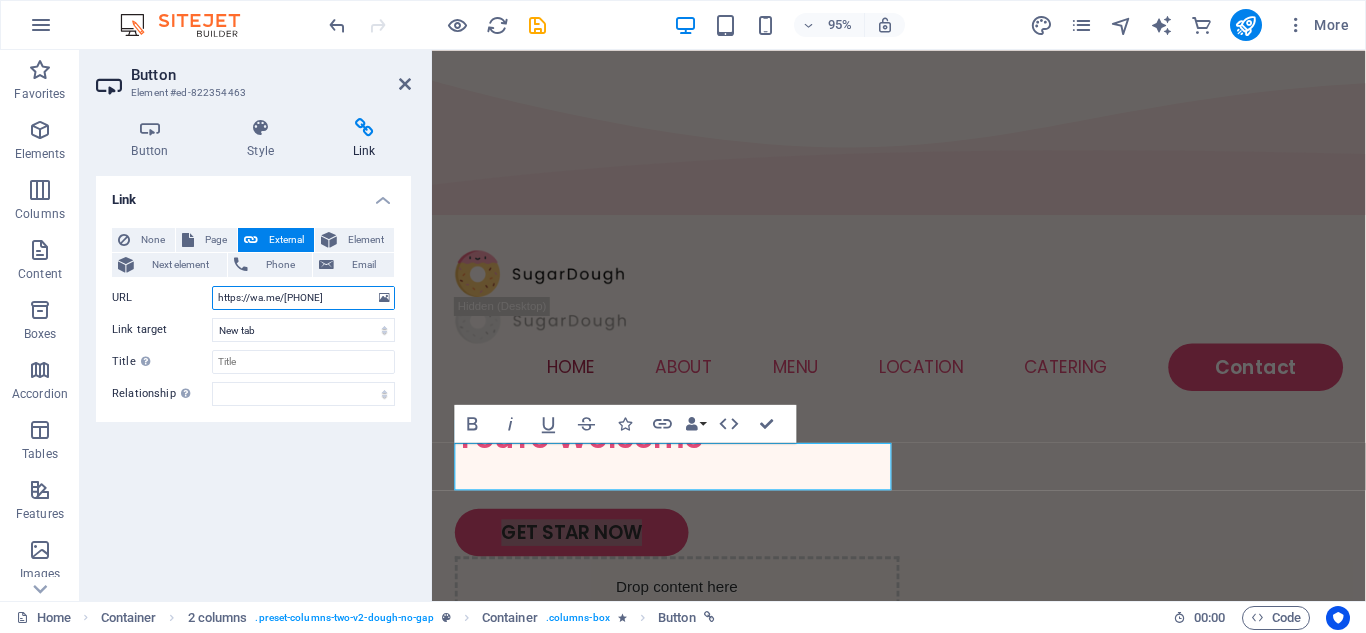 drag, startPoint x: 343, startPoint y: 295, endPoint x: 175, endPoint y: 304, distance: 168.2409 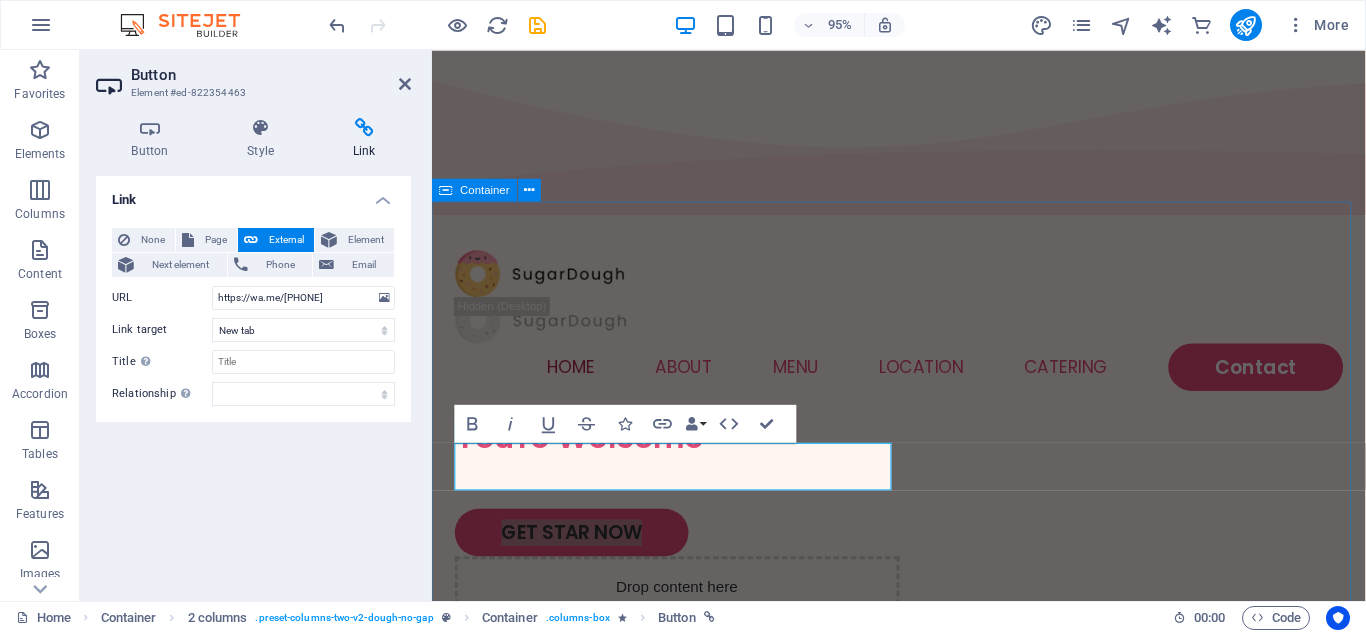 click on "You're Welcome GET STAR NOW Drop content here or  Add elements  Paste clipboard" at bounding box center [923, 671] 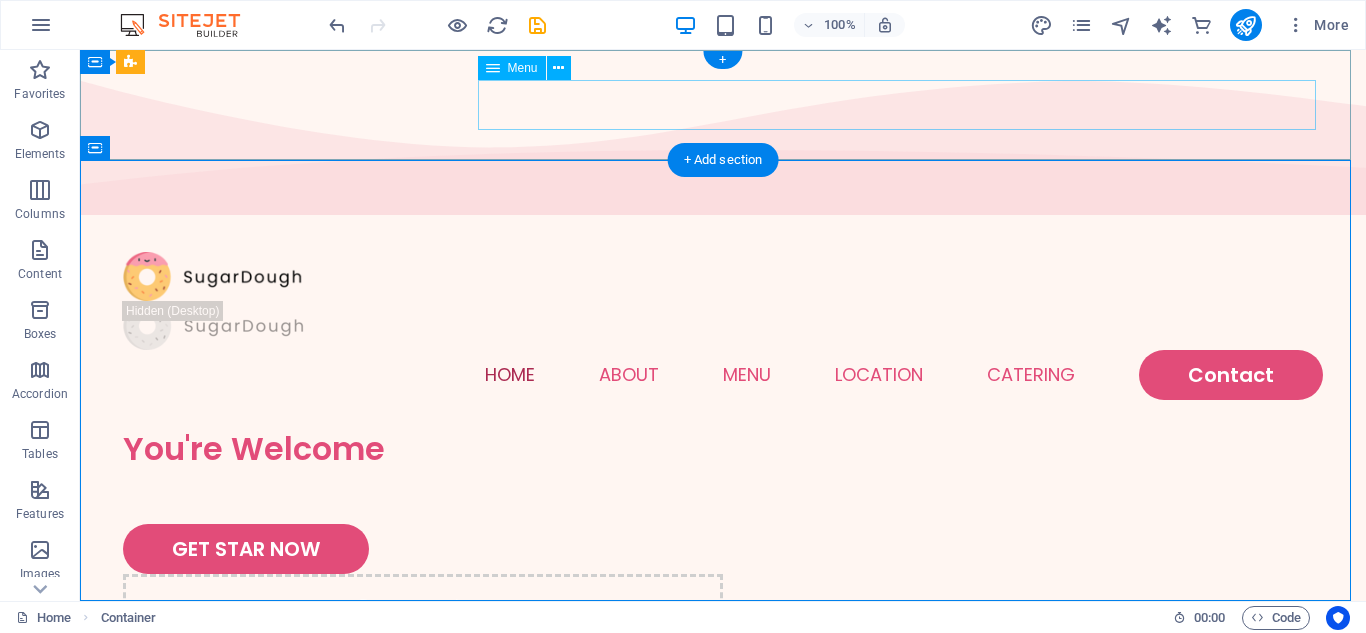 click on "Home About Menu Location Catering Contact" at bounding box center [723, 375] 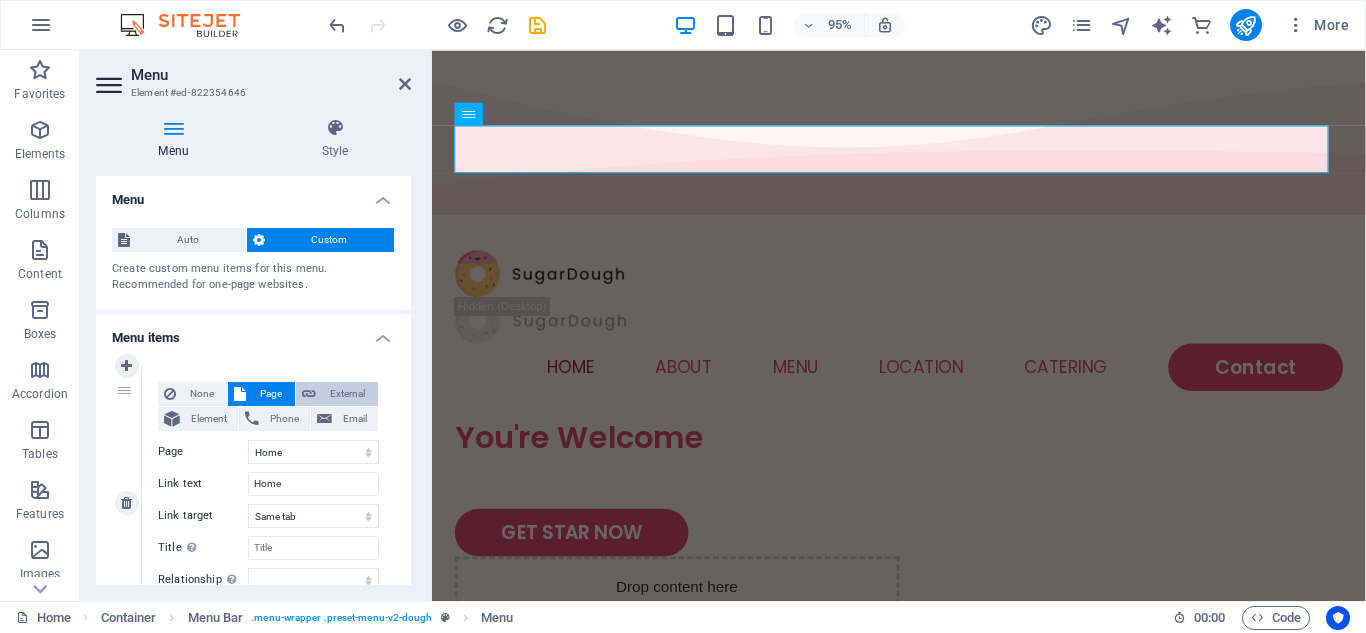 click on "External" at bounding box center (347, 394) 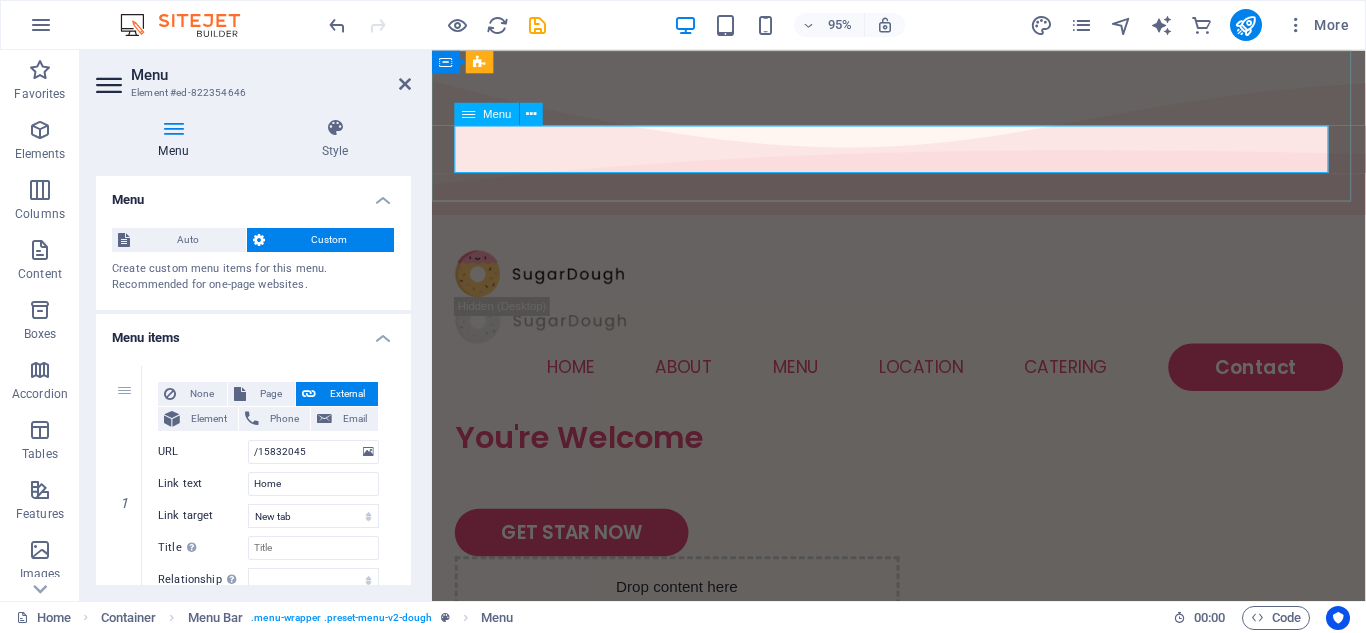click on "Home About Menu Location Catering Contact" at bounding box center [923, 384] 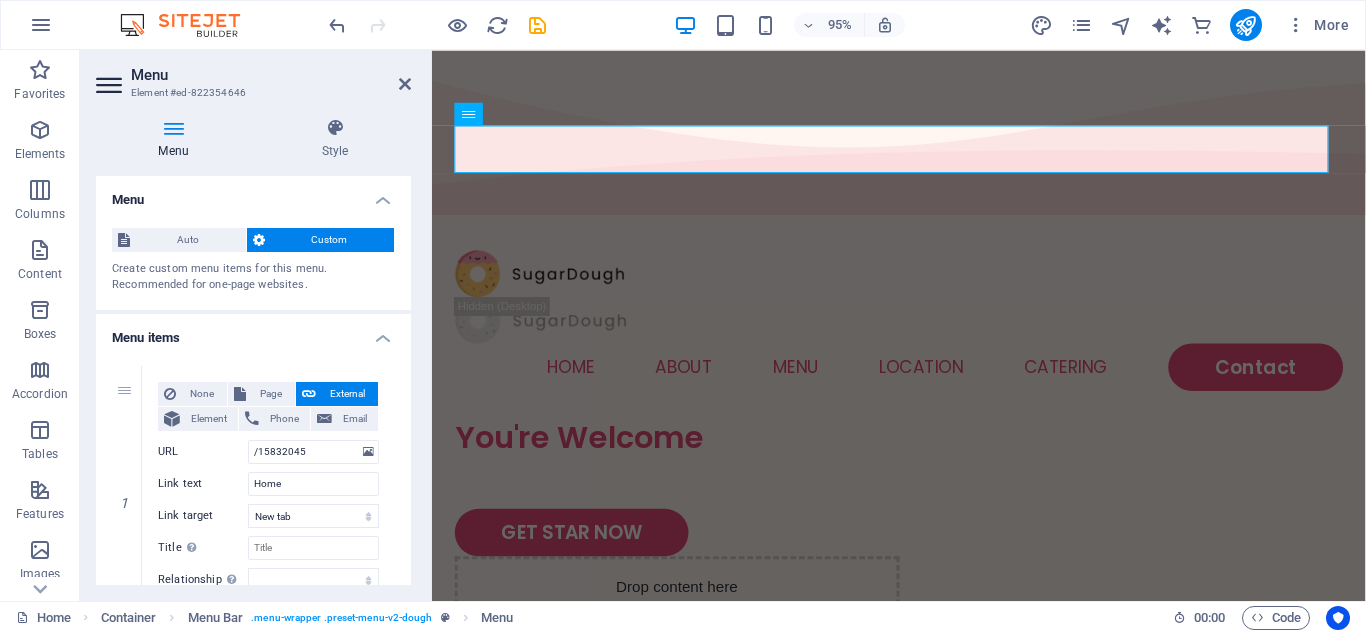 drag, startPoint x: 406, startPoint y: 235, endPoint x: 417, endPoint y: 354, distance: 119.507324 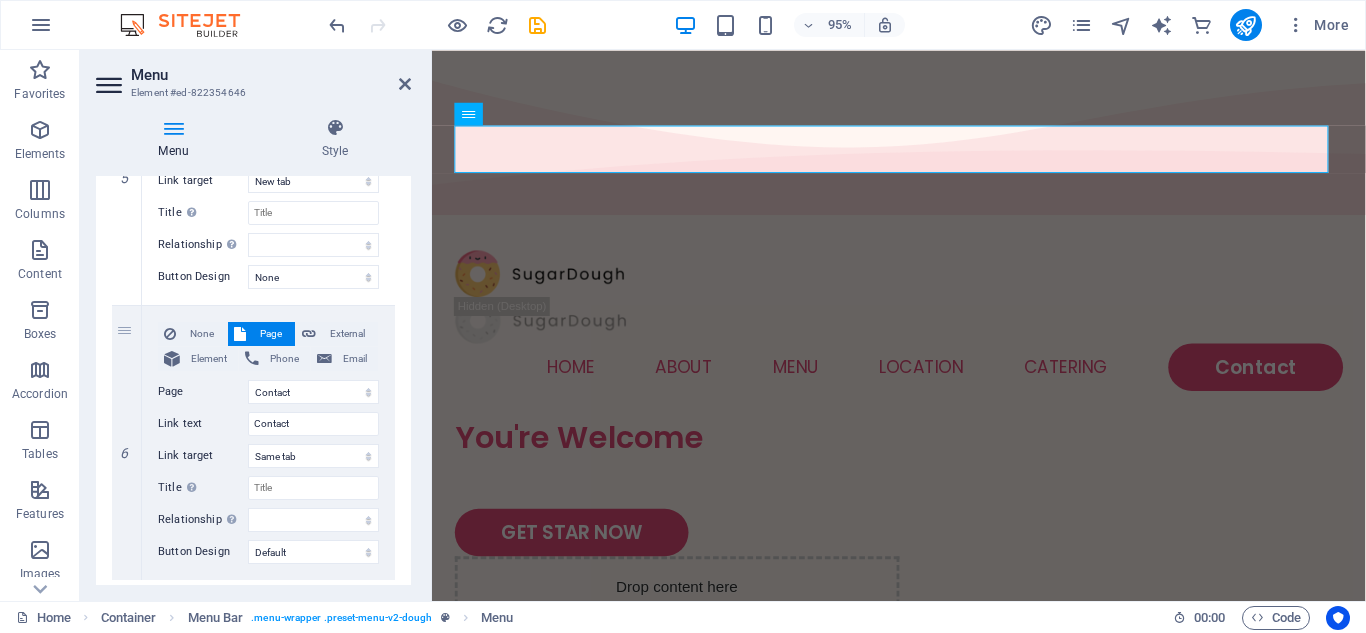 scroll, scrollTop: 1421, scrollLeft: 0, axis: vertical 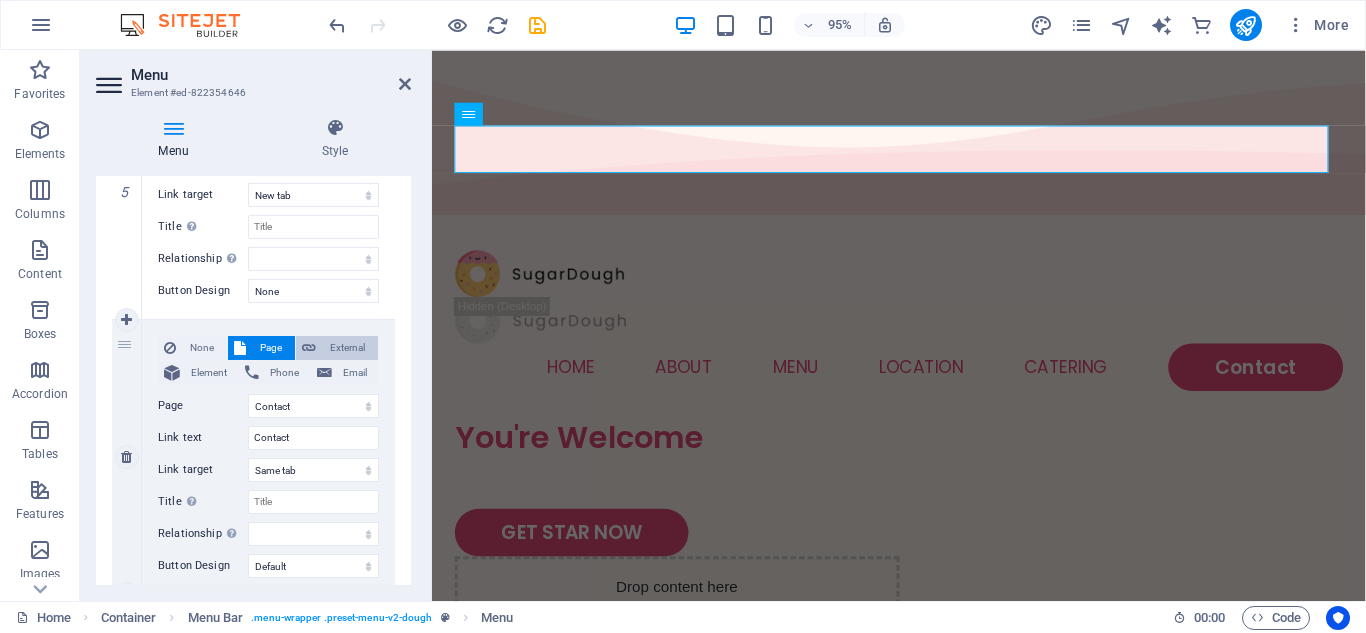 click at bounding box center (309, 348) 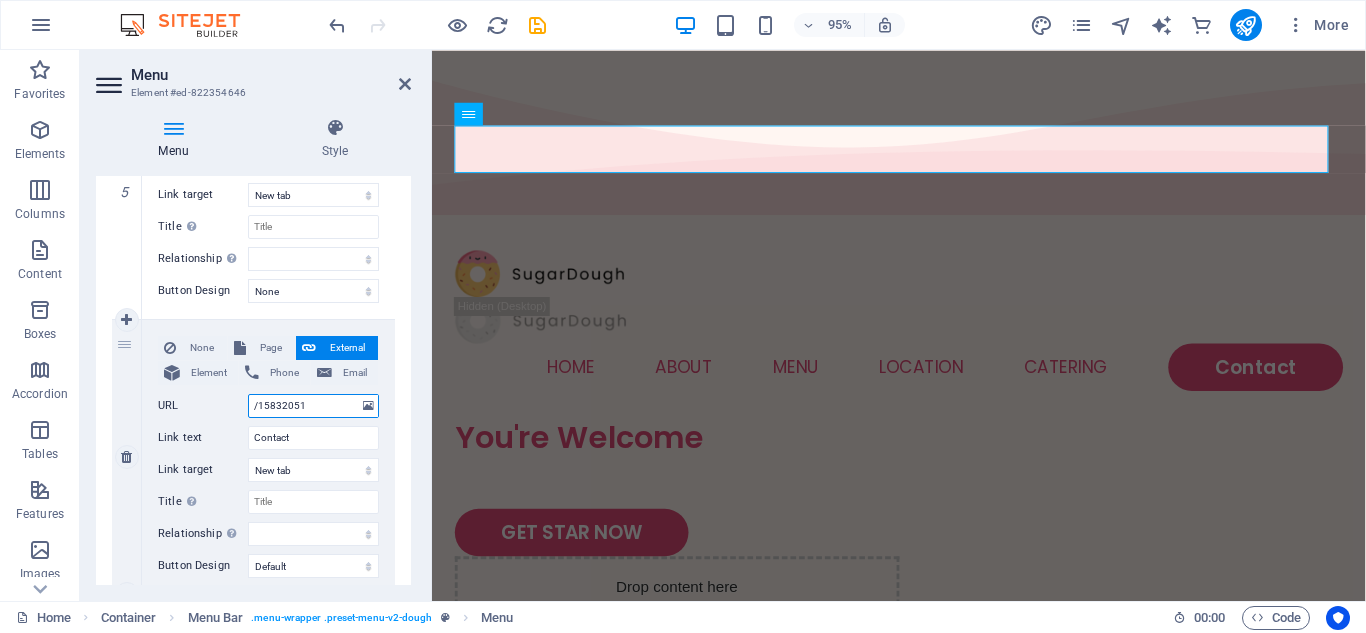 drag, startPoint x: 320, startPoint y: 407, endPoint x: 240, endPoint y: 409, distance: 80.024994 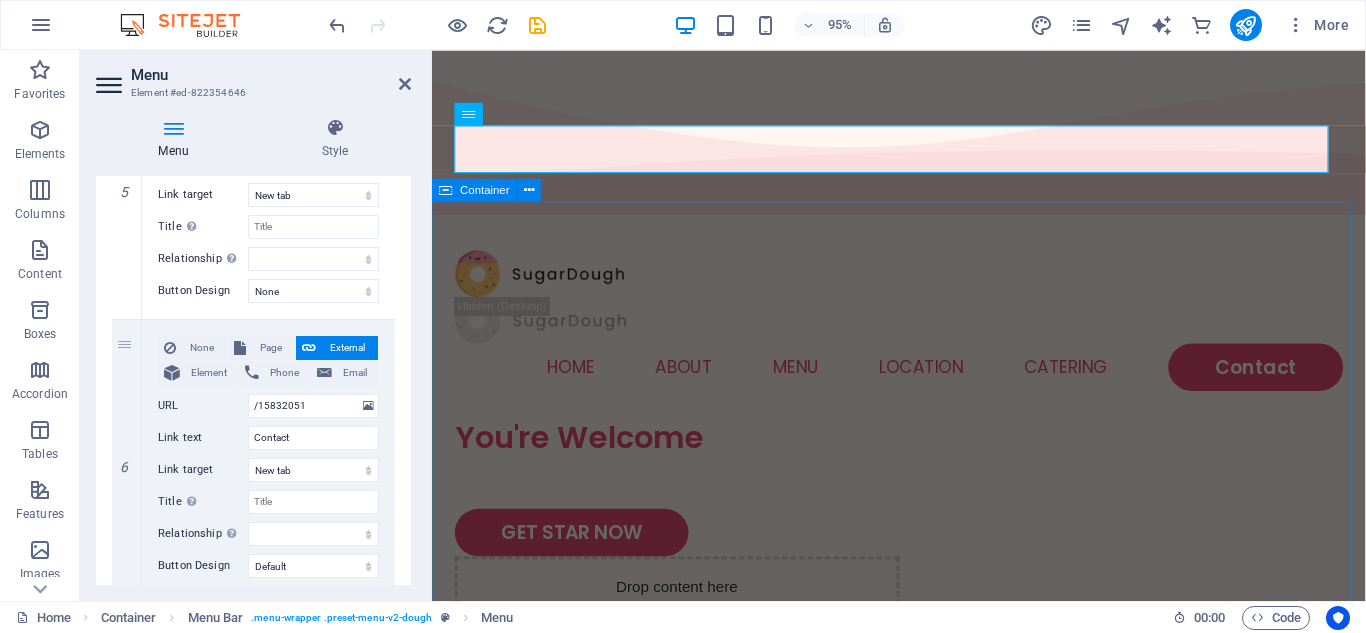 click on "You're Welcome GET STAR NOW Drop content here or  Add elements  Paste clipboard" at bounding box center [923, 671] 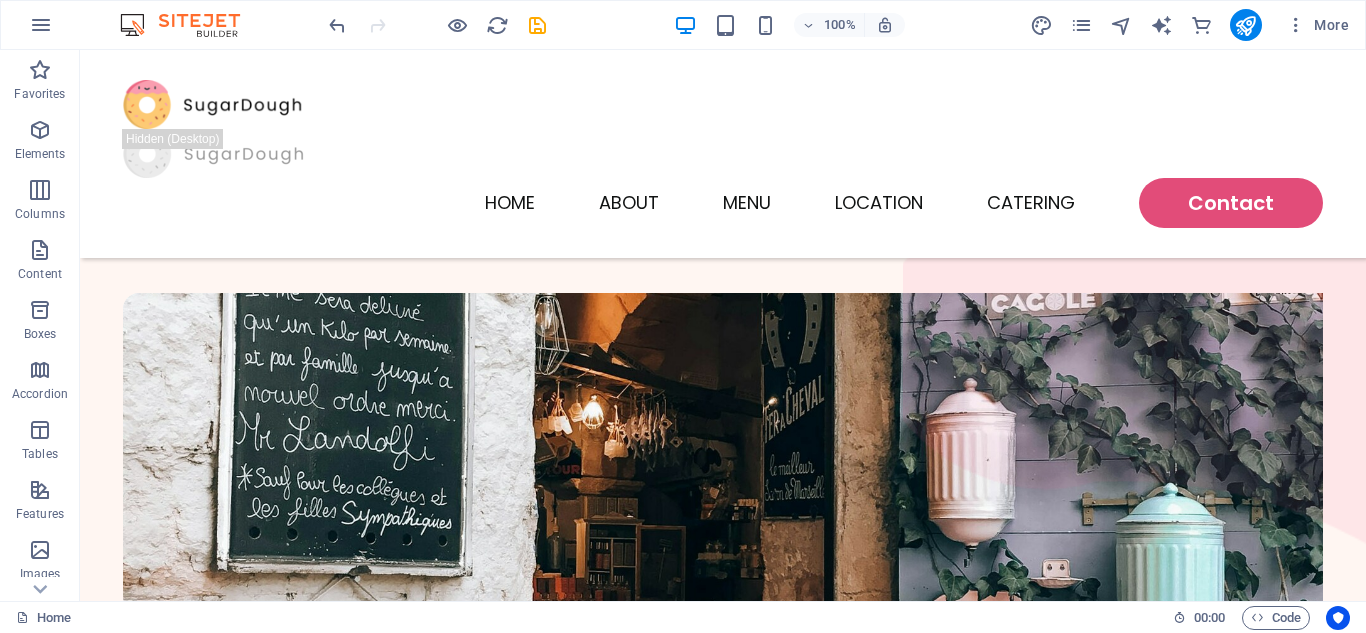 scroll, scrollTop: 4166, scrollLeft: 0, axis: vertical 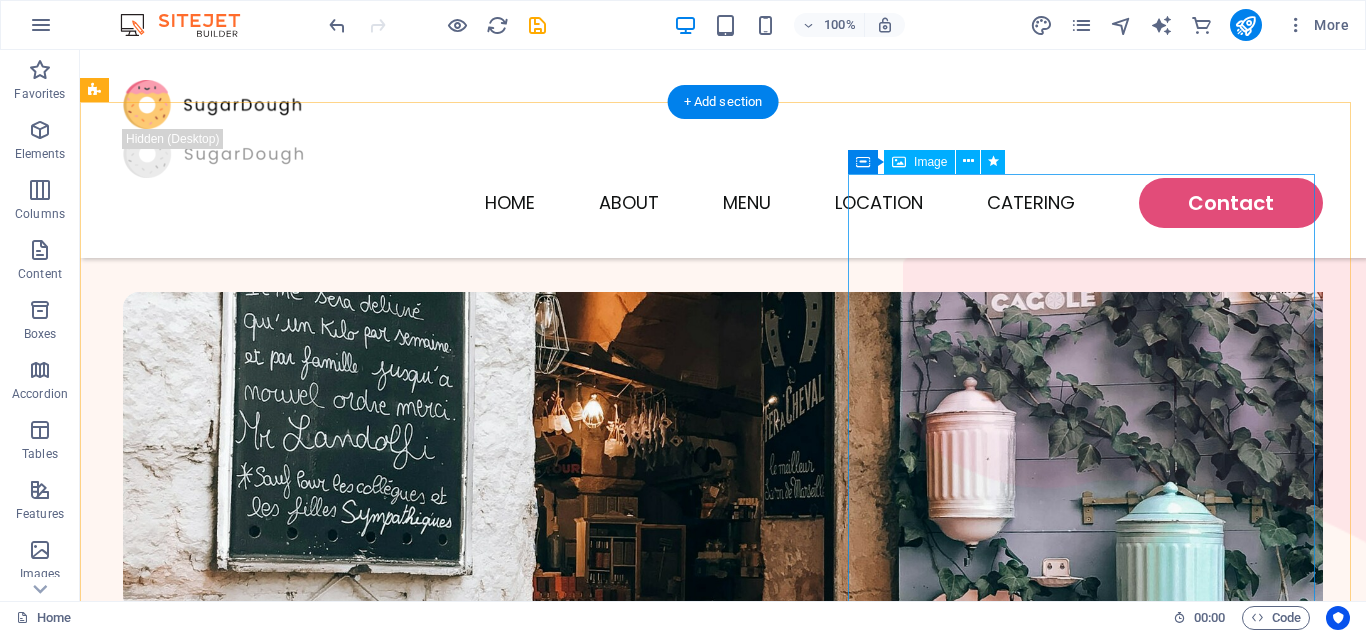 click at bounding box center (704, 2940) 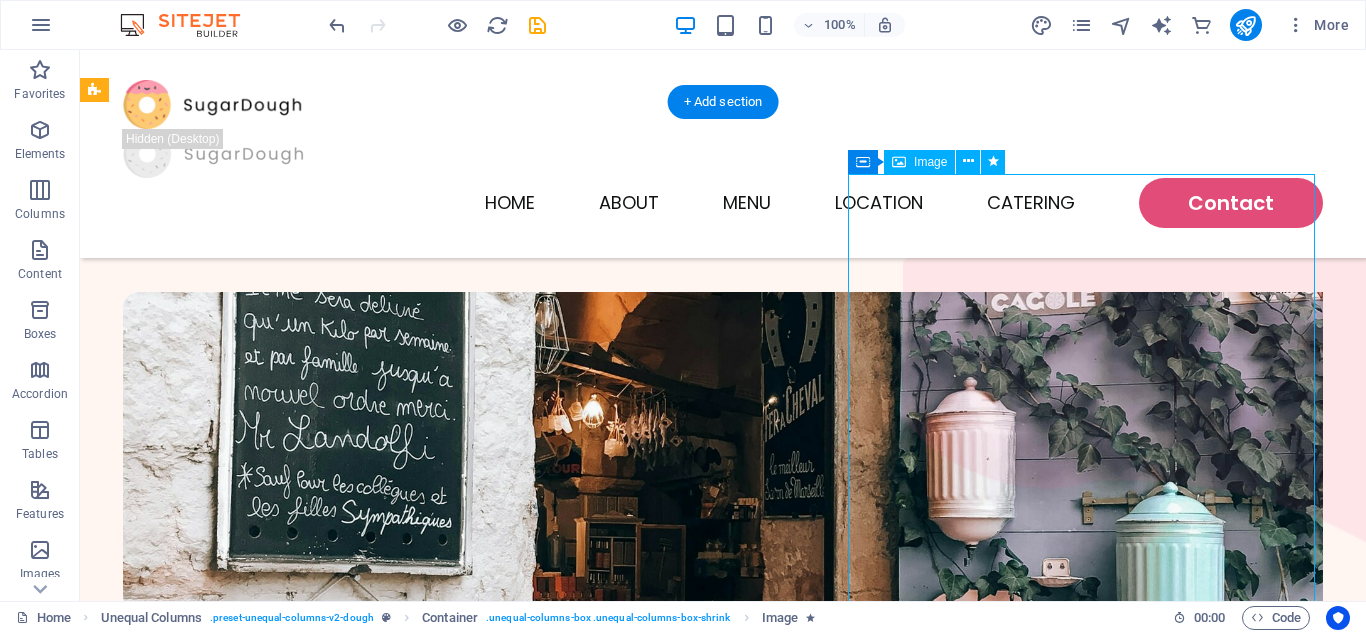 click at bounding box center (704, 2940) 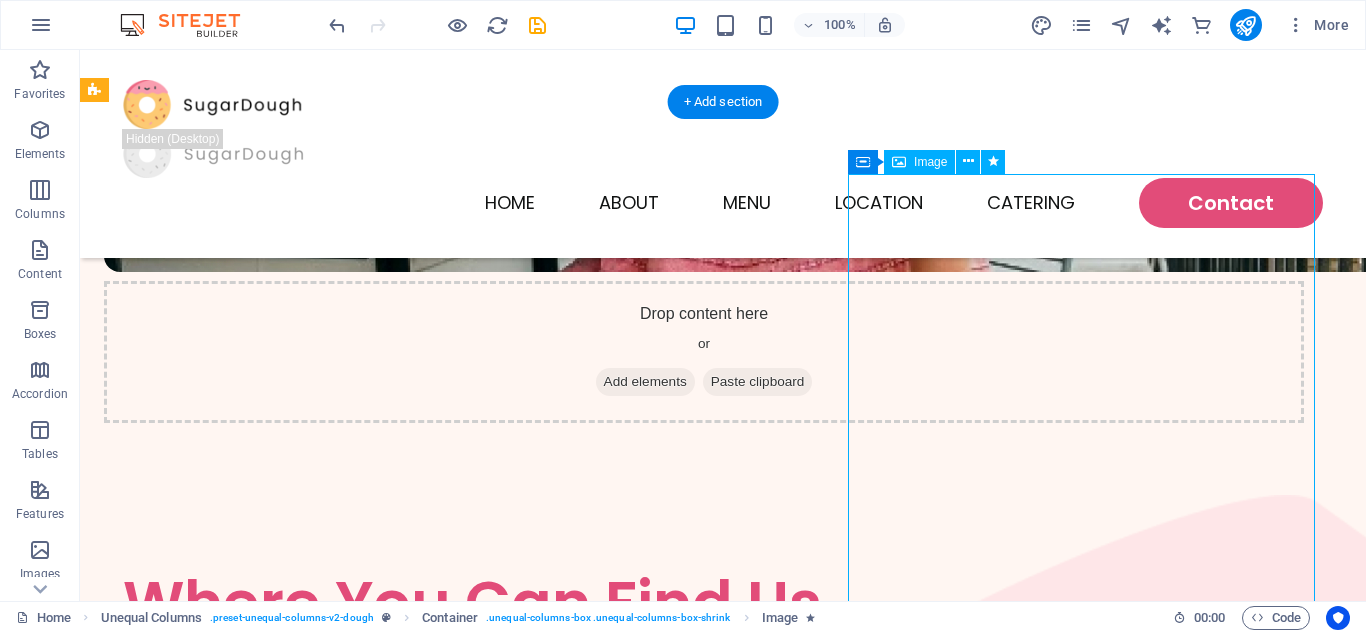 select on "%" 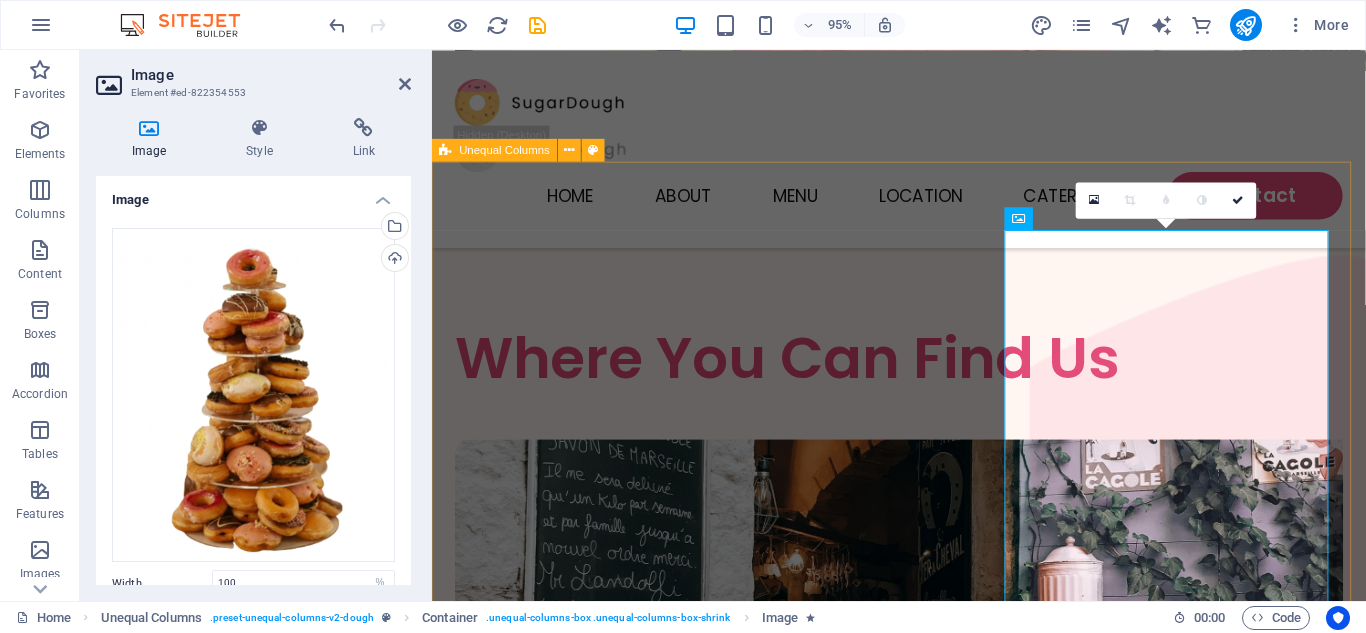 scroll, scrollTop: 4271, scrollLeft: 0, axis: vertical 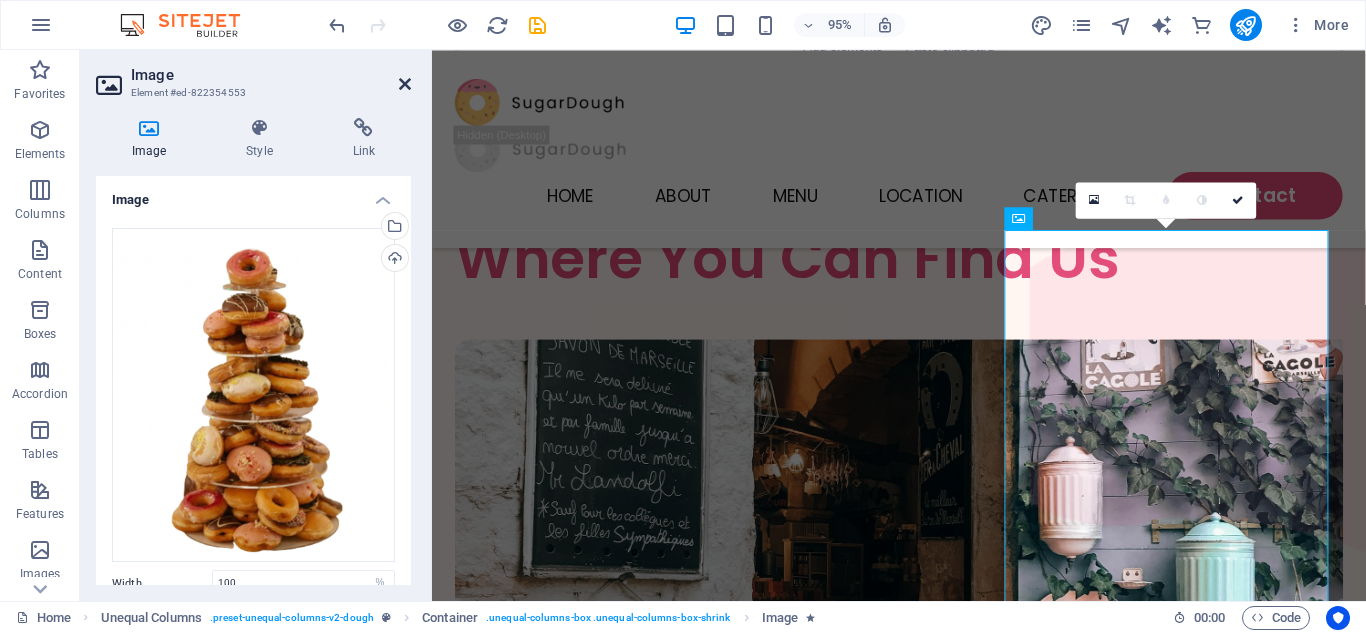 click at bounding box center [405, 84] 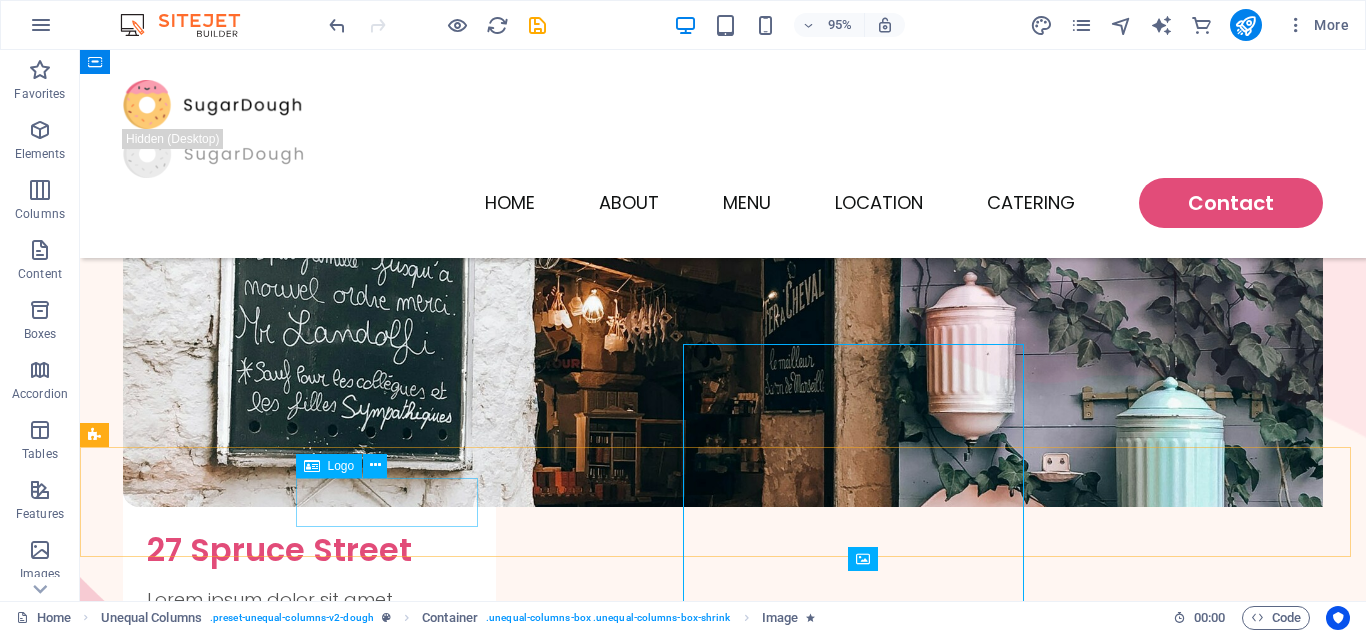 scroll, scrollTop: 4166, scrollLeft: 0, axis: vertical 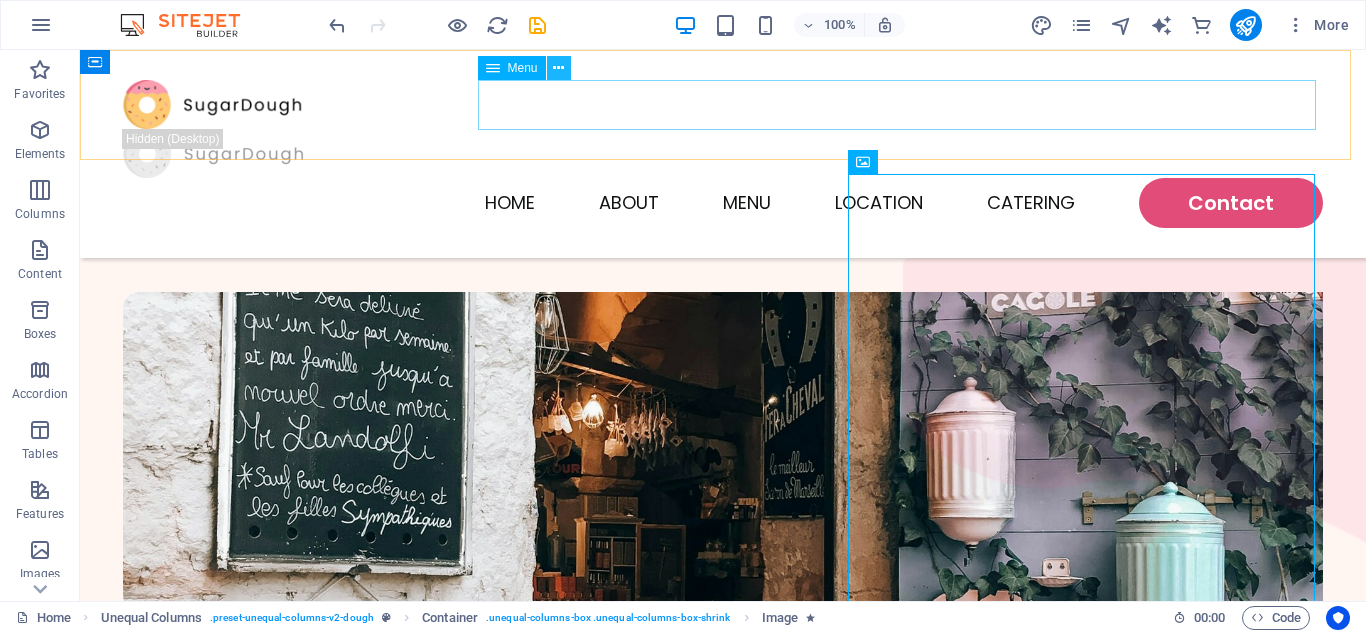 click at bounding box center (558, 68) 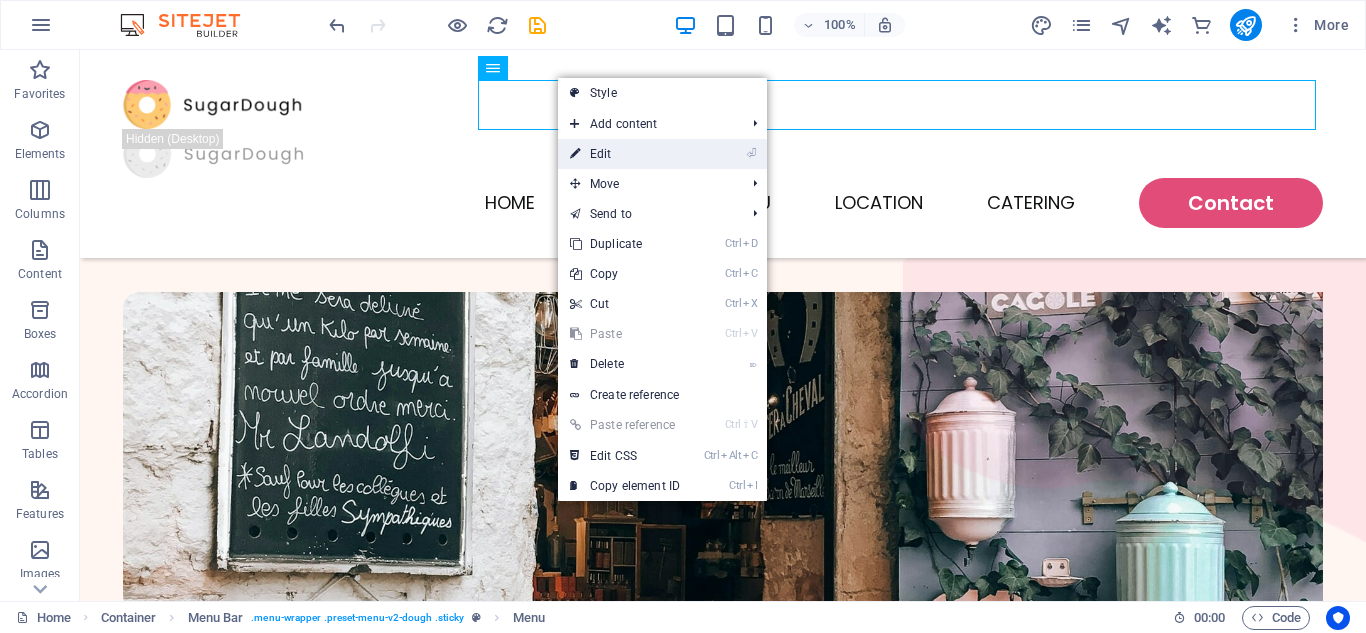 click on "⏎  Edit" at bounding box center [625, 154] 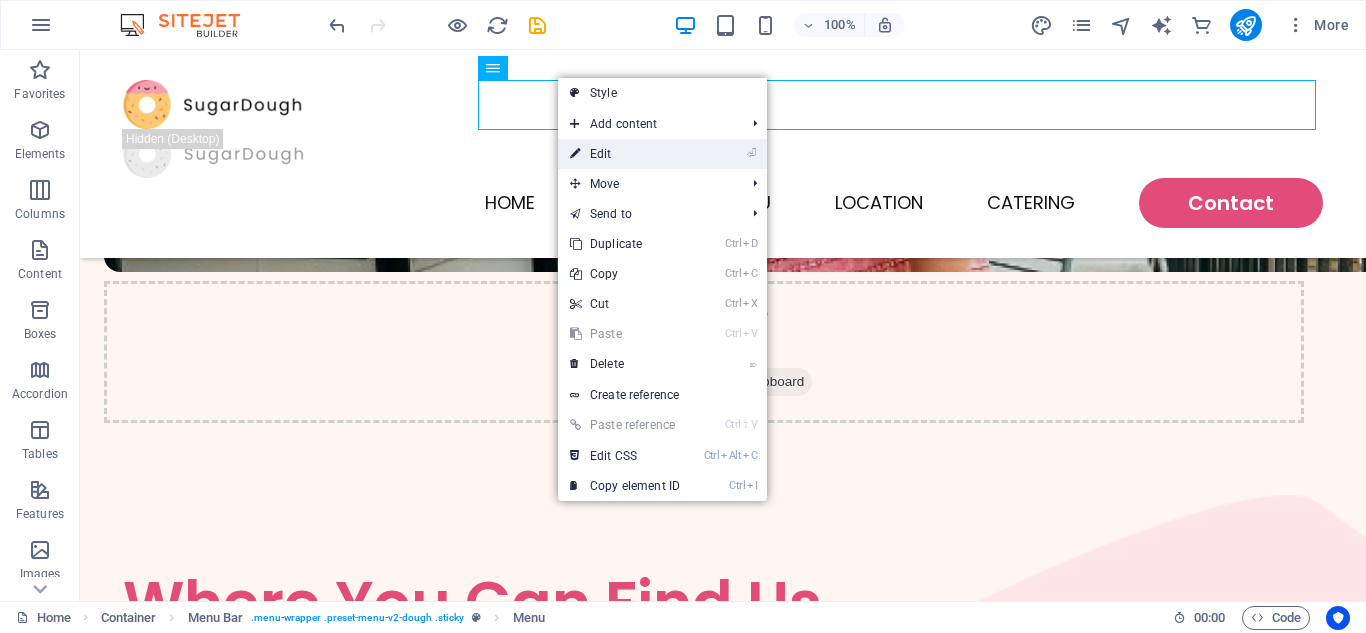select 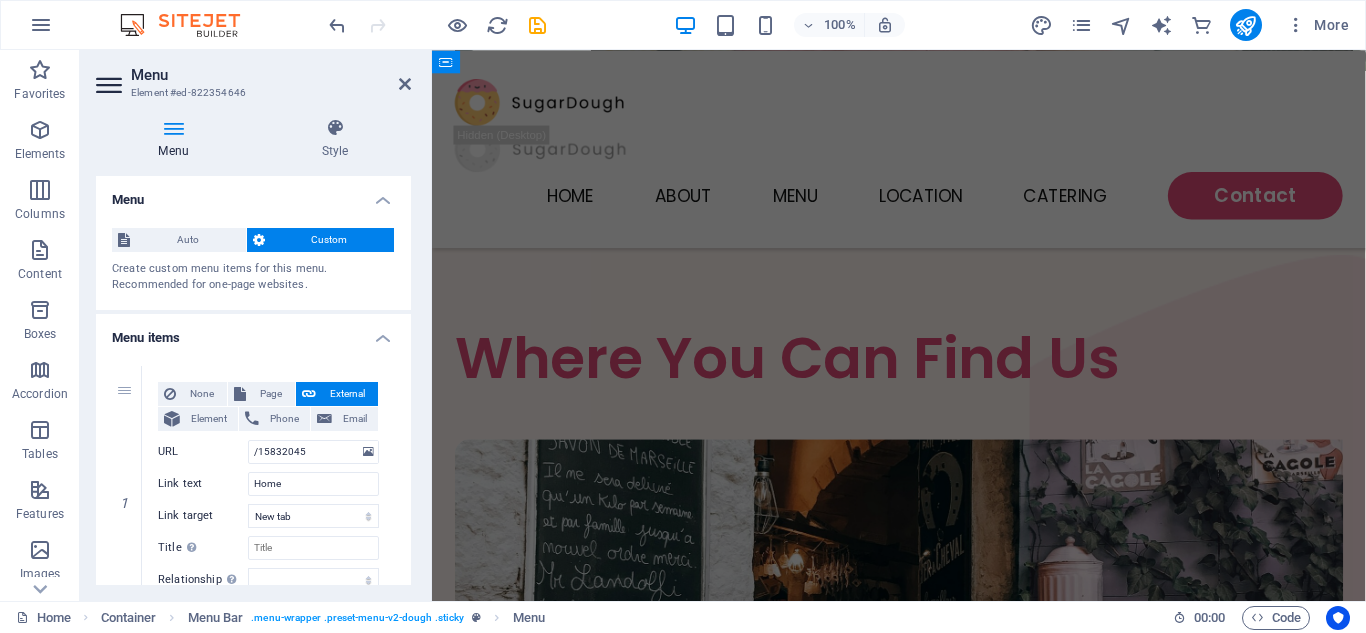 scroll, scrollTop: 4271, scrollLeft: 0, axis: vertical 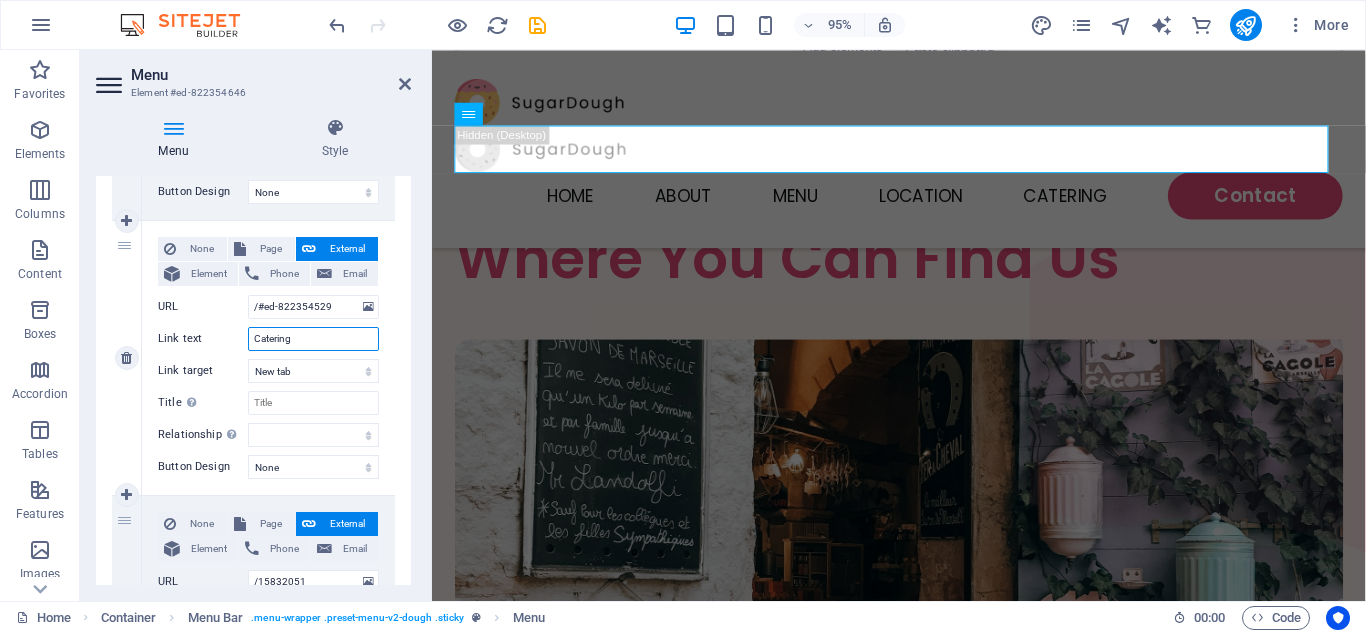 drag, startPoint x: 307, startPoint y: 334, endPoint x: 249, endPoint y: 336, distance: 58.034473 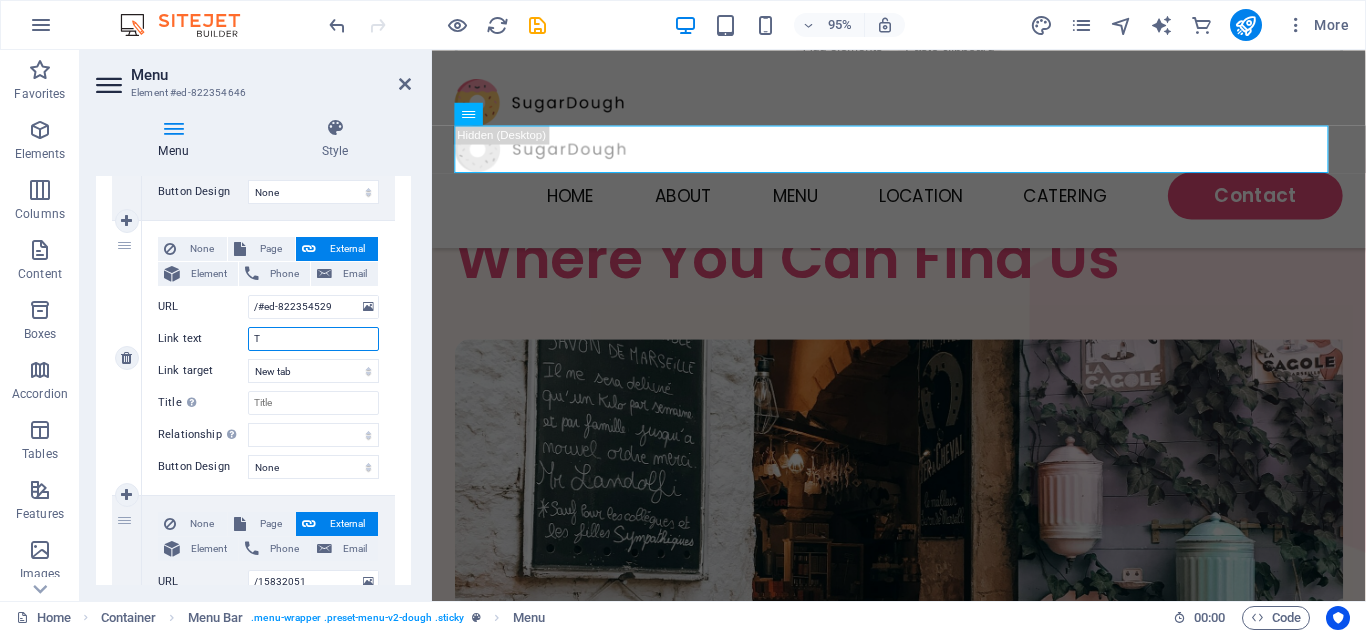type on "Te" 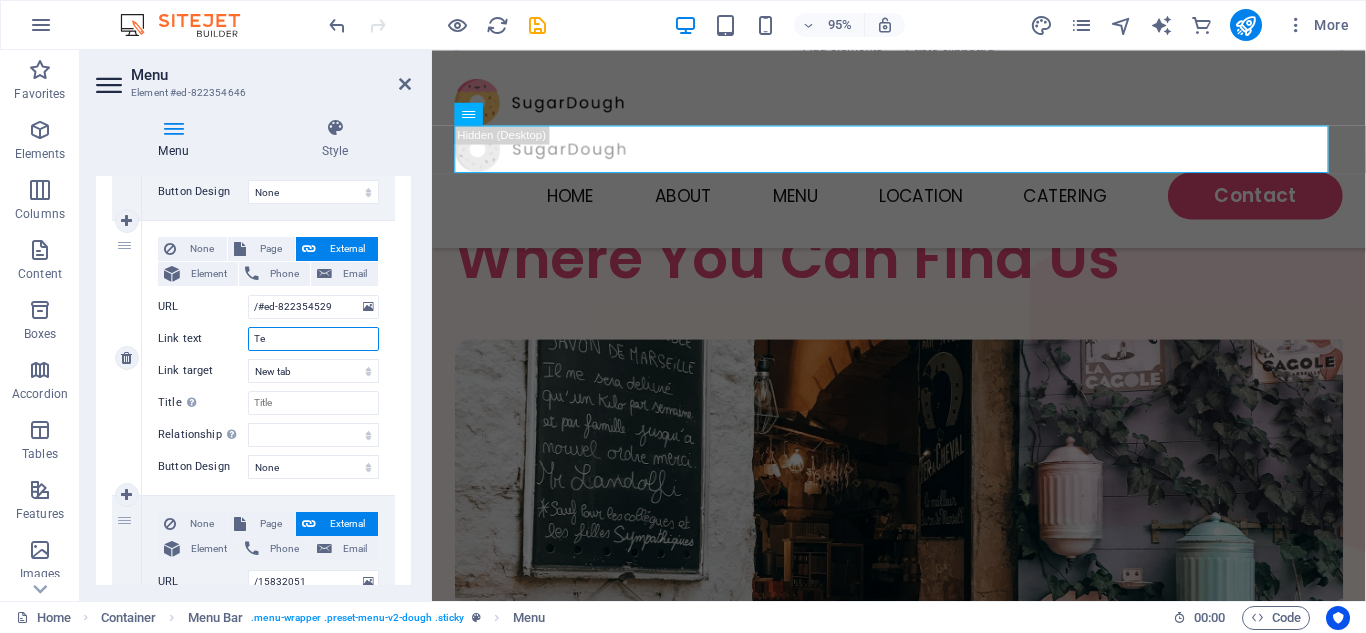 select 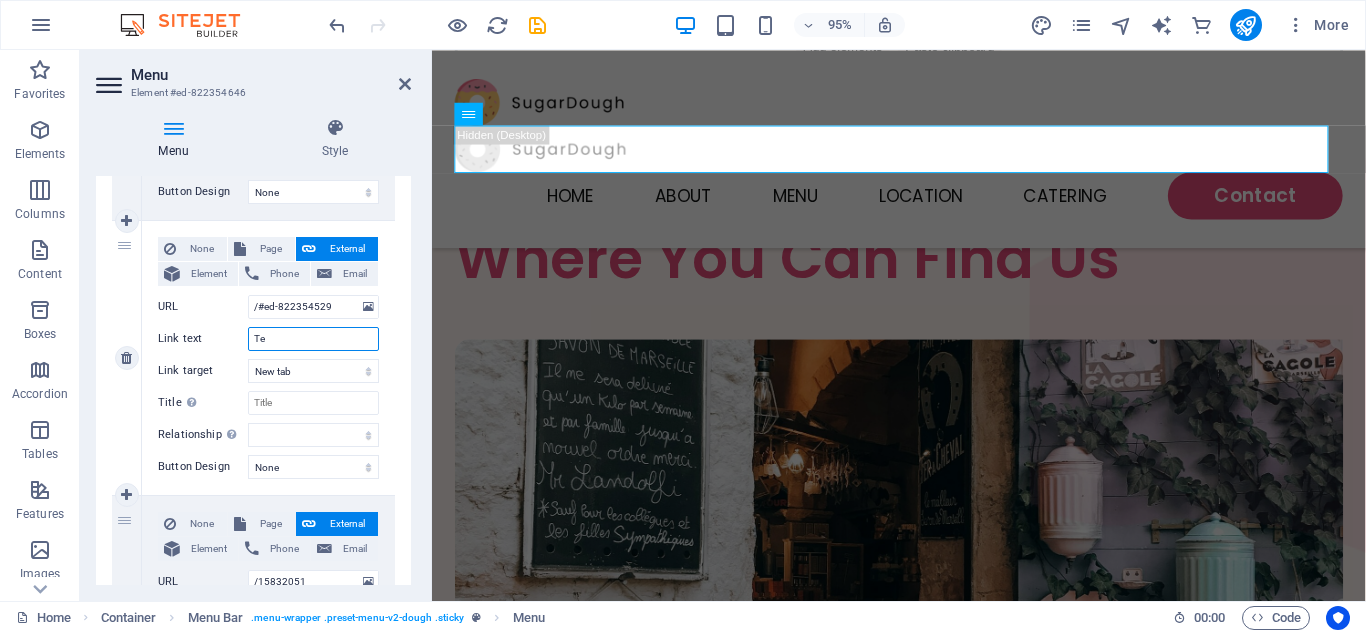 type on "Ter" 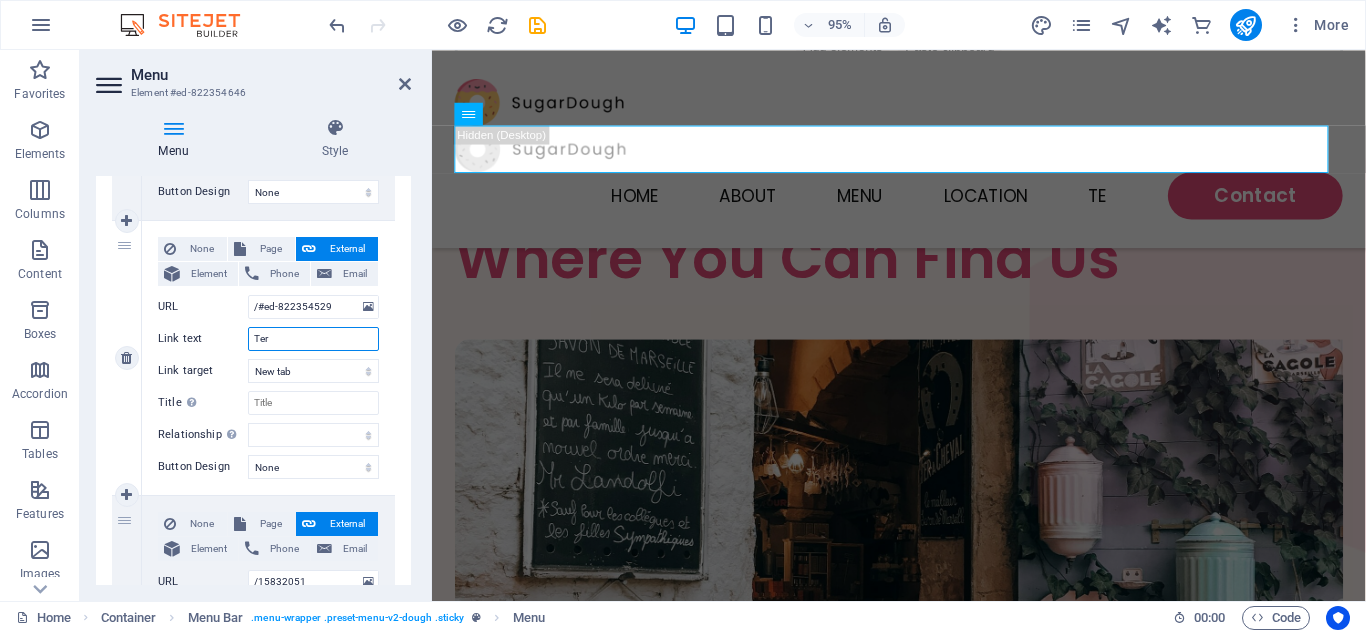 select 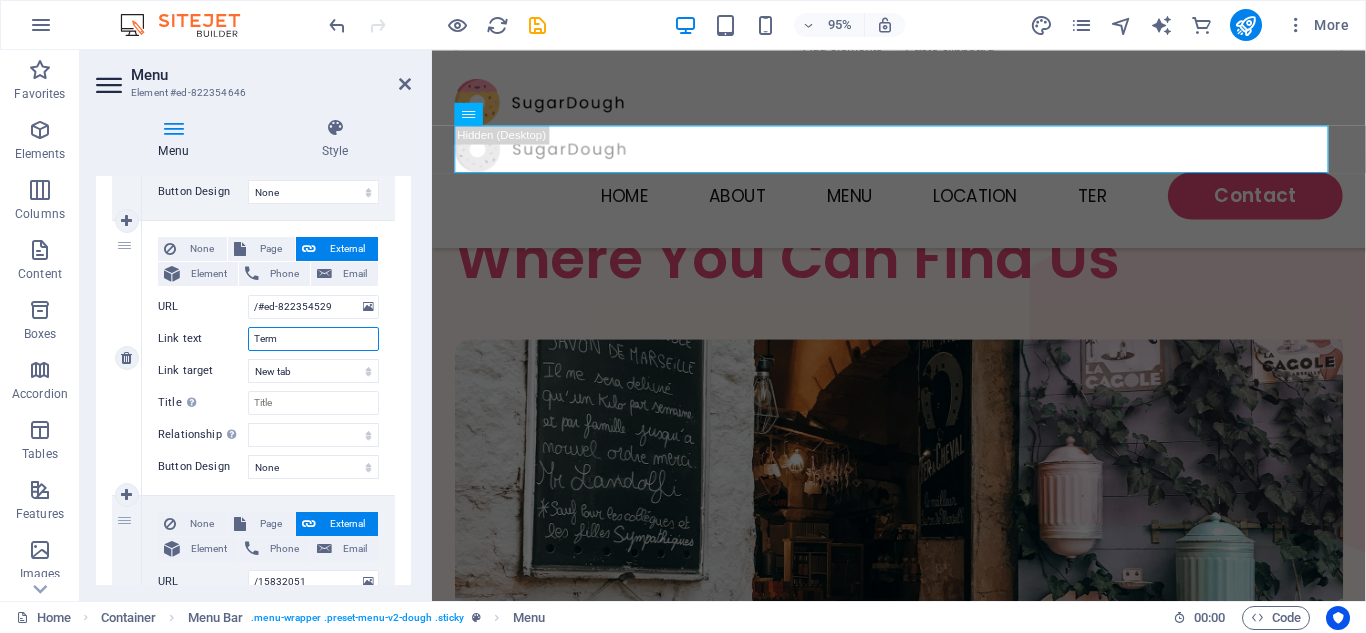 type on "Terms" 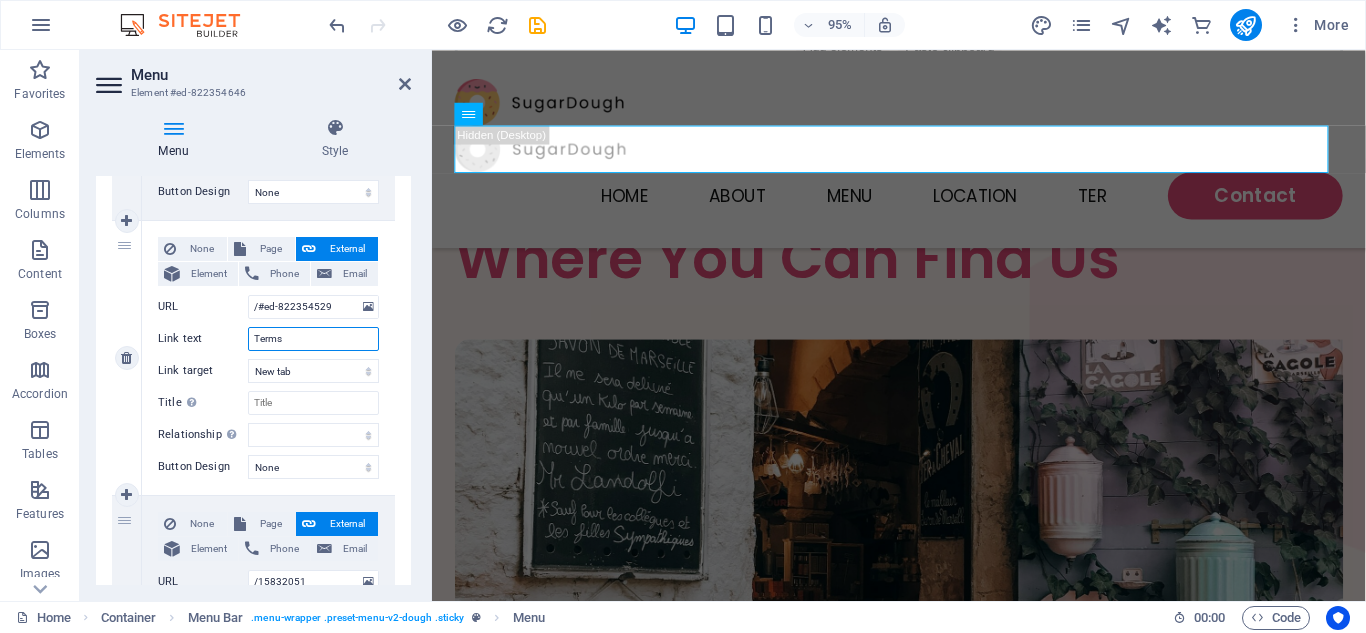 select 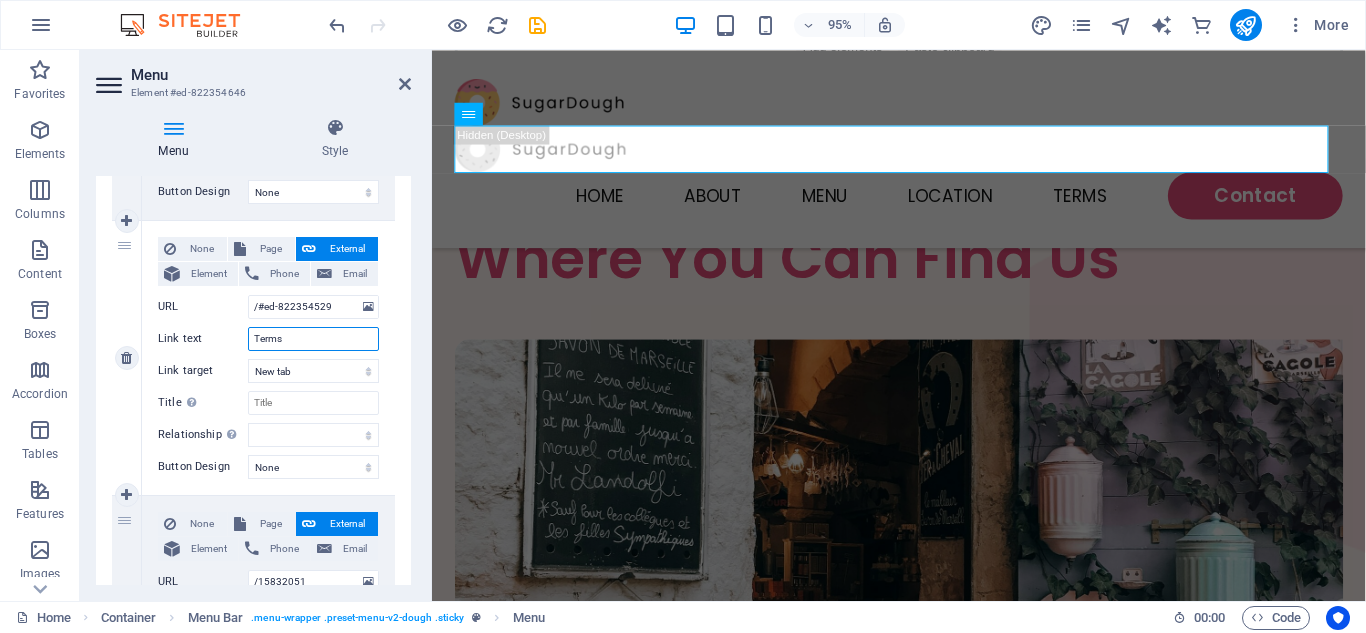 type on "Terms" 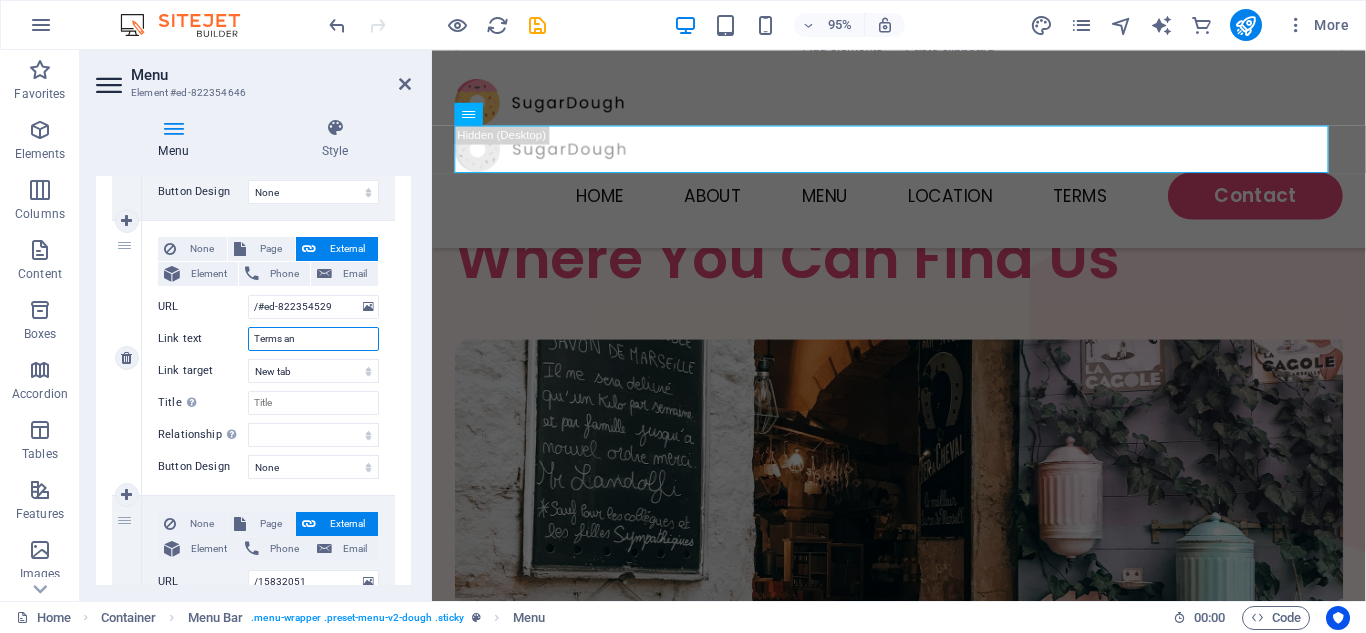 type on "Terms and" 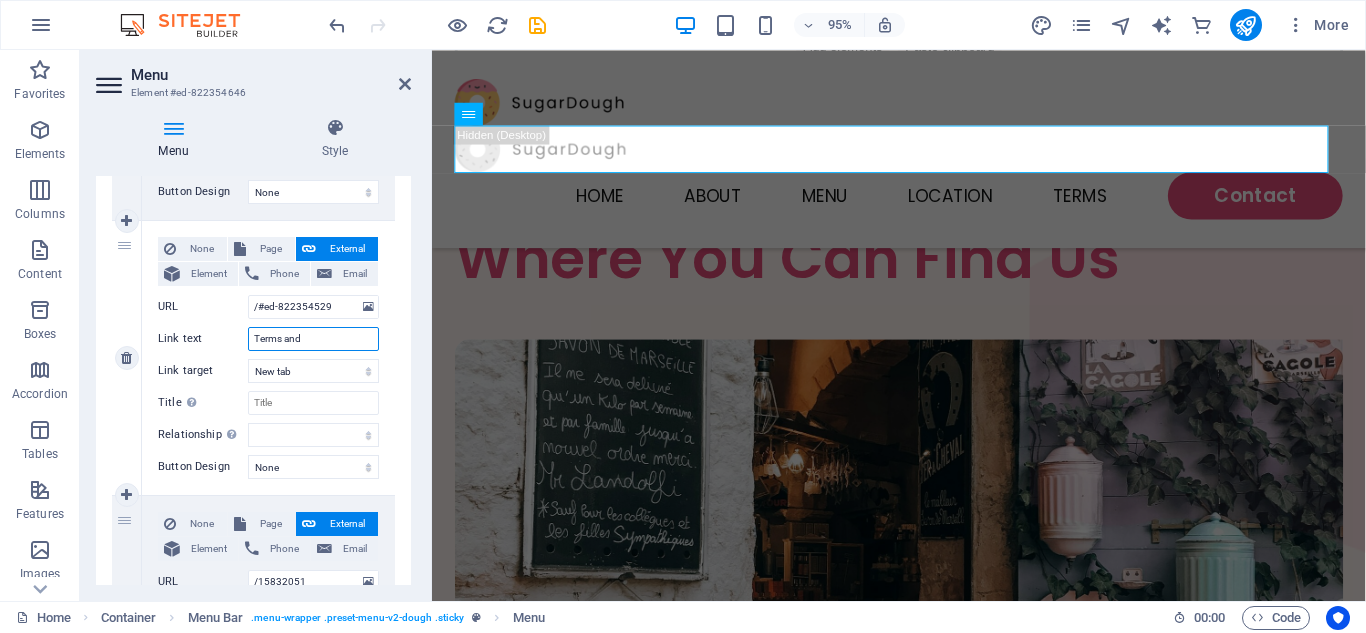 select 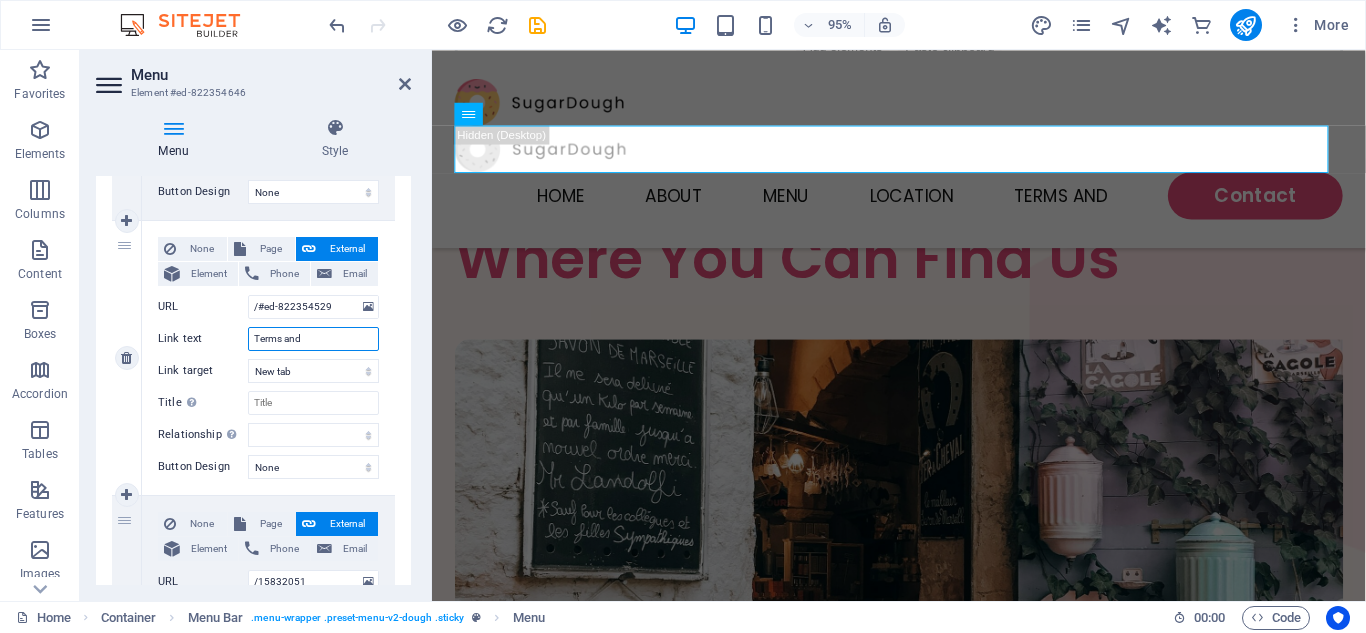 type on "Terms and" 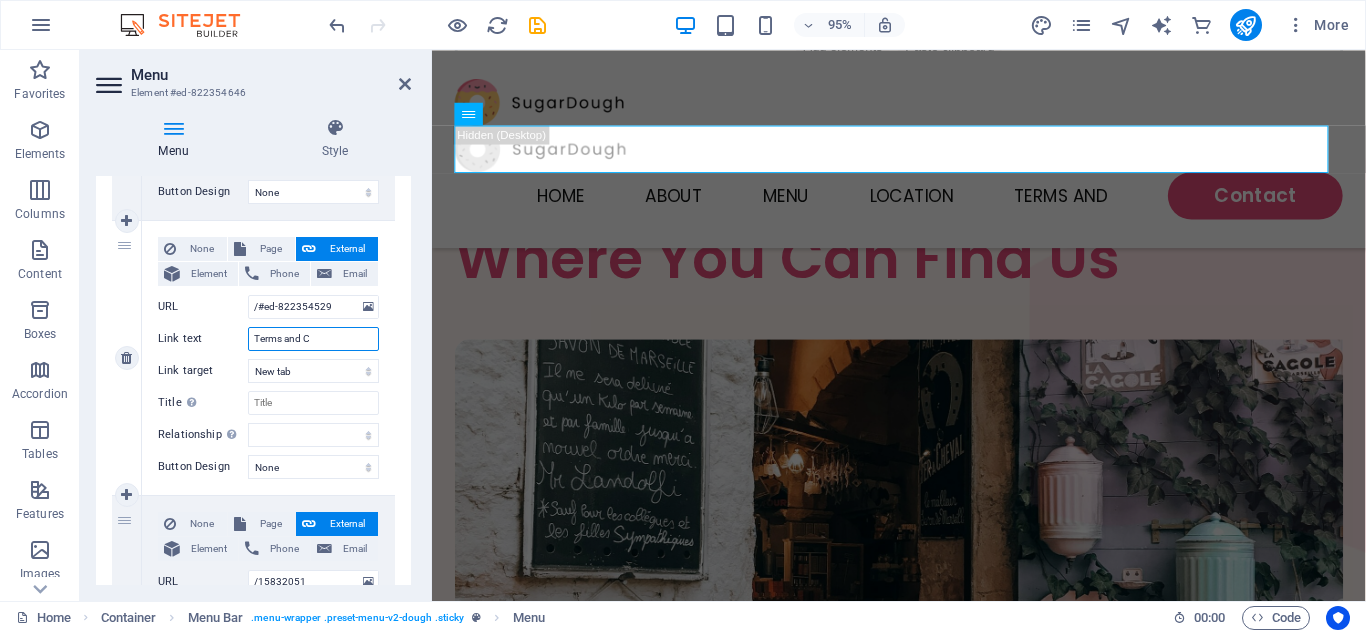 type on "Terms and Co" 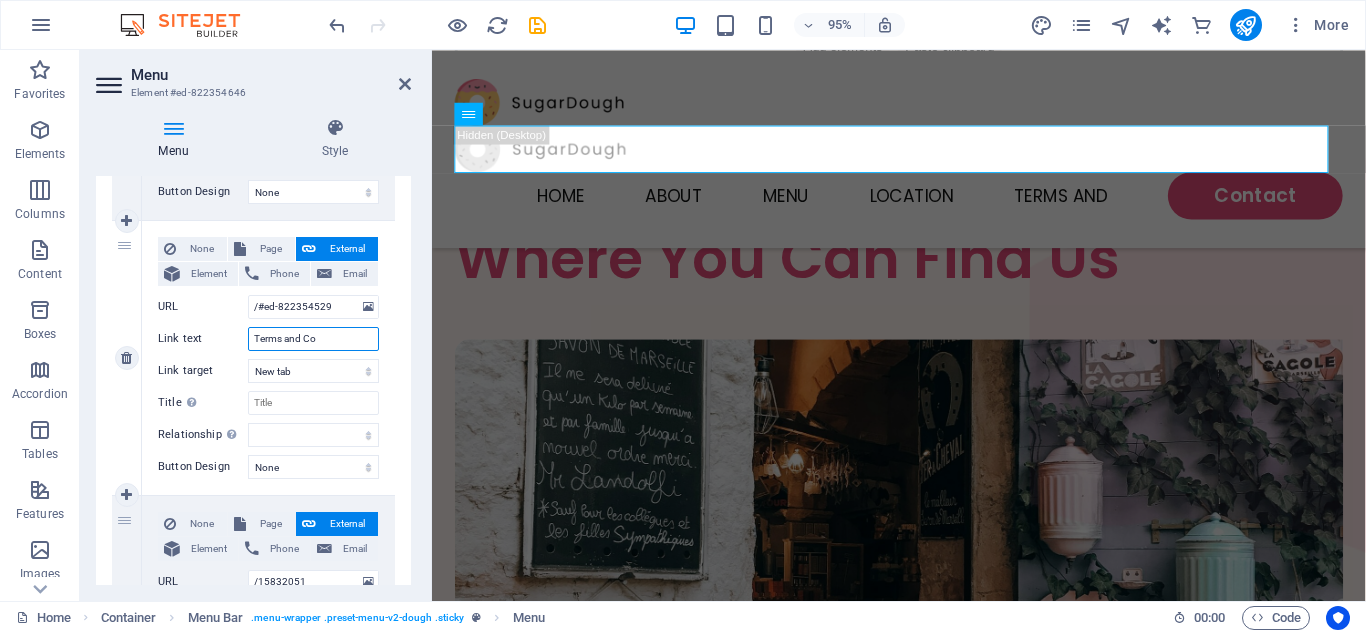 select 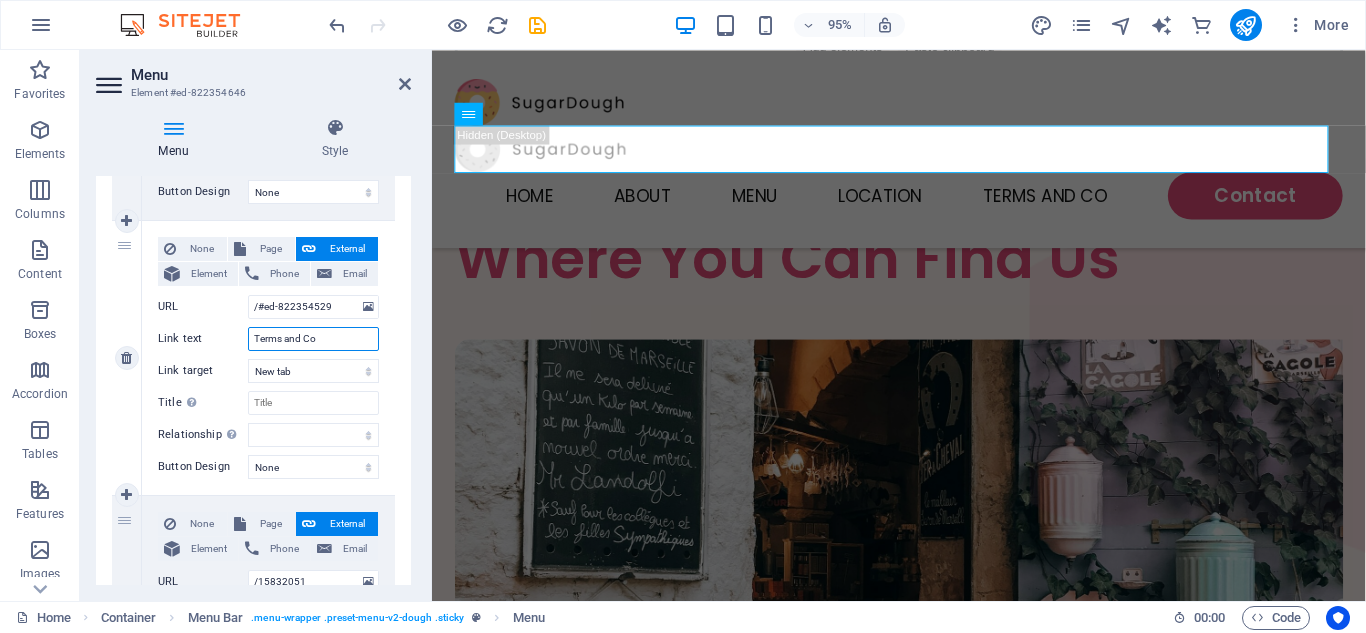 type on "Terms and Con" 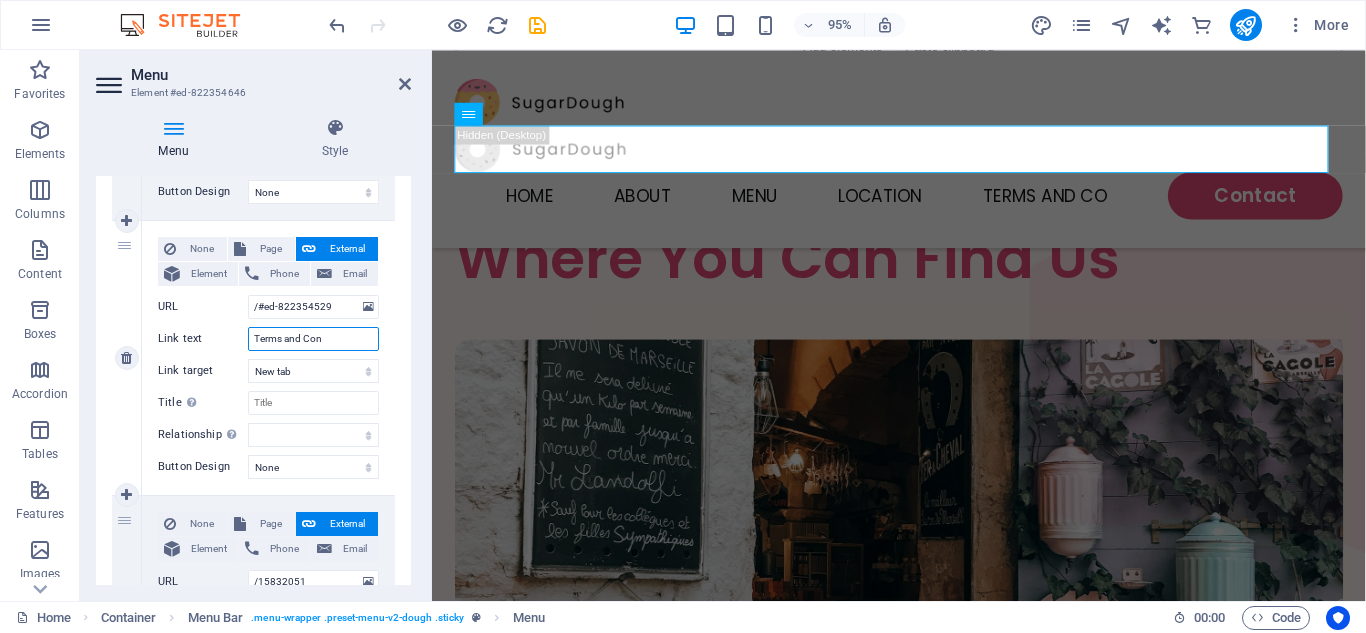 select 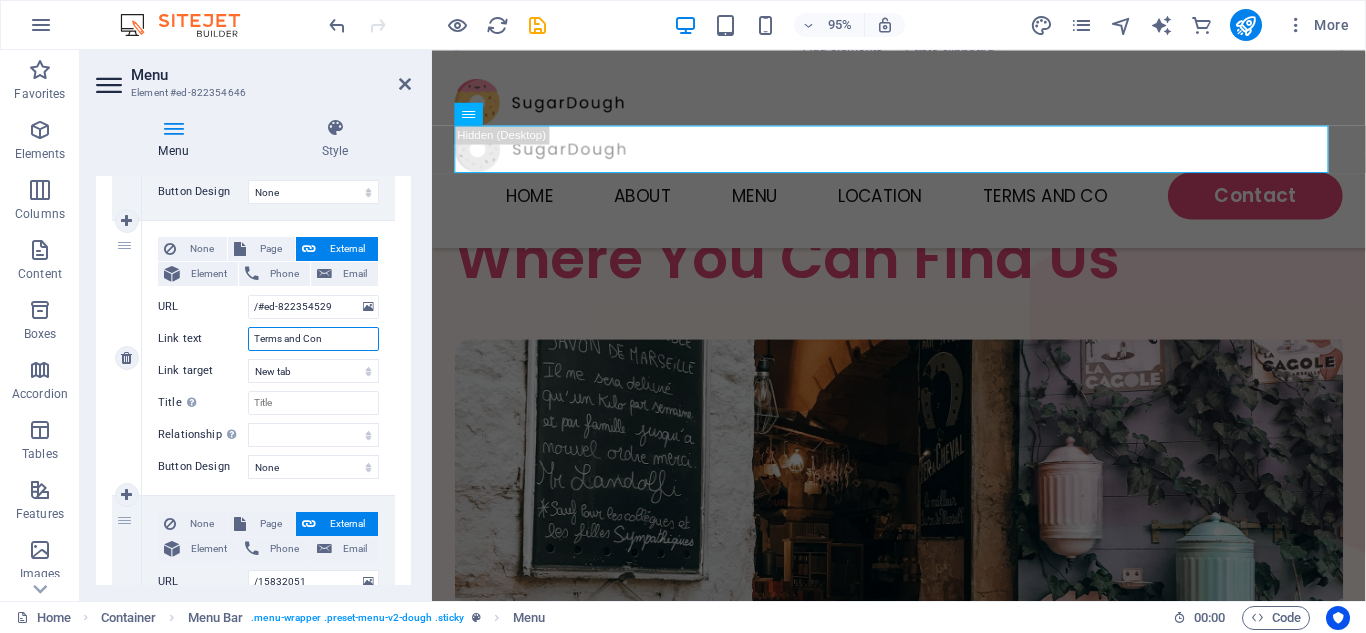 type on "Terms and Cond" 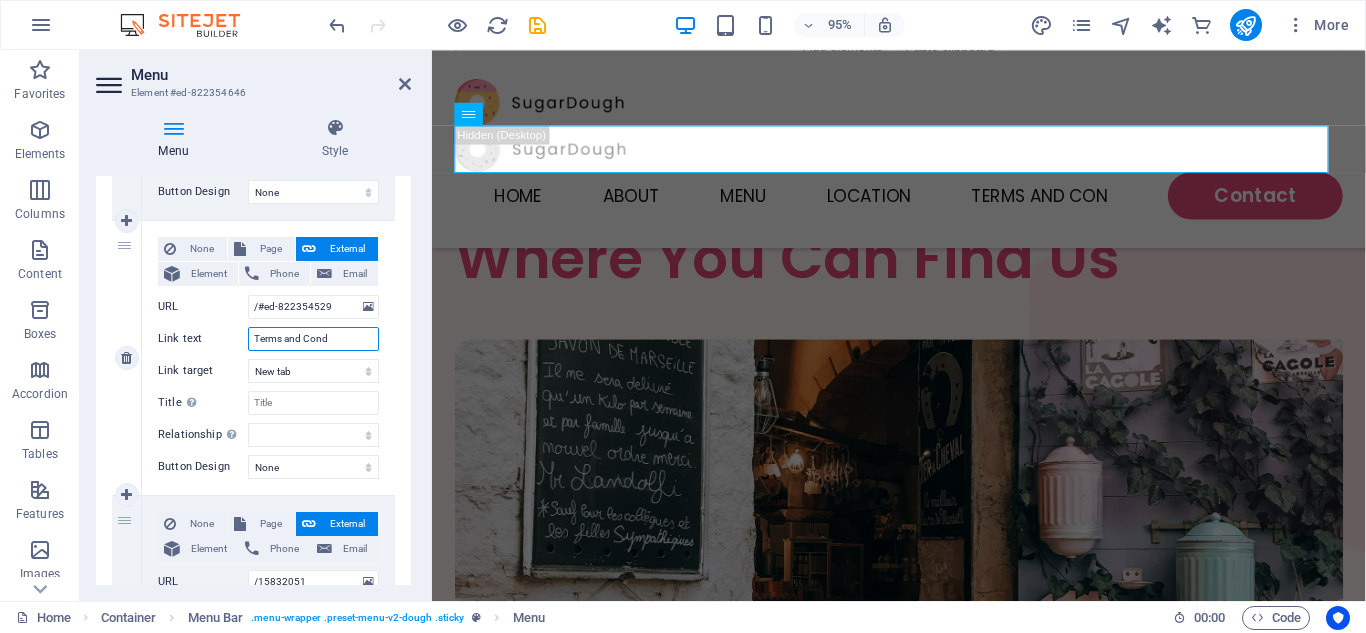select 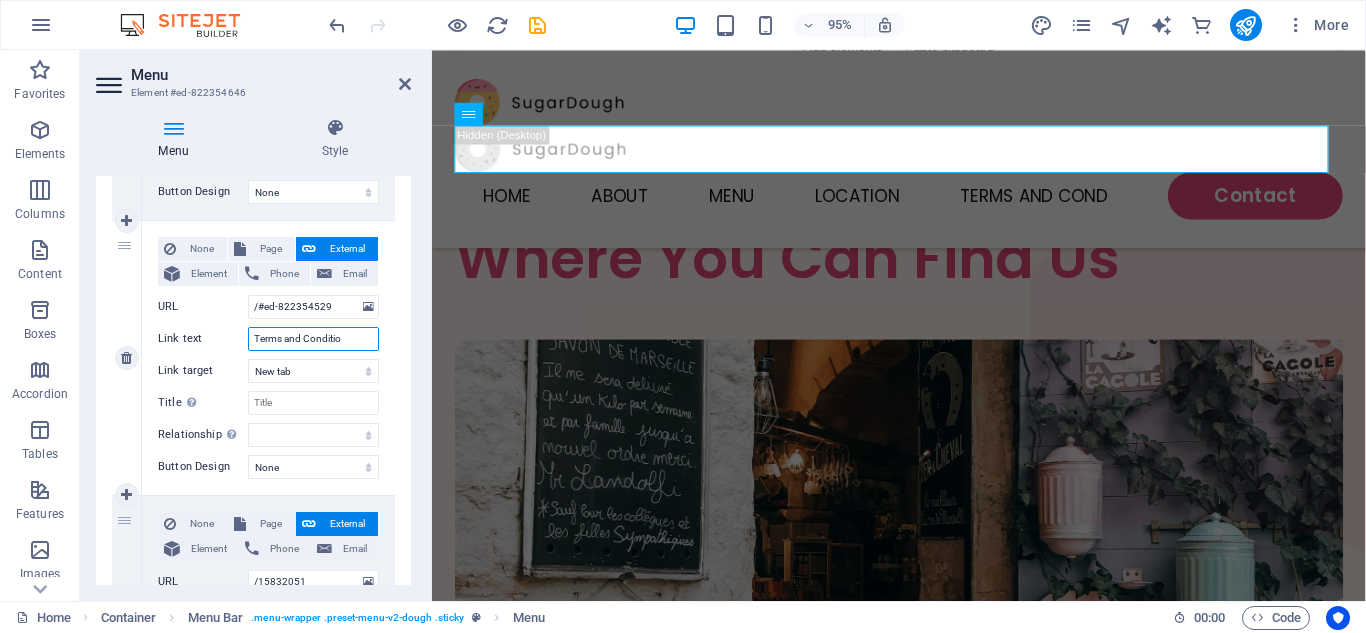 type on "Terms and Condition" 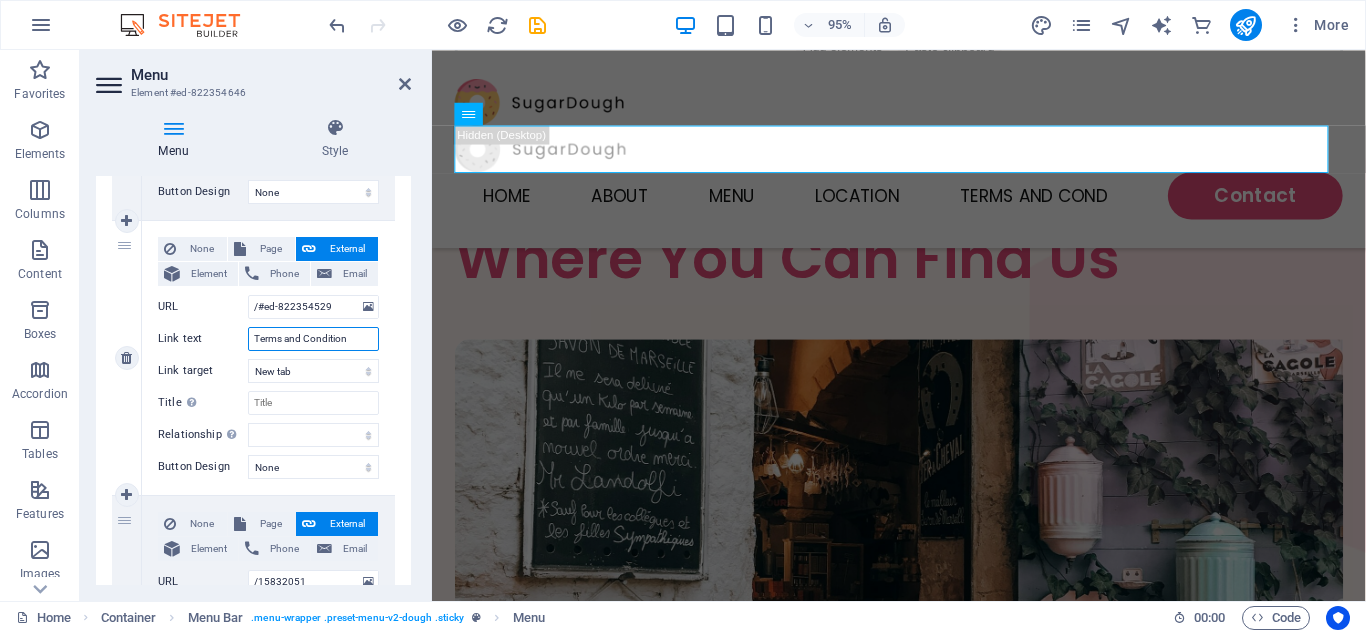 select 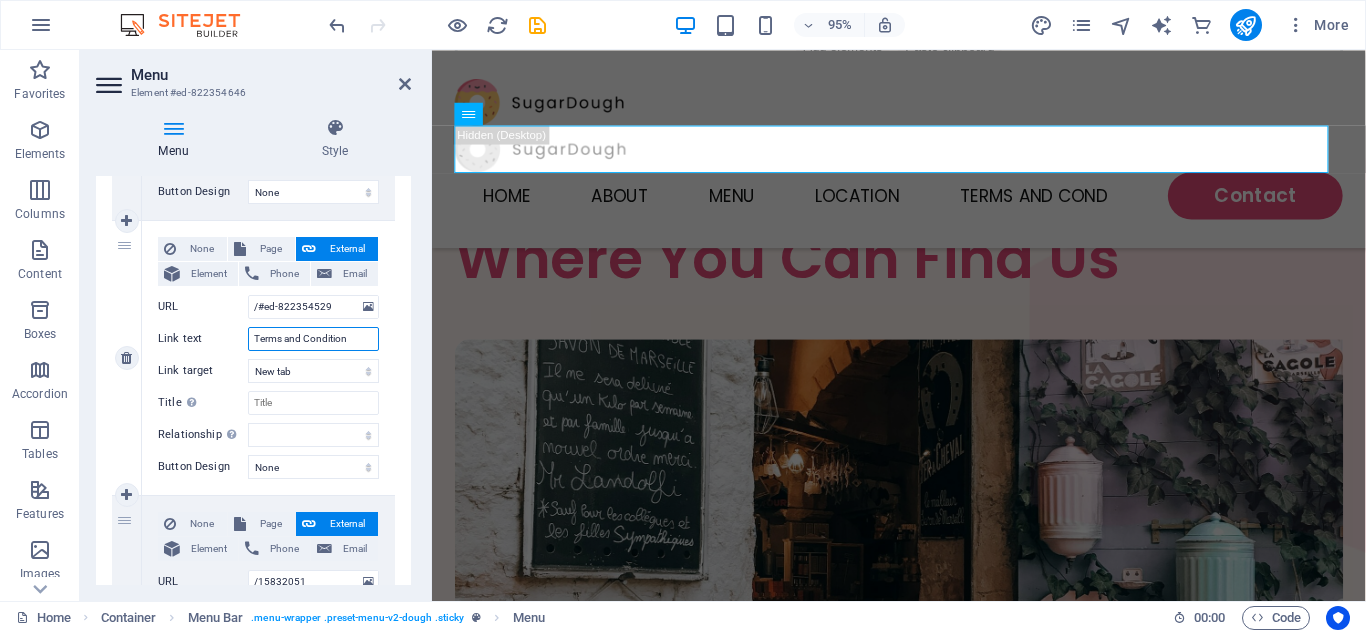 select 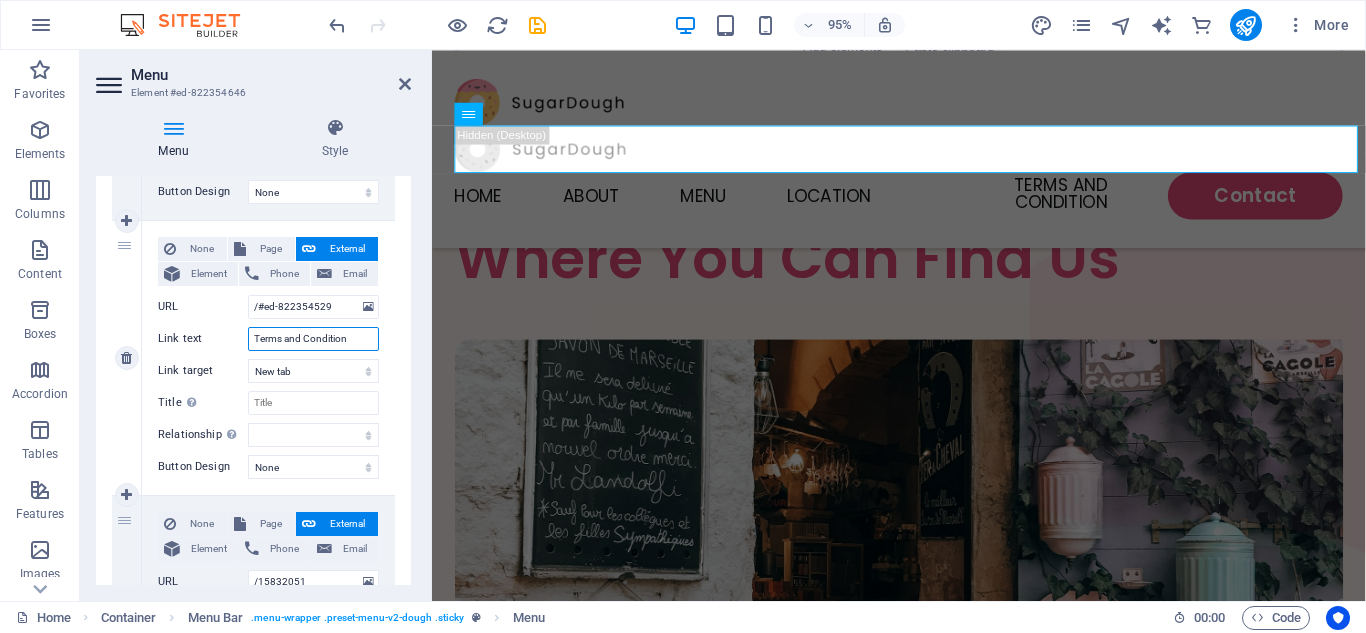 click on "Terms and Condition" at bounding box center [313, 339] 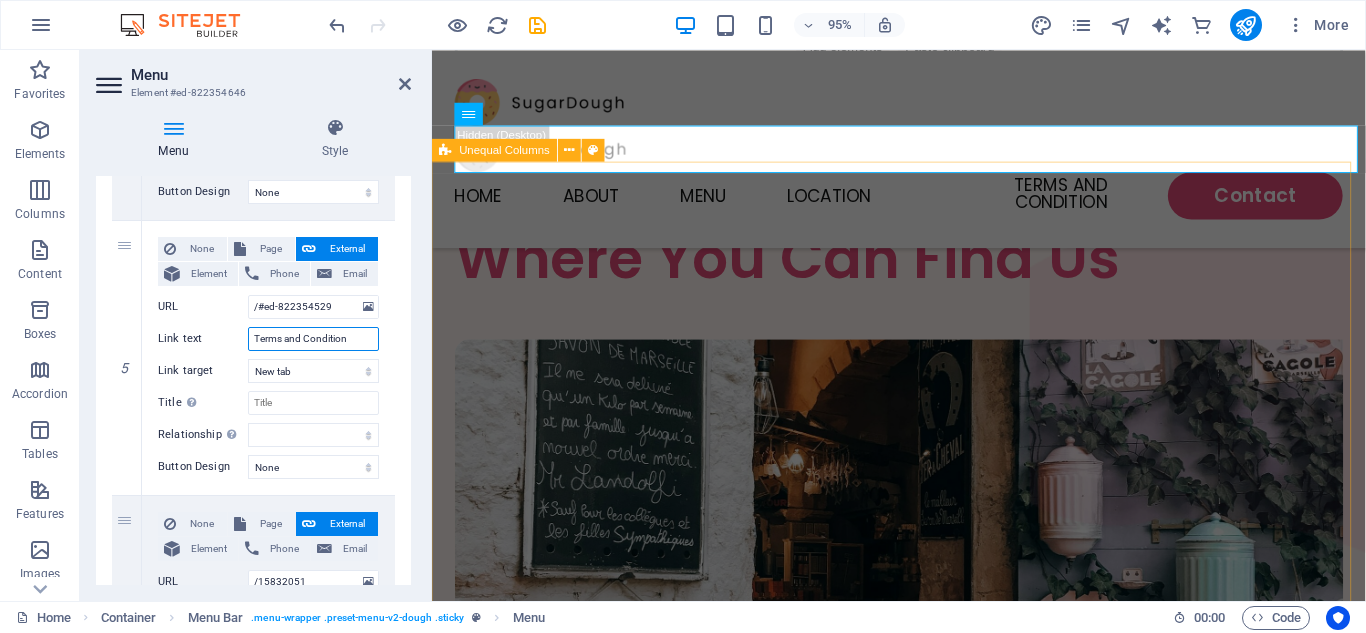 type on "Terms and Condition" 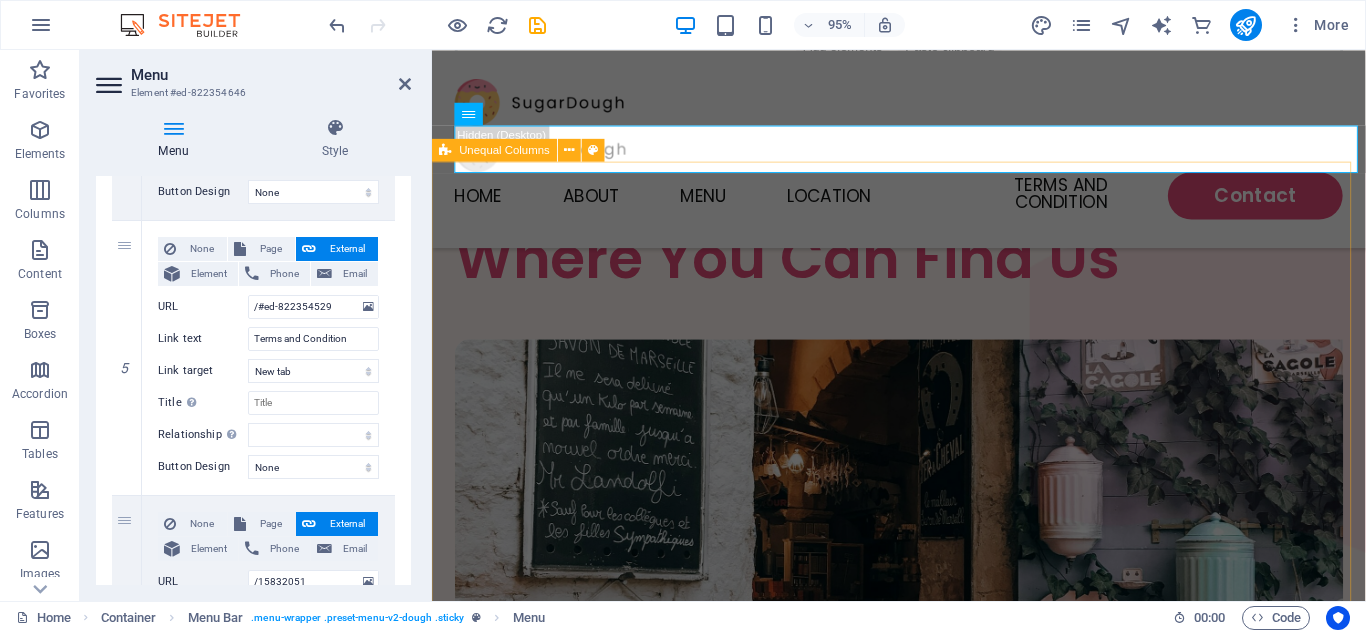 click on "Catering Lorem ipsum dolor sit amet, consectetur adipiscing elit, sed do eiusmod tempor incididunt ut labore et dolore magna aliqua. Ultricies lacus sed turpis tincidunt. Ornare suspendisse sed nisi lacus sed viverra tellus. Contact Us" at bounding box center (923, 2929) 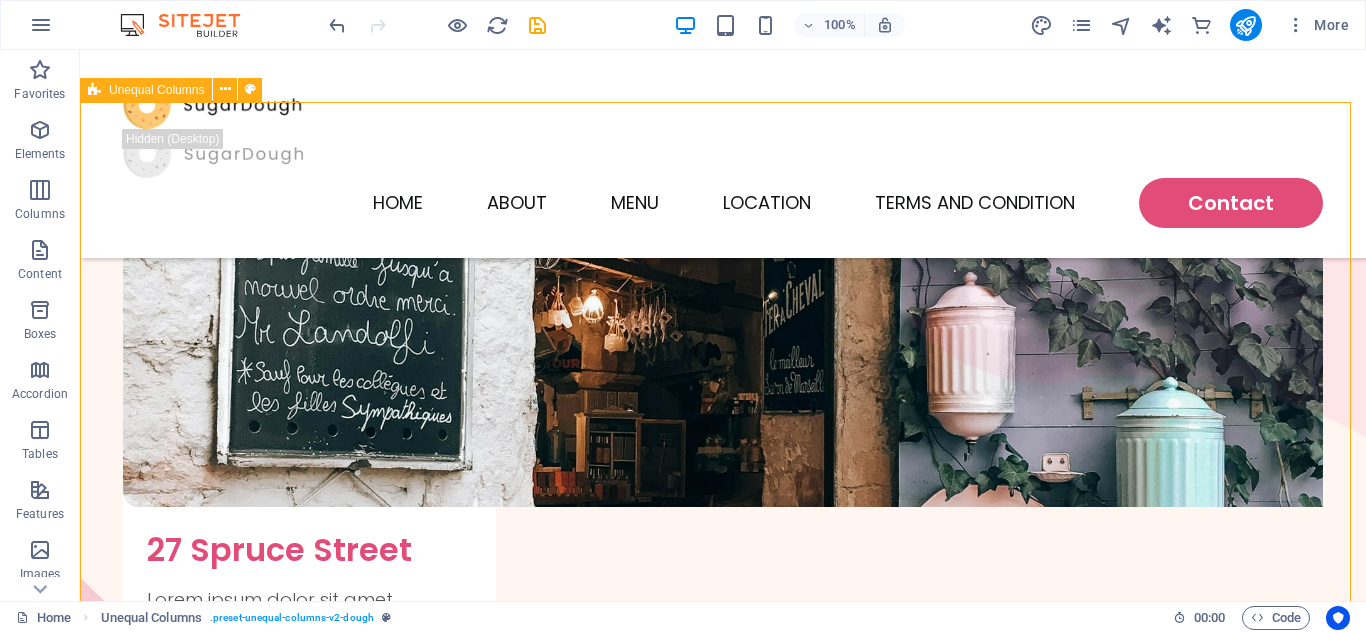scroll, scrollTop: 4166, scrollLeft: 0, axis: vertical 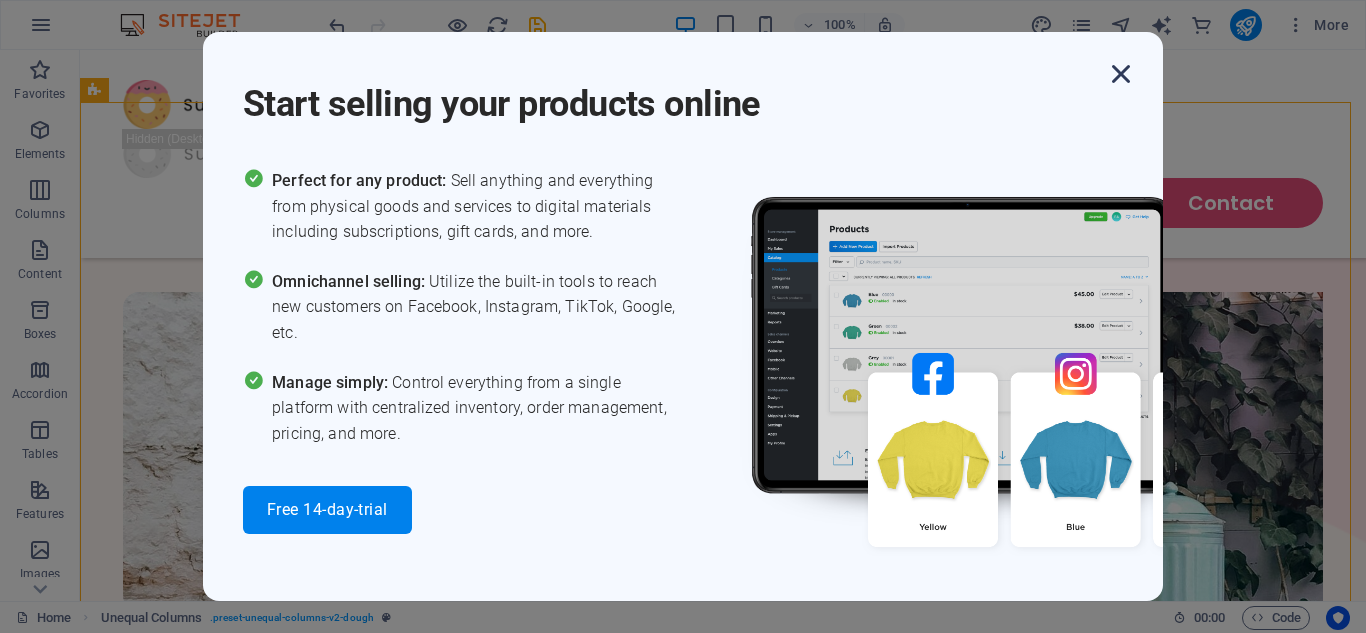 click at bounding box center (1121, 74) 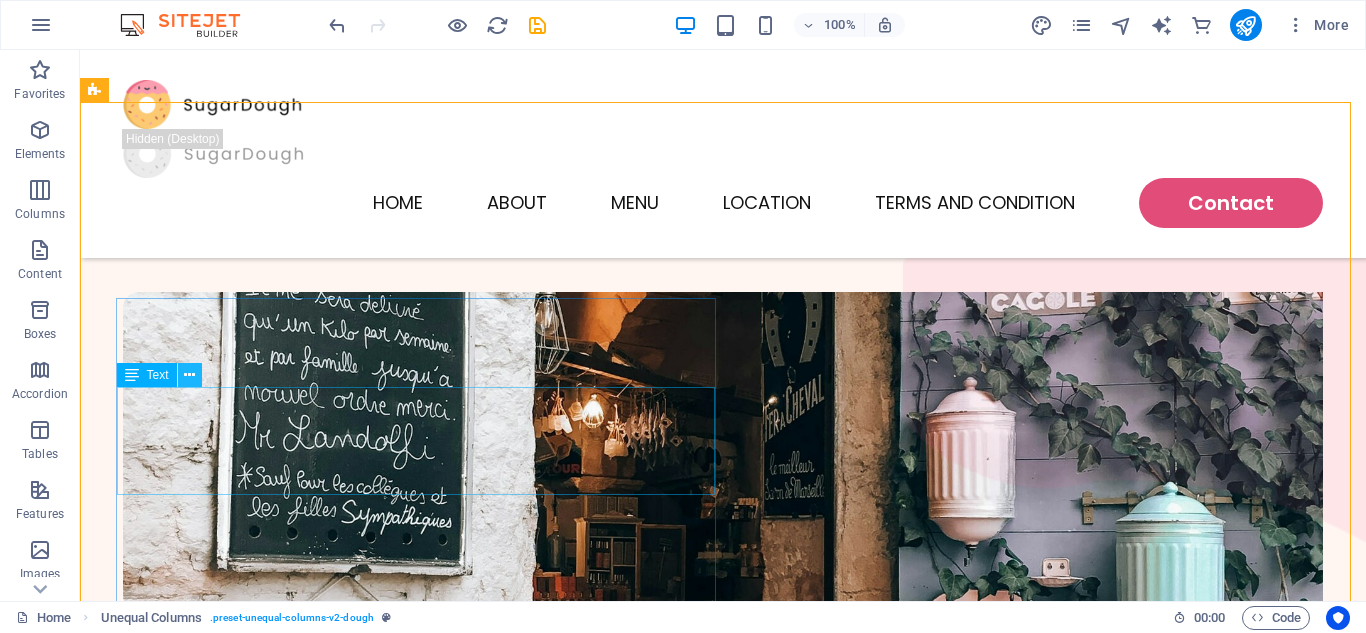 click at bounding box center [189, 375] 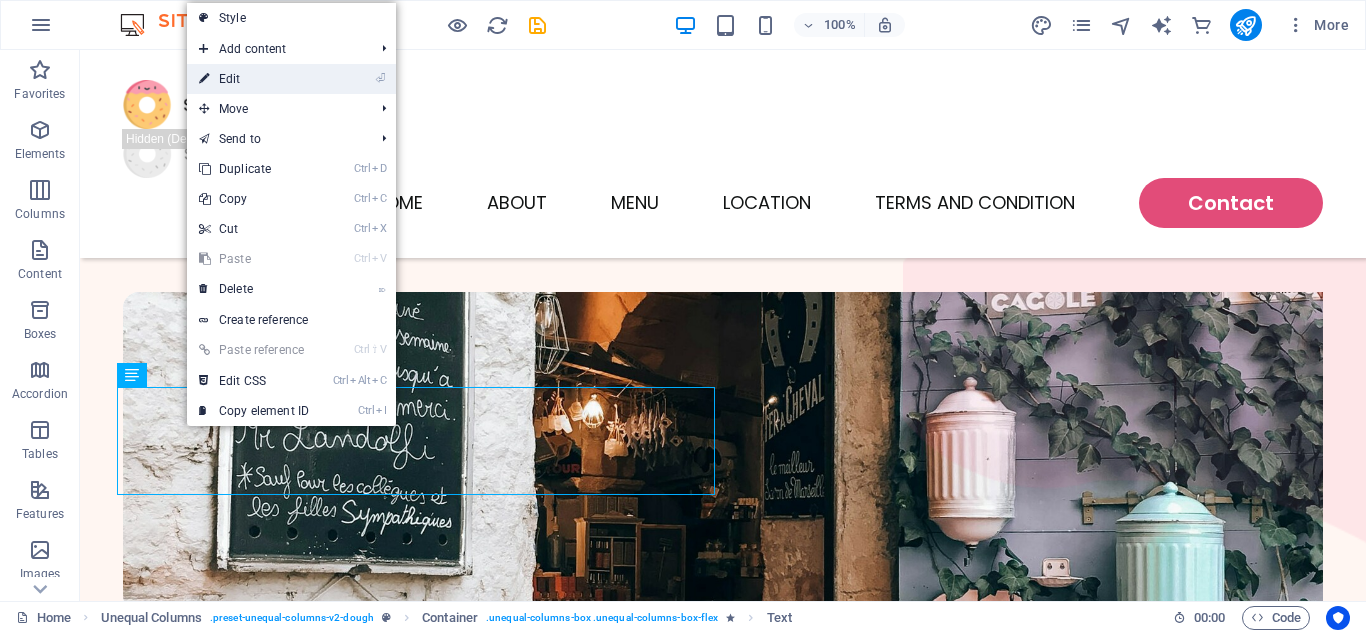 click on "⏎  Edit" at bounding box center [254, 79] 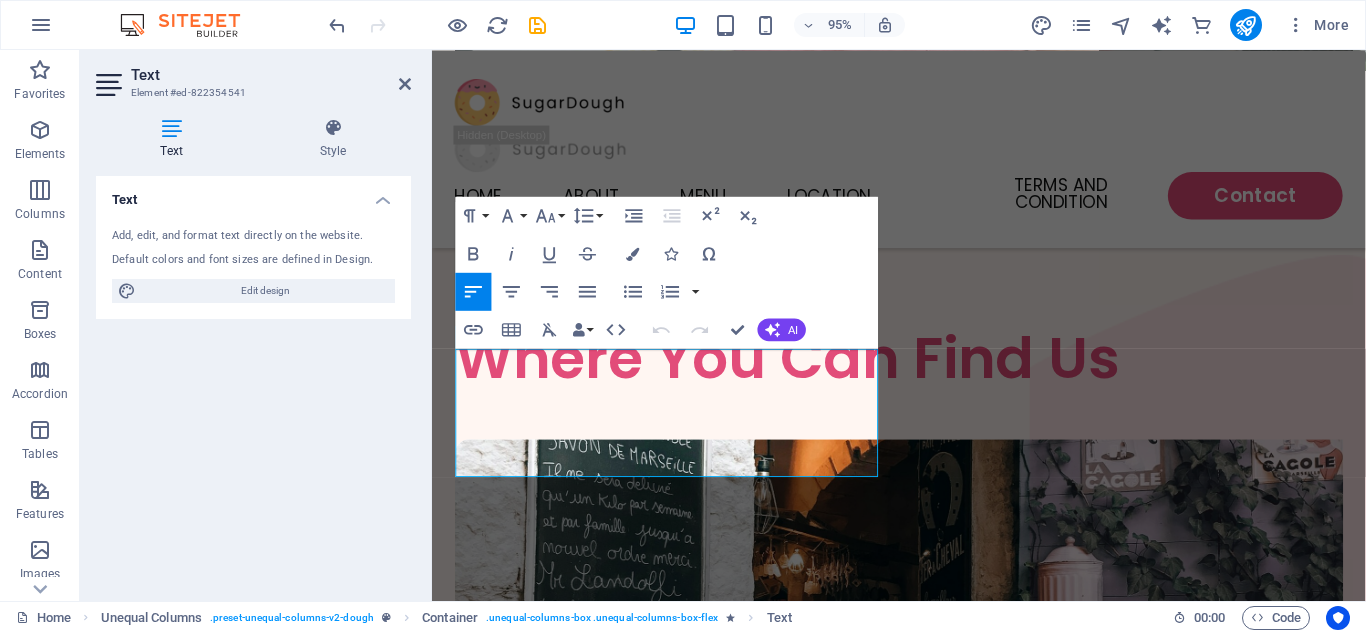 scroll, scrollTop: 4271, scrollLeft: 0, axis: vertical 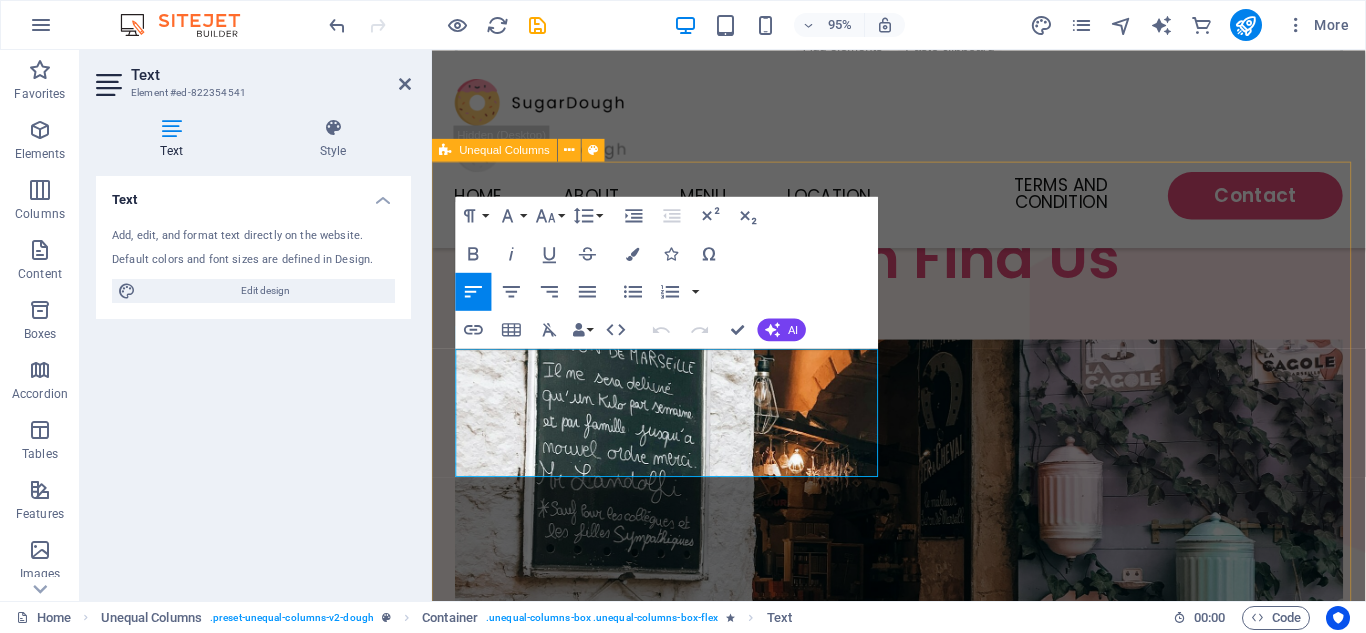 drag, startPoint x: 676, startPoint y: 478, endPoint x: 450, endPoint y: 378, distance: 247.13559 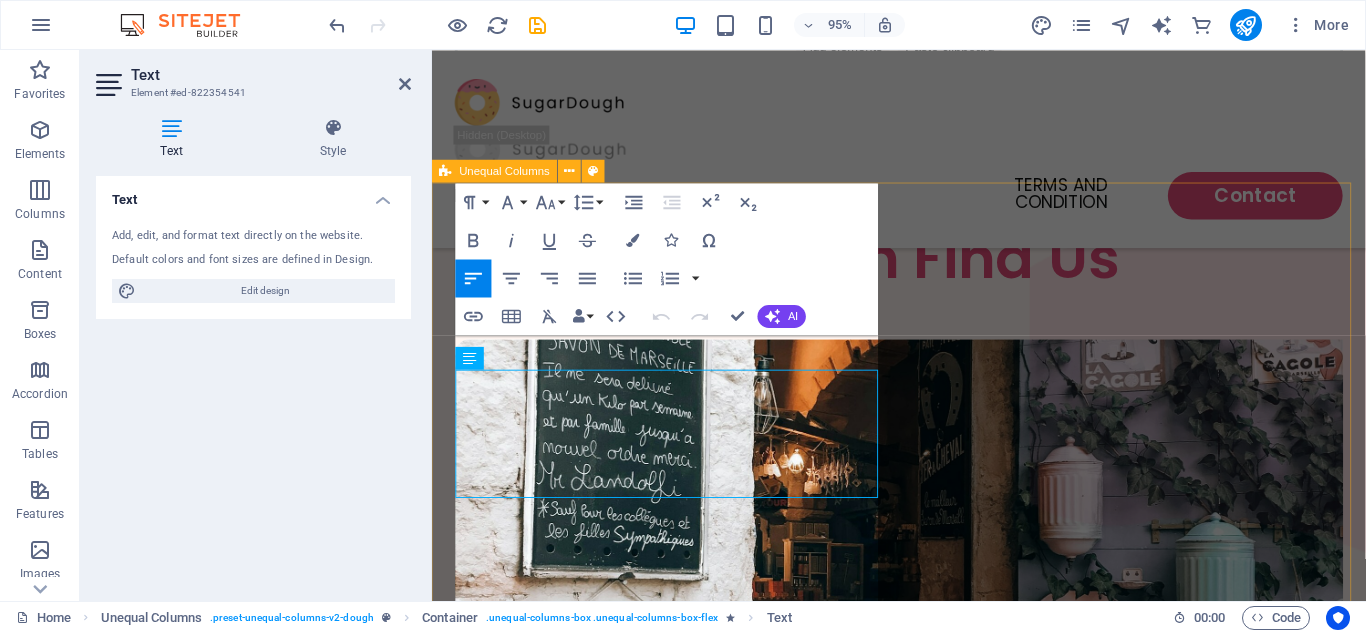 scroll, scrollTop: 4249, scrollLeft: 0, axis: vertical 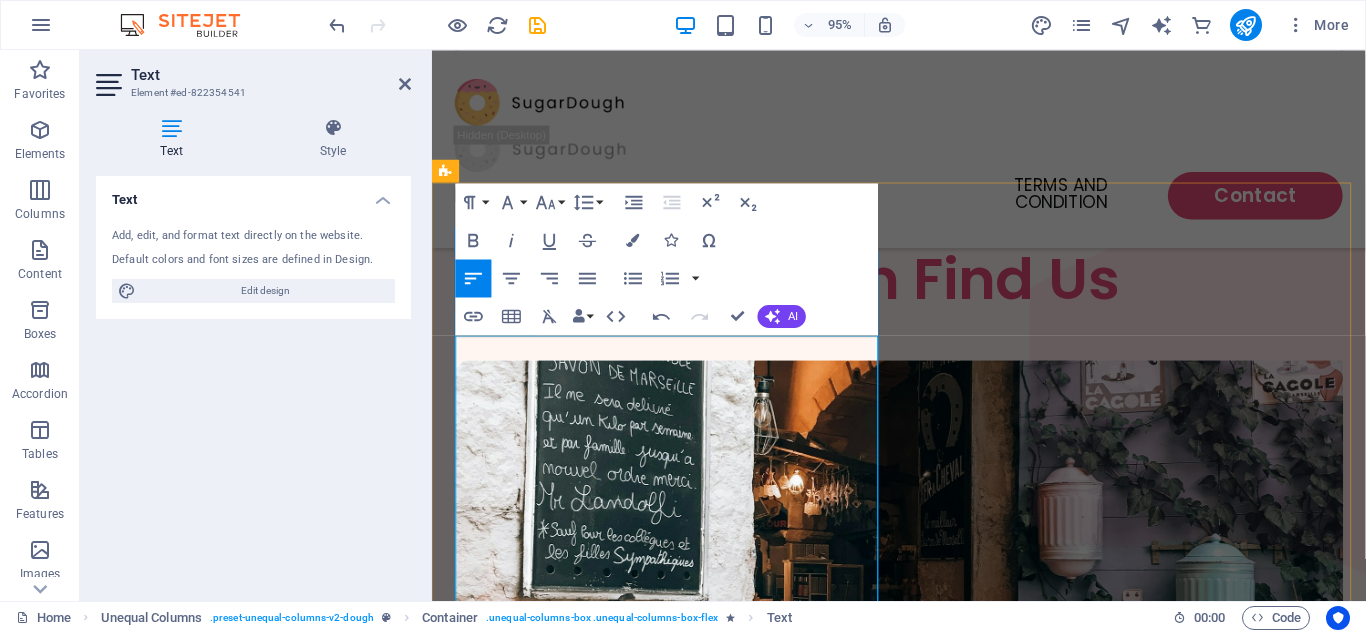 click on "Last Updated: [Date]" at bounding box center [529, 2302] 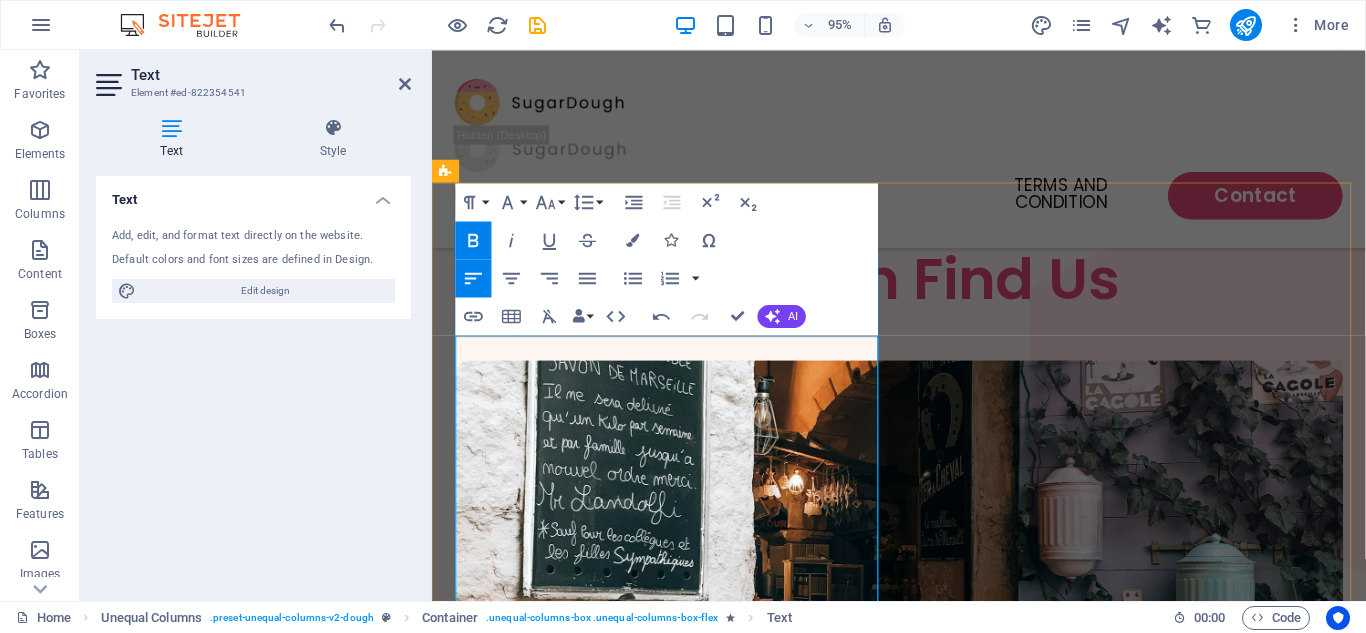 type 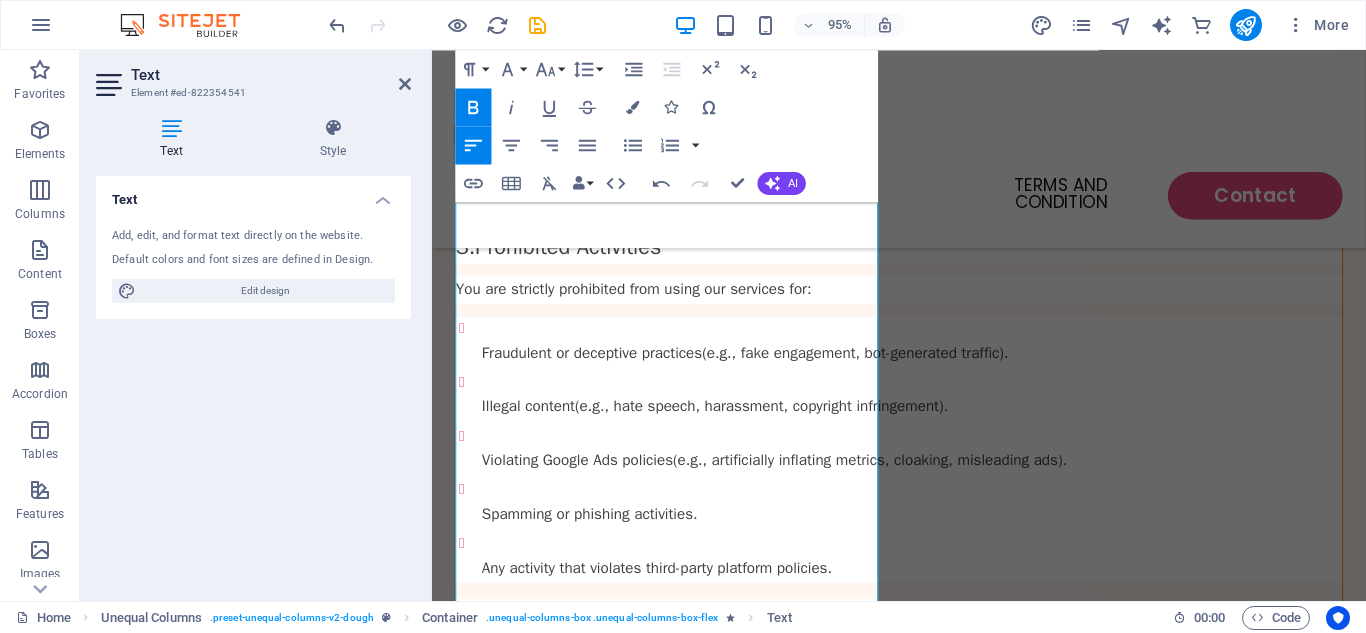 scroll, scrollTop: 6900, scrollLeft: 0, axis: vertical 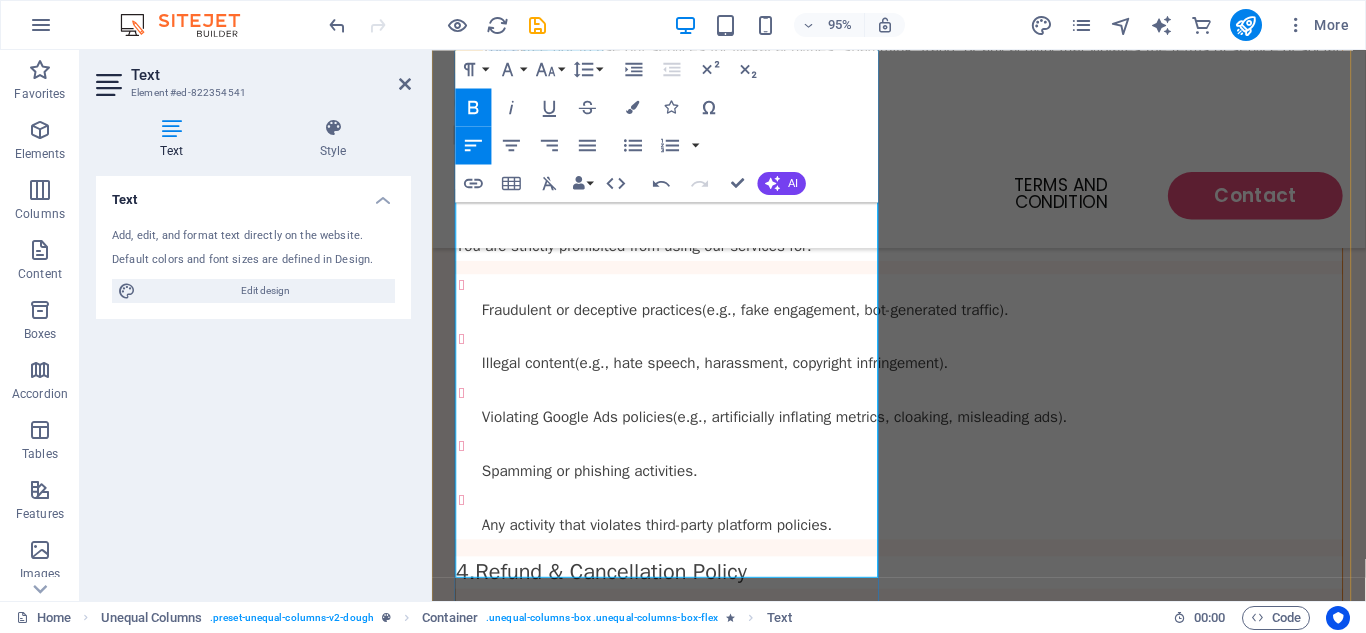 drag, startPoint x: 537, startPoint y: 440, endPoint x: 671, endPoint y: 464, distance: 136.1323 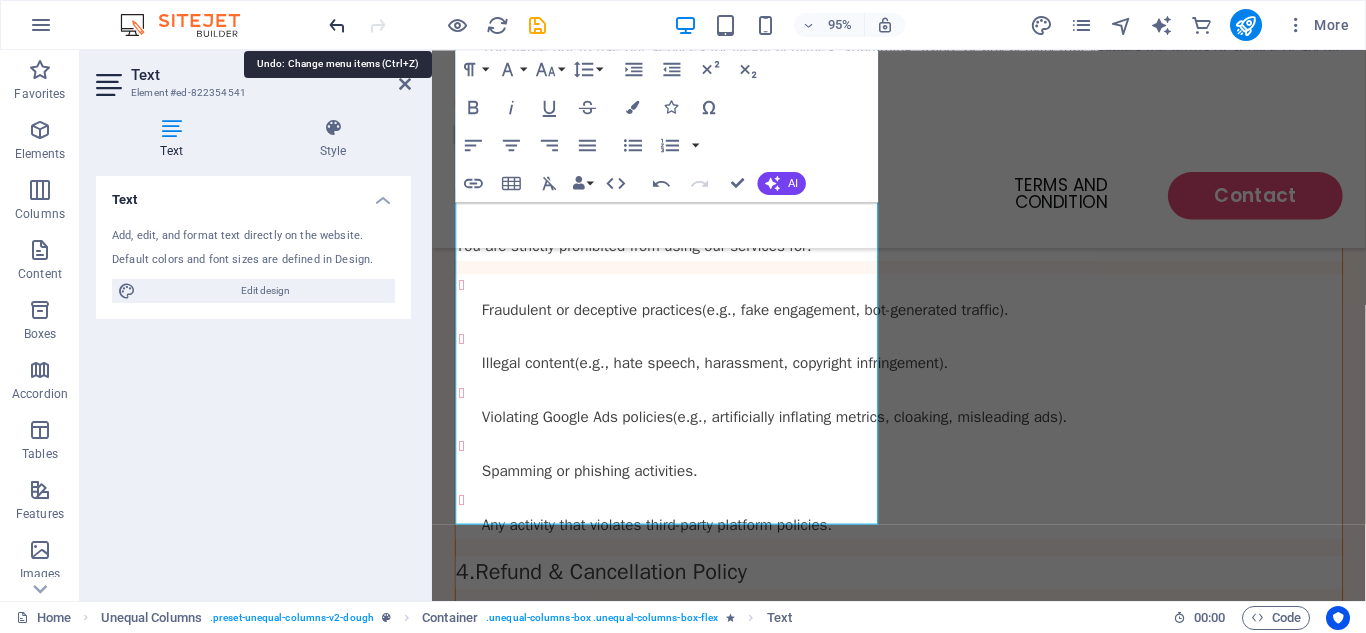 click at bounding box center (337, 25) 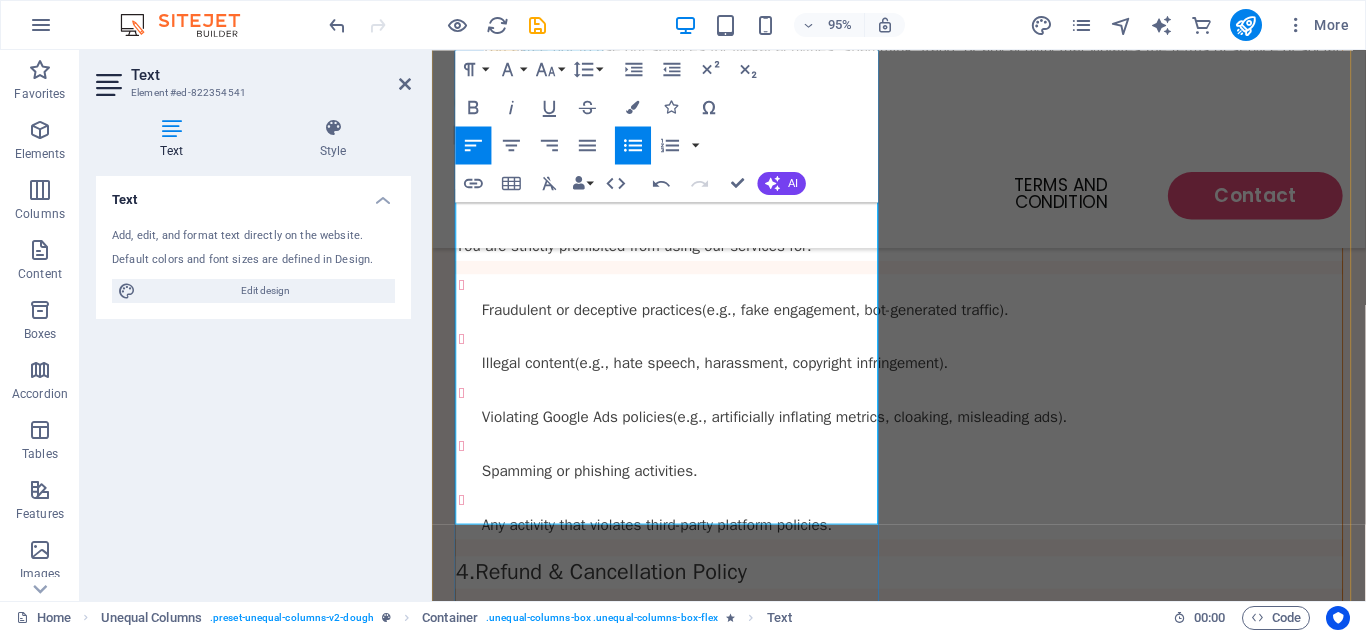 drag, startPoint x: 739, startPoint y: 447, endPoint x: 469, endPoint y: 426, distance: 270.81543 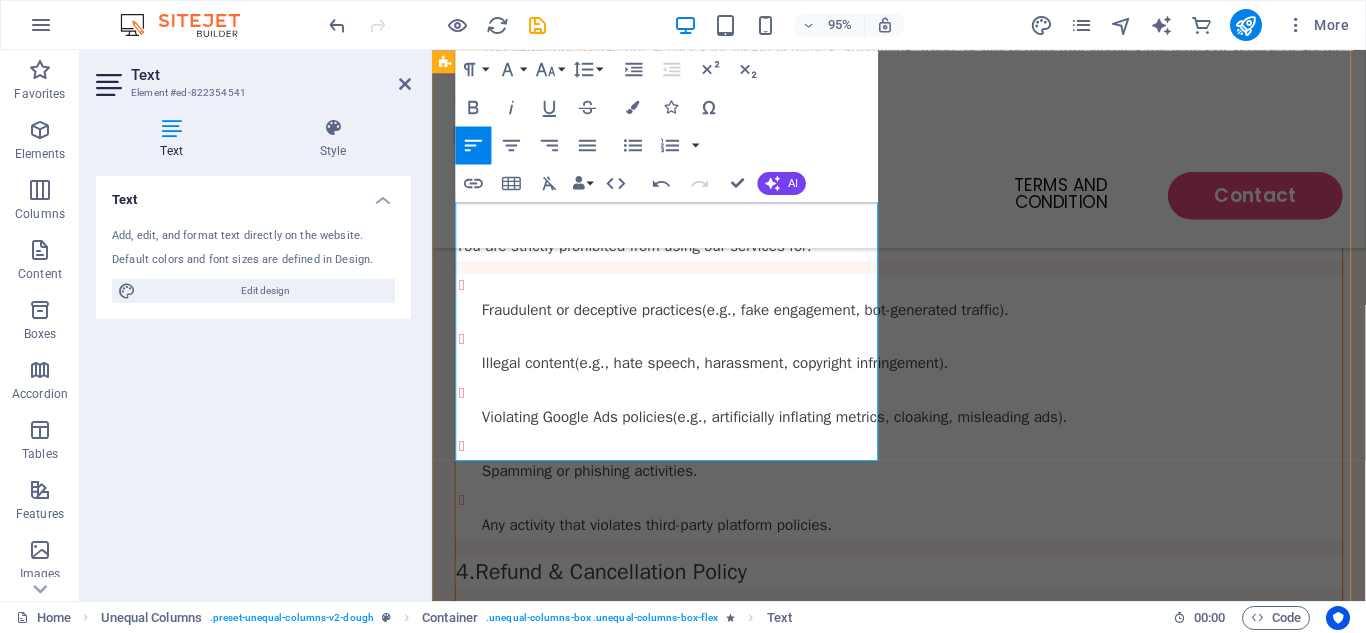 click on "Catering Last Updated: [01/07/2025] Welcome to  [Stable hosting] . These Terms and Conditions ("Terms") govern your use of our Social Media Marketing (SMM) services. By accessing or using our services, you agree to comply with these Terms. If you do not agree, please refrain from using our services. 1.  Service Description Our SMM panel provides social media marketing services, including but not limited to likes, followers, views, and other engagement services for platforms such as Facebook, Instagram, YouTube, Twitter, TikTok, and others. 2.  User Responsibilities You must be at least 18 years old or the legal age in your jurisdiction to use our services. You agree not to use our services for illegal activities, spamming, fraud, or any activity that violates the terms of service of social media platforms. 3.  Prohibited Activities You are strictly prohibited from using our services for: Fraudulent or deceptive practices  (e.g., fake engagement, bot-generated traffic). Illegal content . . 4.  5.  6." at bounding box center (923, 1308) 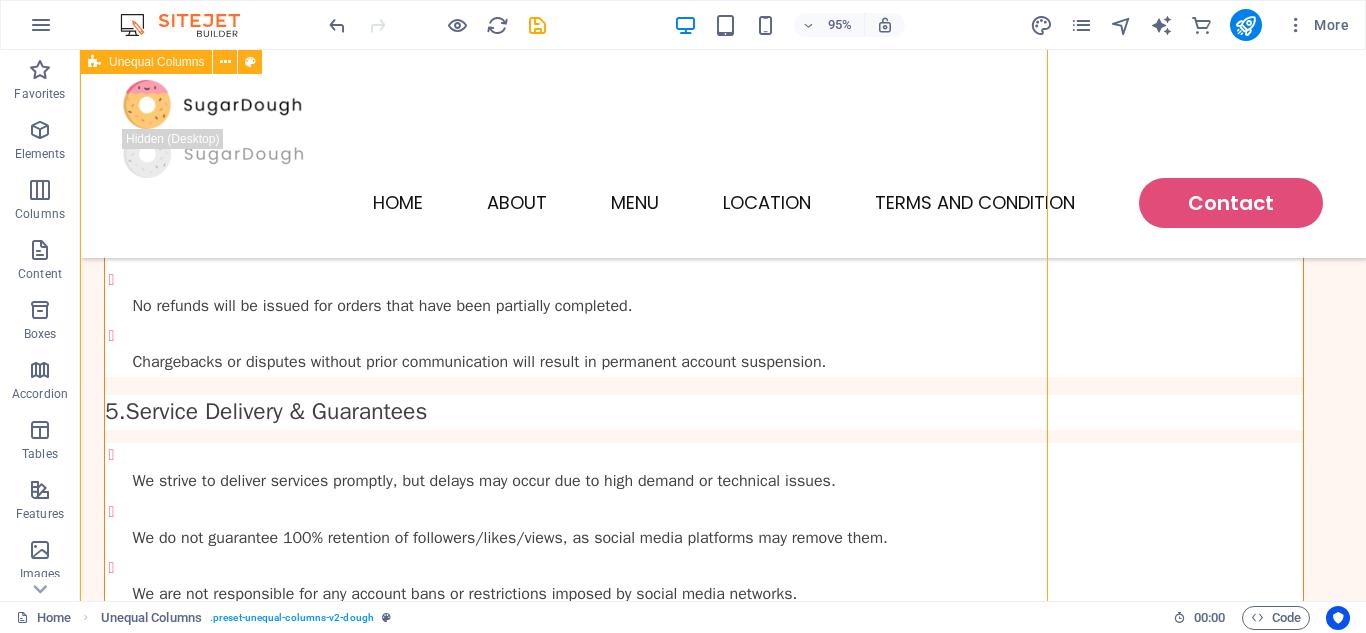 scroll, scrollTop: 6472, scrollLeft: 0, axis: vertical 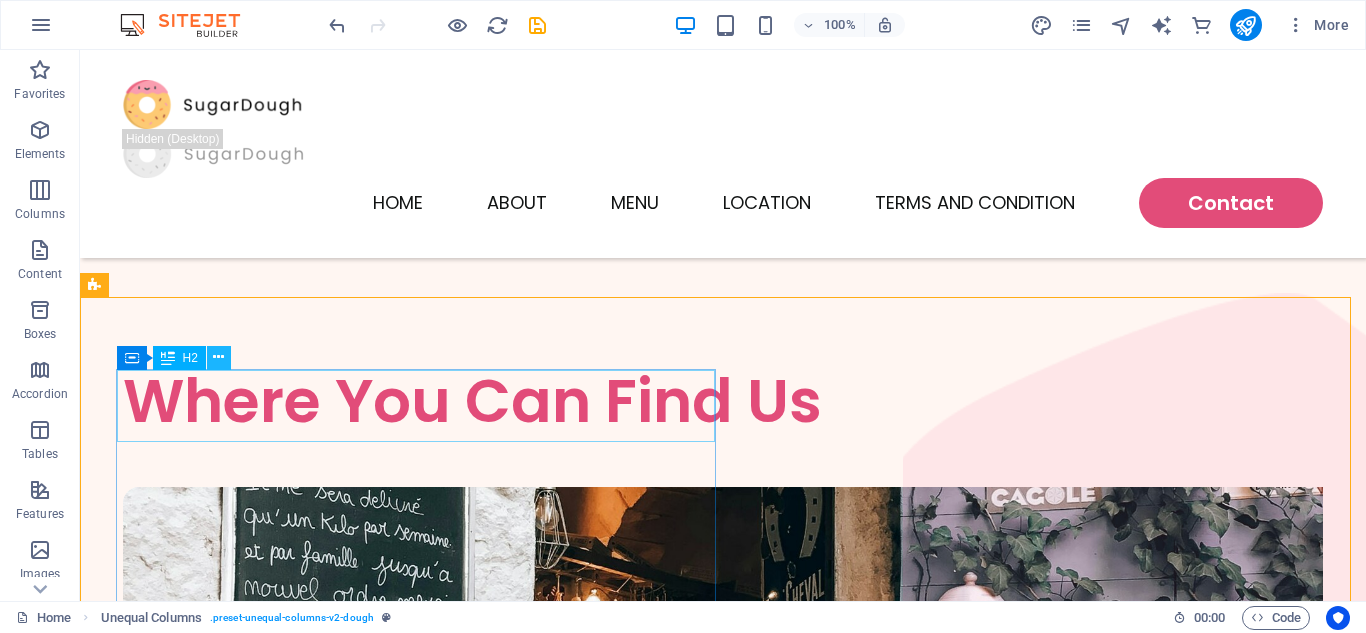 click at bounding box center (218, 357) 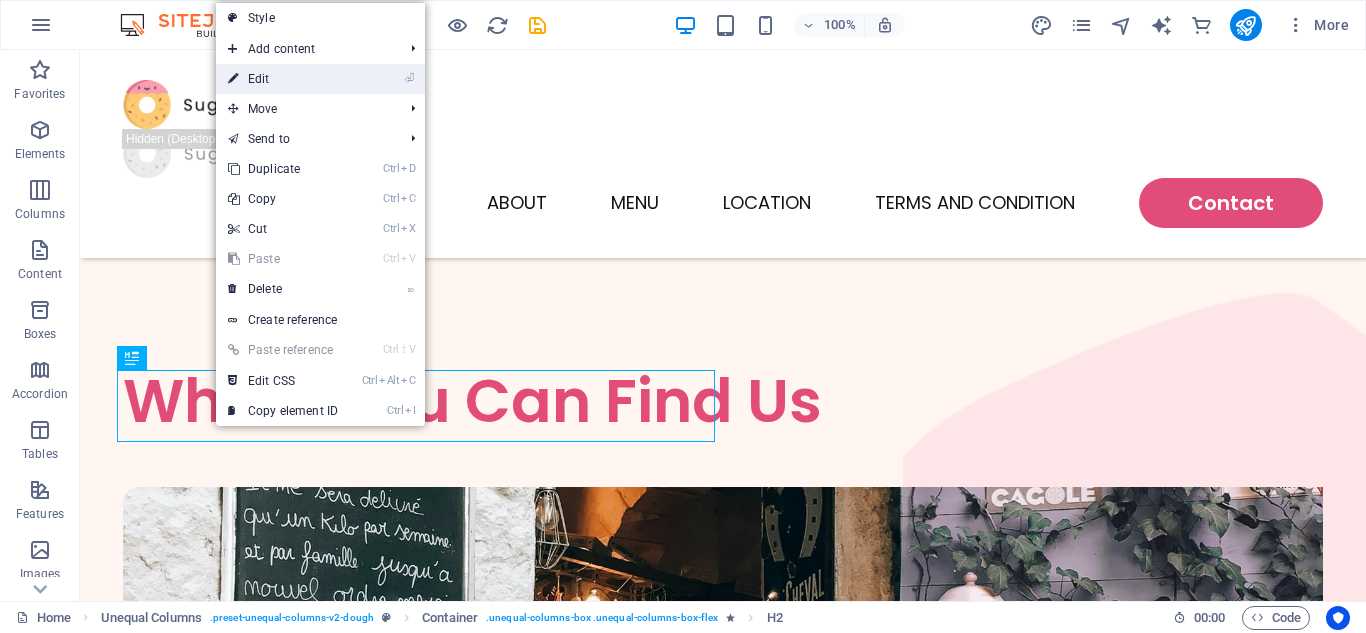 click on "⏎  Edit" at bounding box center (283, 79) 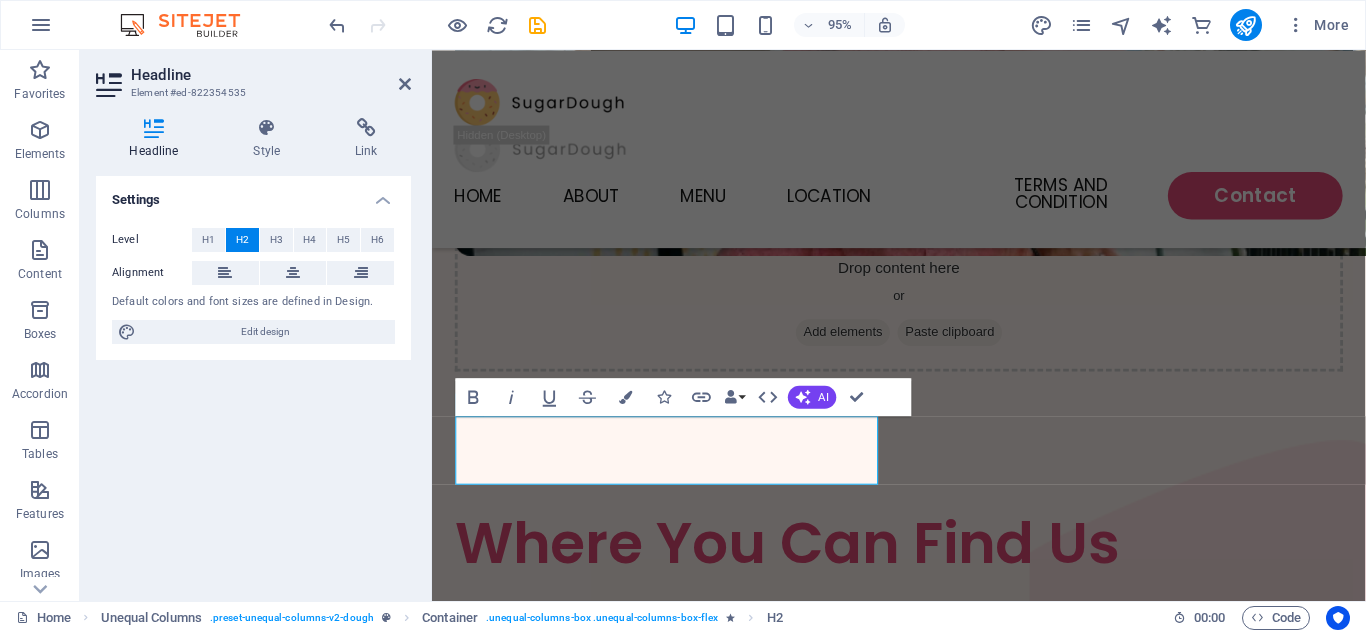 scroll, scrollTop: 4076, scrollLeft: 0, axis: vertical 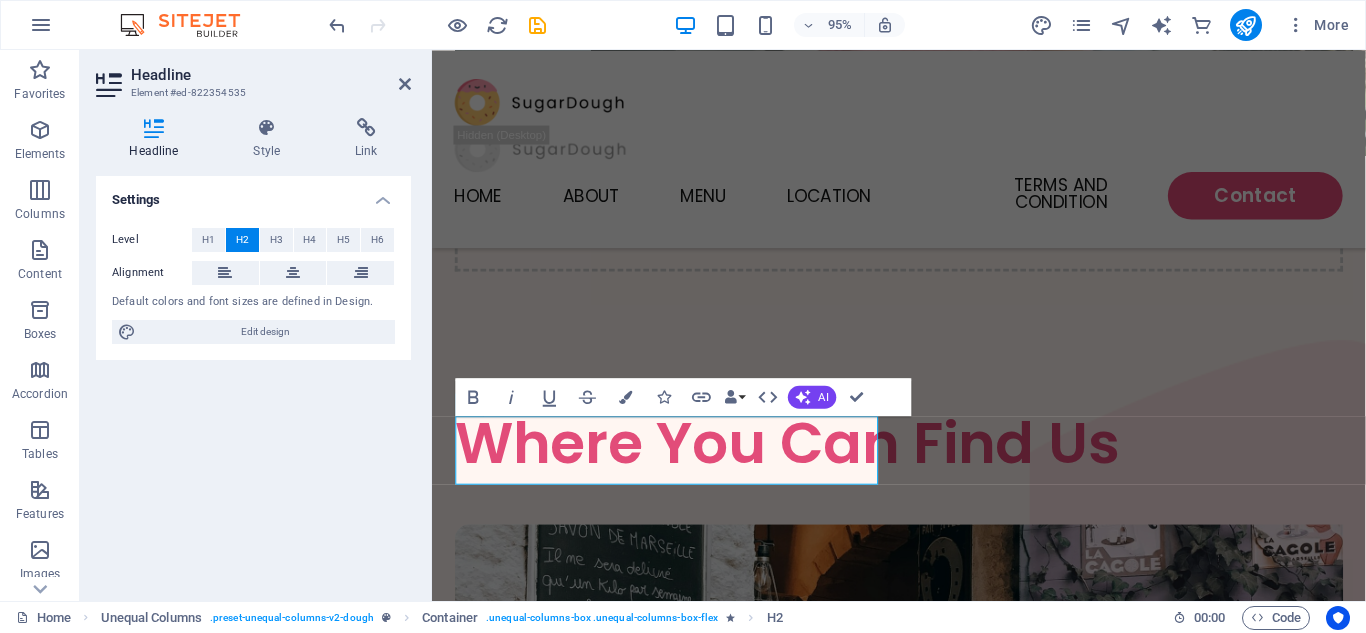 type 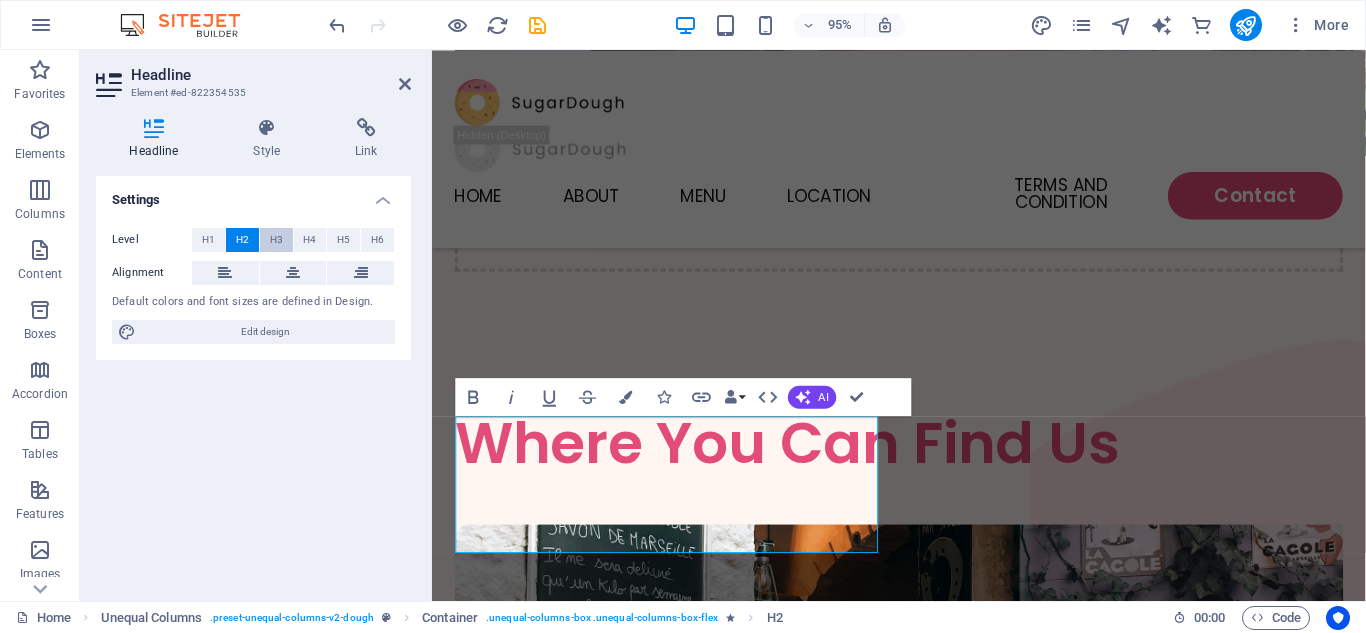 click on "H3" at bounding box center (276, 240) 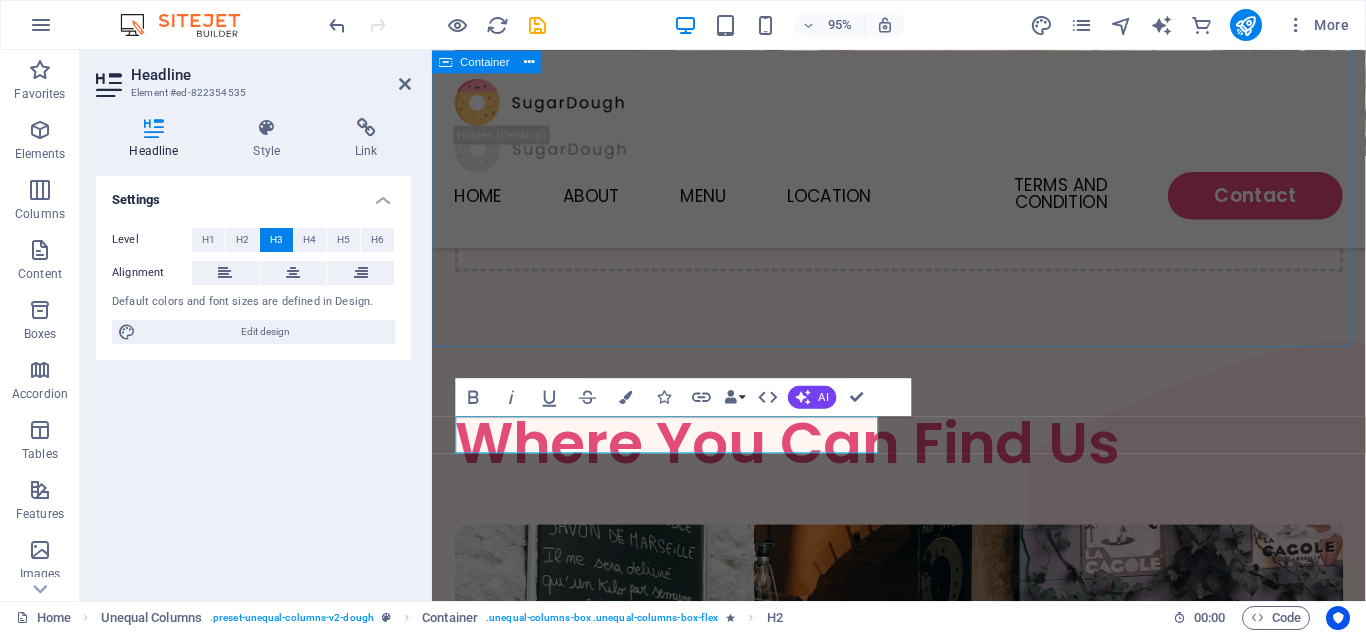 click on "Where You Can Find Us 27 Spruce Street Lorem ipsum dolor sit amet, consectetur adipiscing elit. 143 Oak Avenue Lorem ipsum dolor sit amet, consectetur adipiscing elit. 88 Elm Road Lorem ipsum dolor sit amet, consectetur adipiscing elit." at bounding box center [923, 1320] 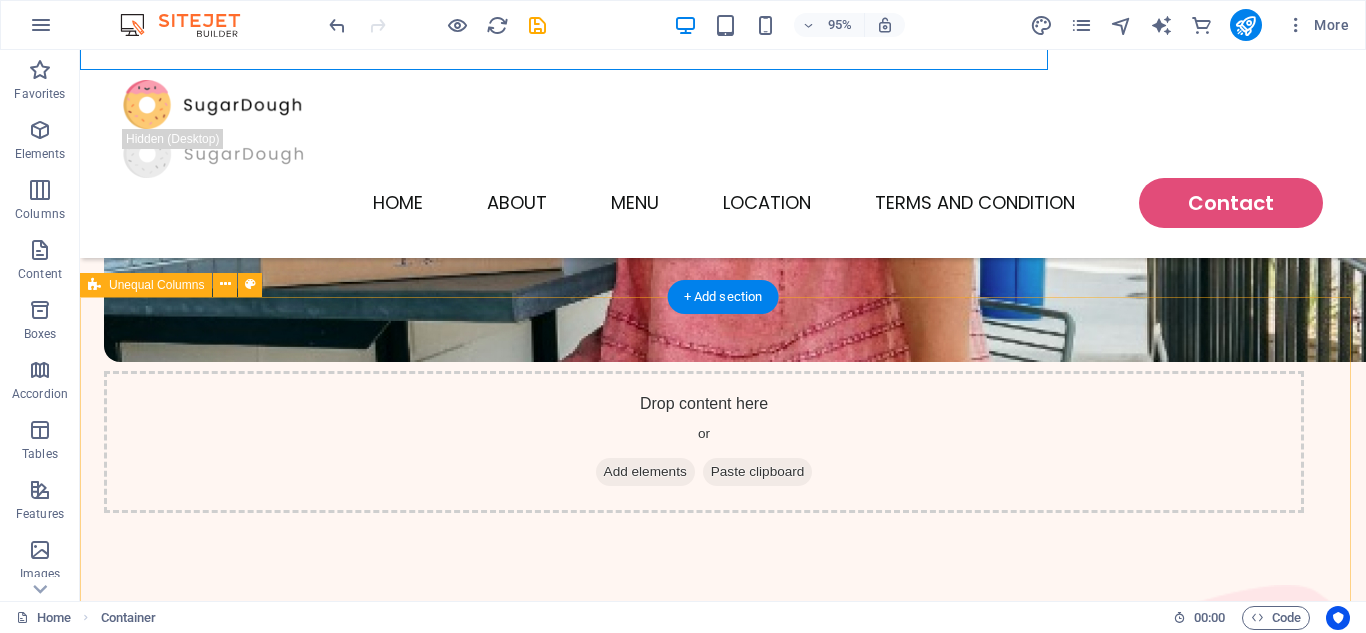 scroll, scrollTop: 3971, scrollLeft: 0, axis: vertical 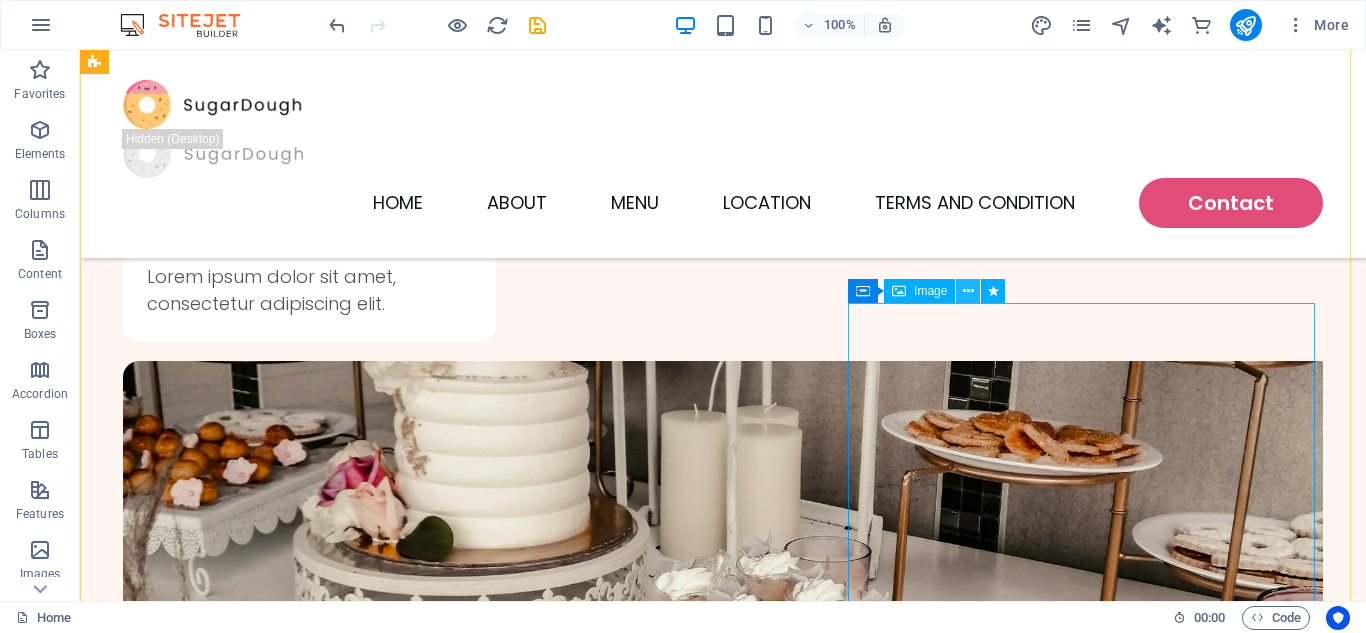 click at bounding box center [968, 291] 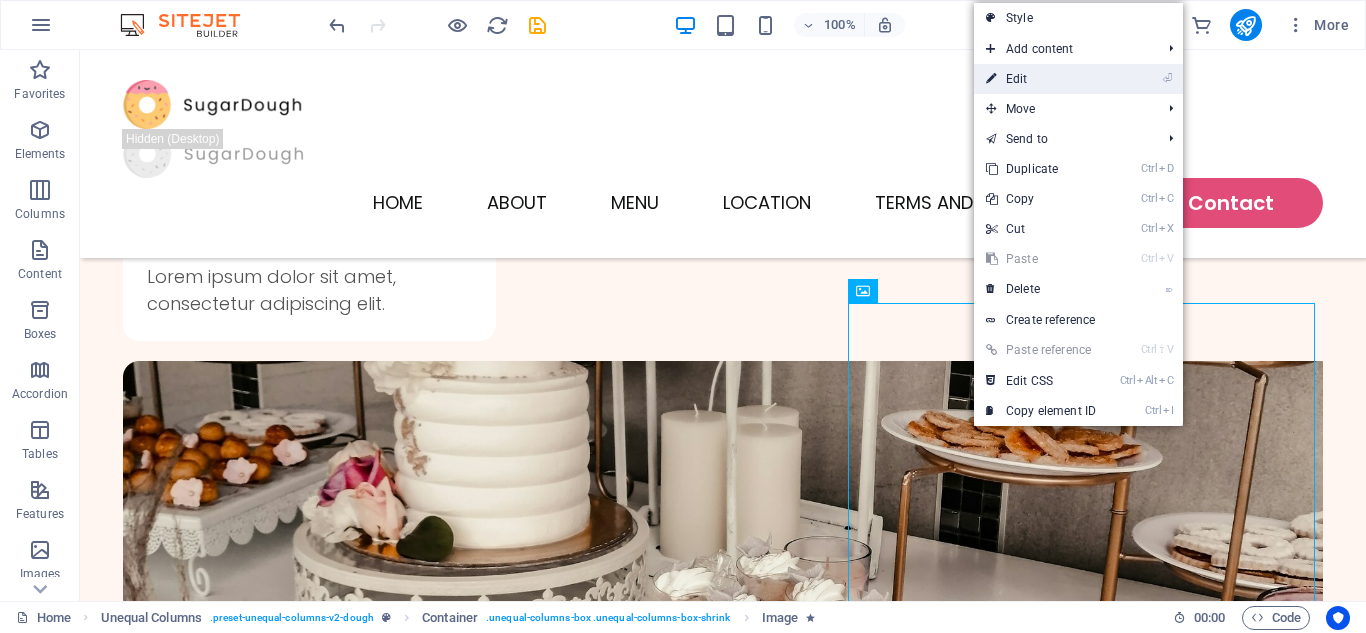 click on "⏎  Edit" at bounding box center [1041, 79] 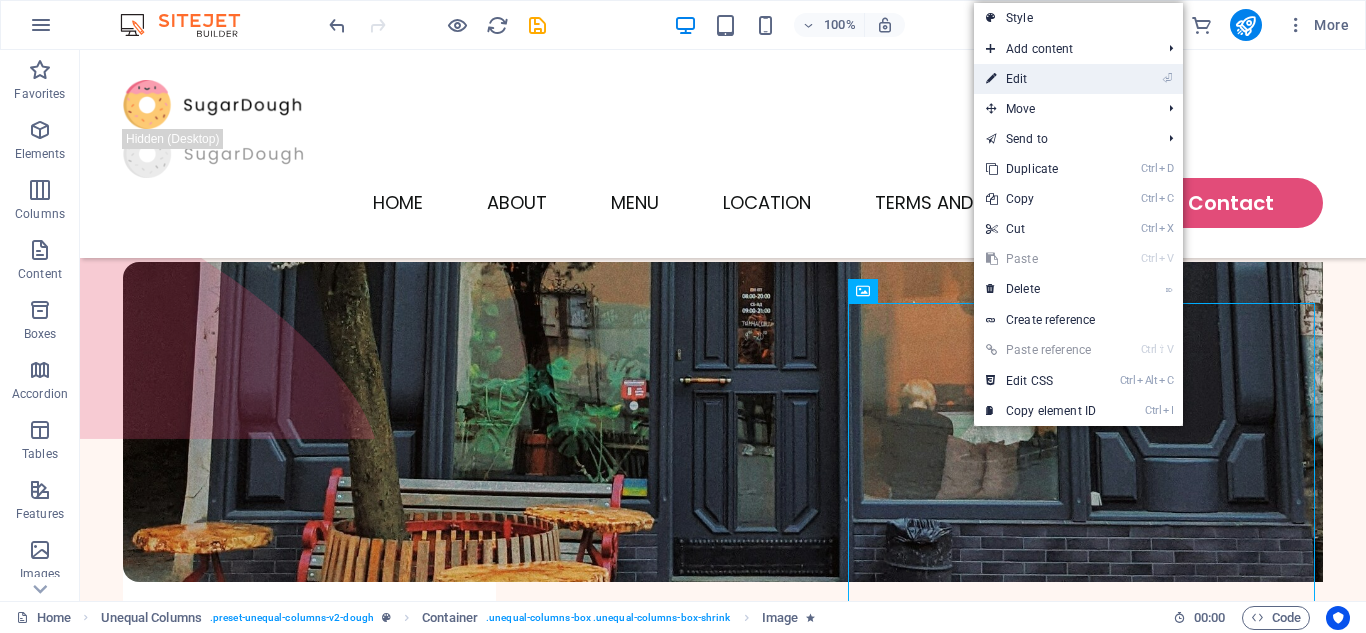select on "%" 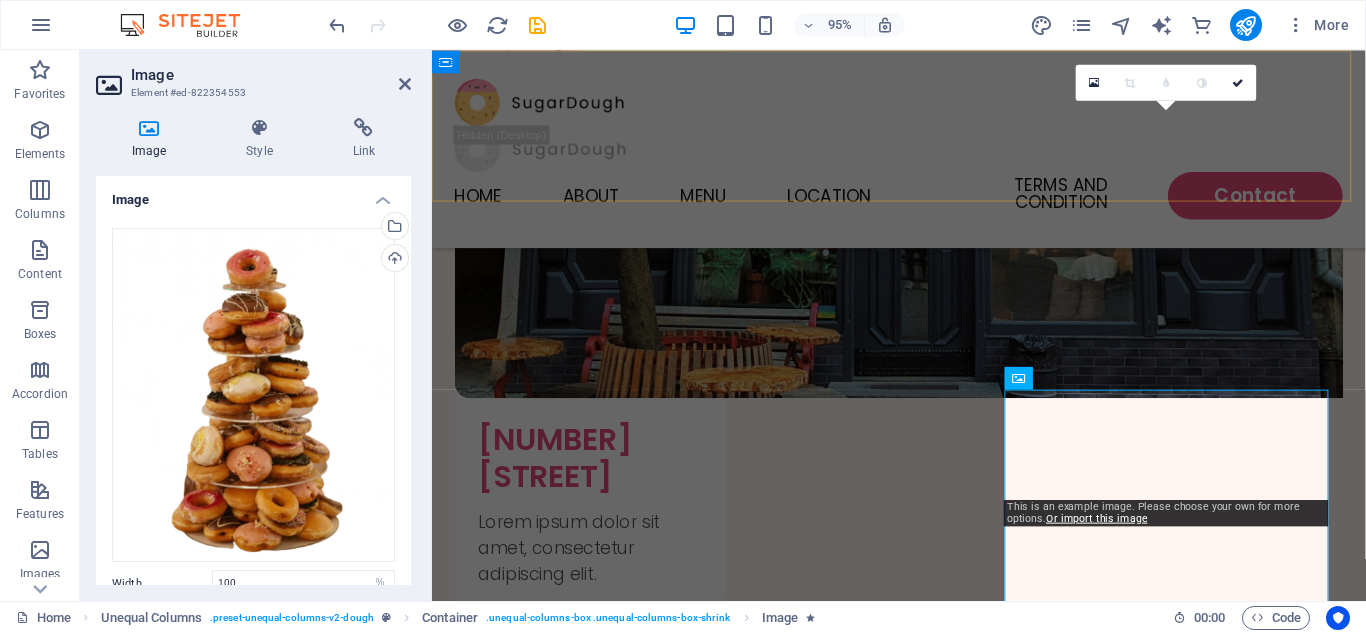 scroll, scrollTop: 5375, scrollLeft: 0, axis: vertical 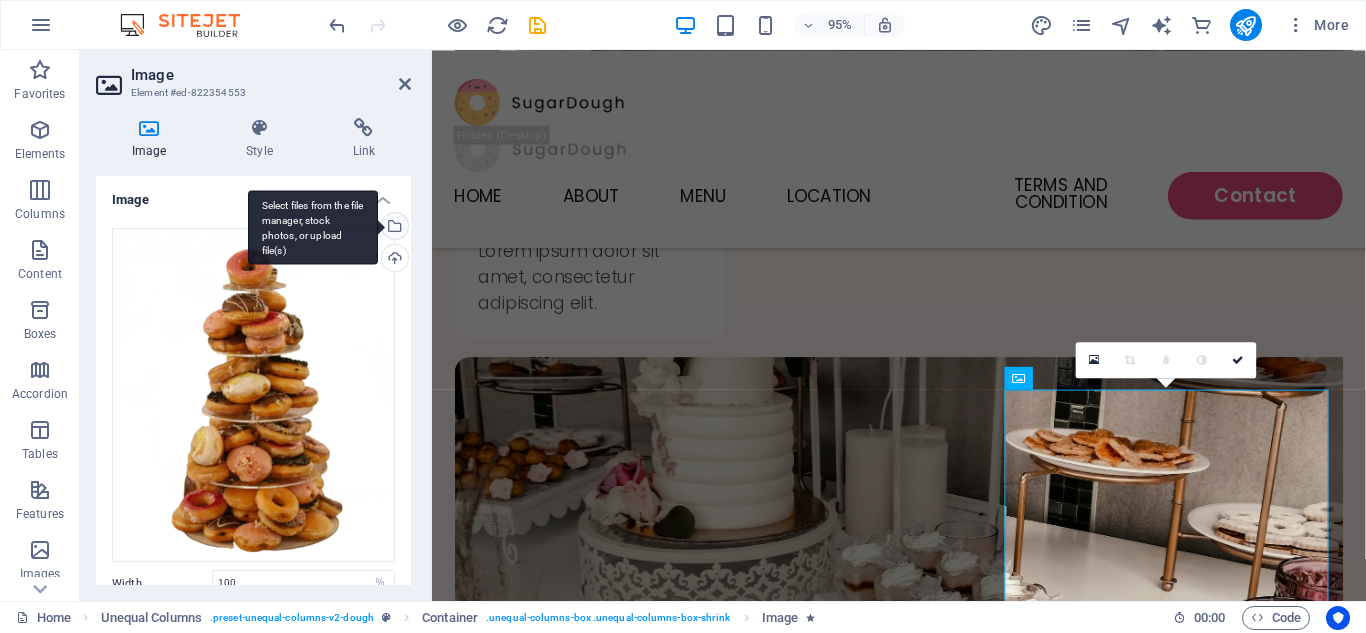 click on "Select files from the file manager, stock photos, or upload file(s)" at bounding box center (393, 228) 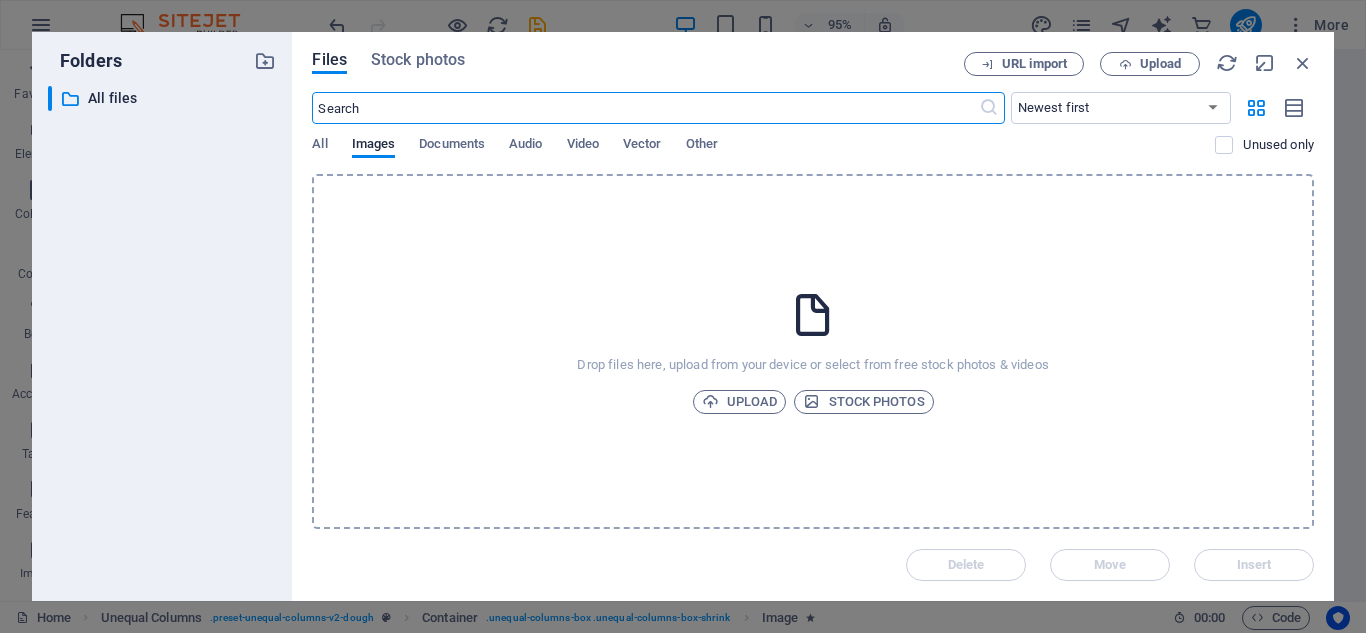 scroll, scrollTop: 5895, scrollLeft: 0, axis: vertical 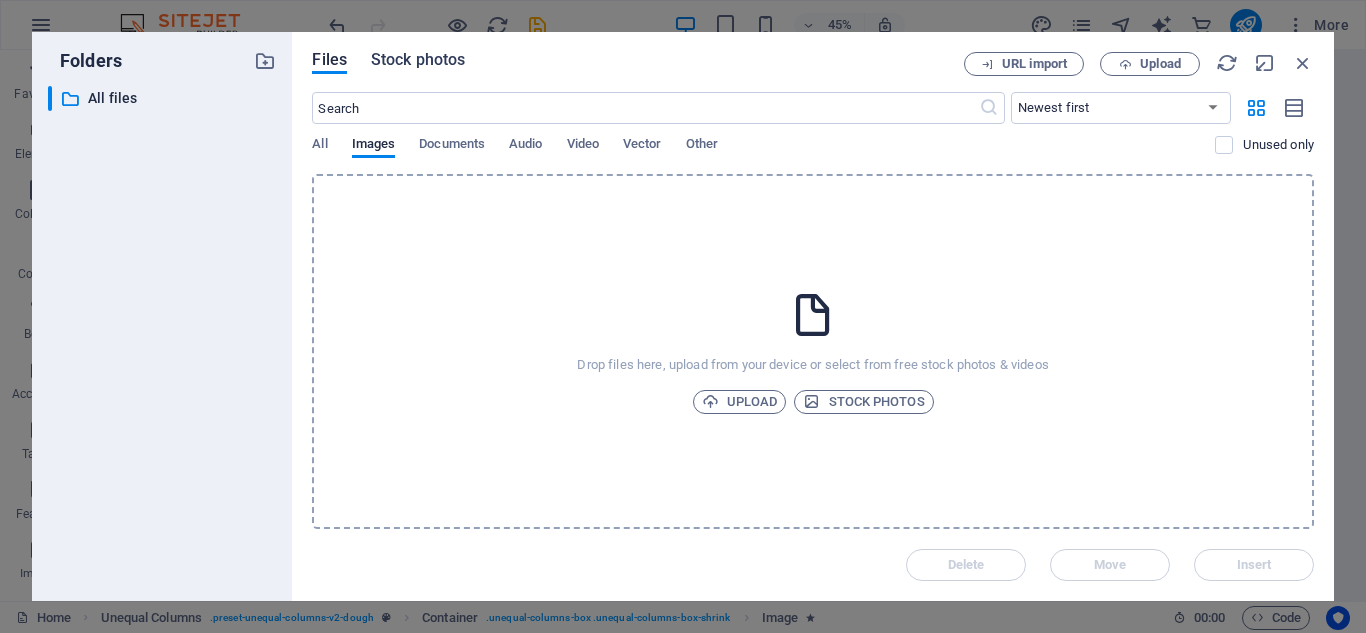 click on "Stock photos" at bounding box center (418, 60) 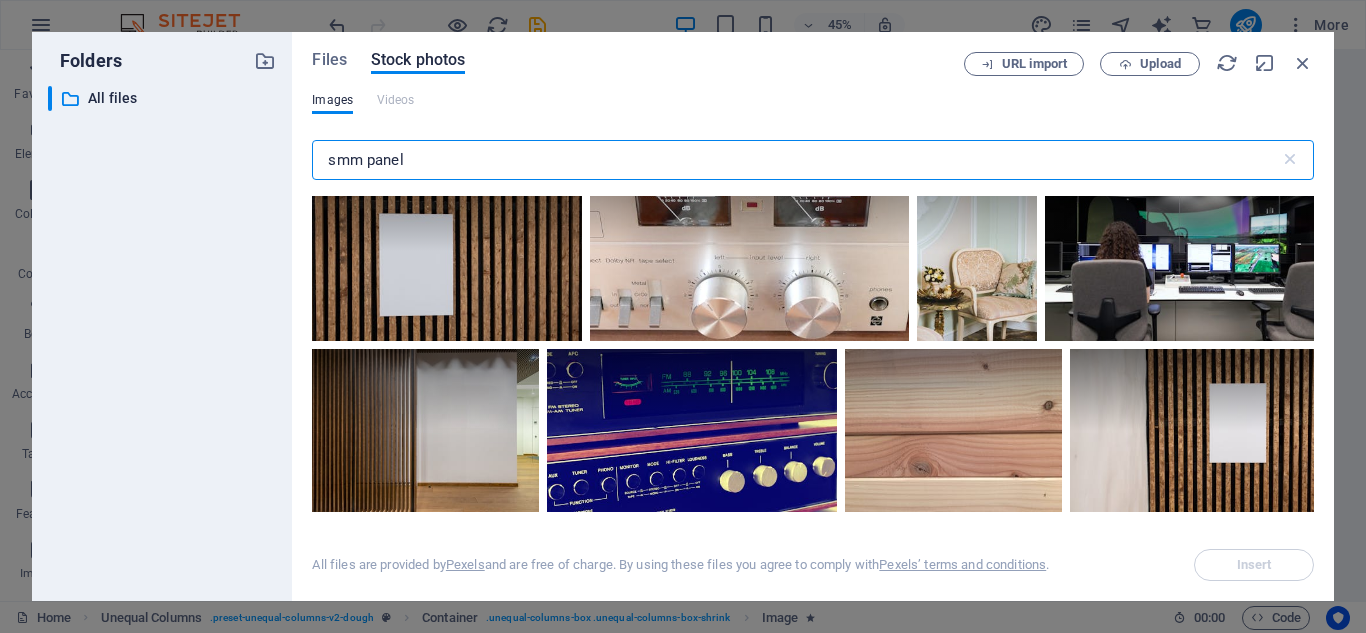 scroll, scrollTop: 0, scrollLeft: 0, axis: both 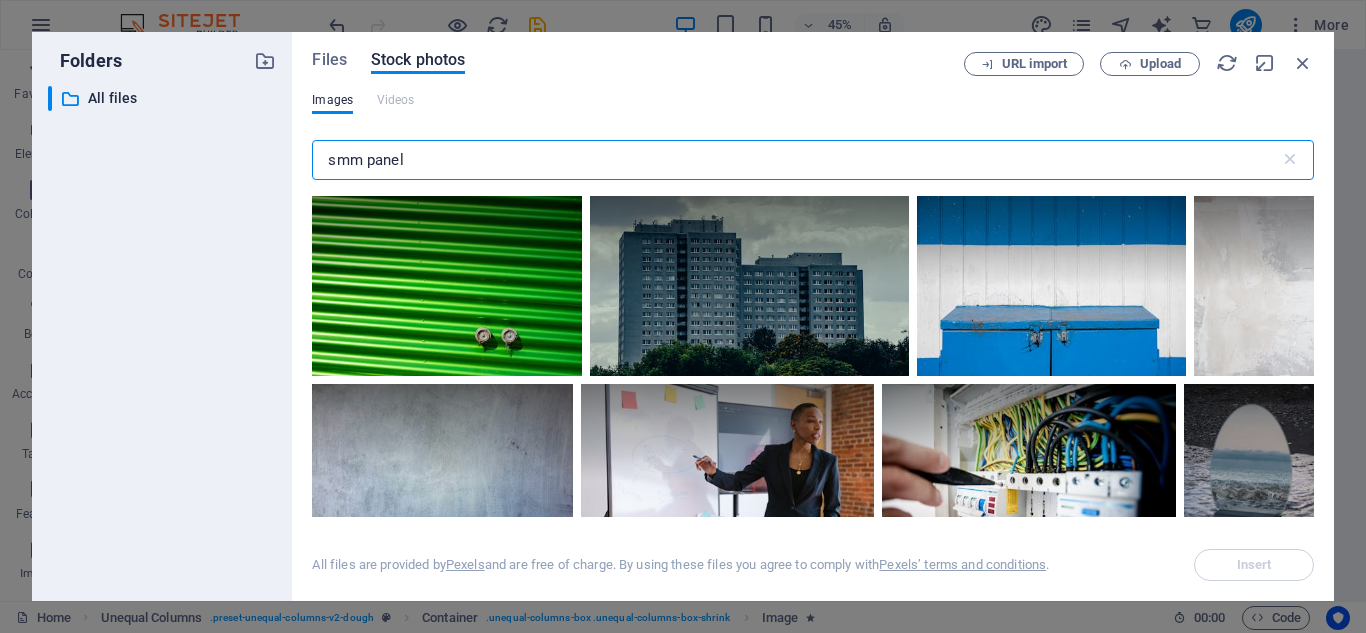 drag, startPoint x: 423, startPoint y: 158, endPoint x: 302, endPoint y: 173, distance: 121.92621 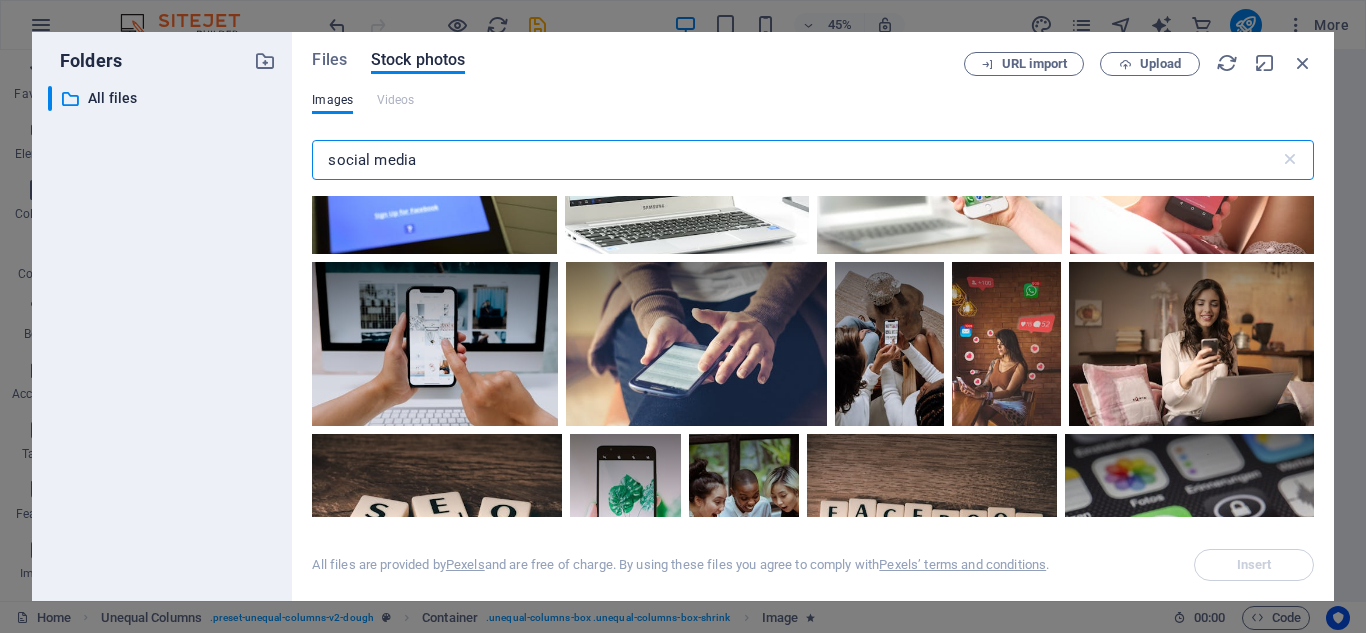 scroll, scrollTop: 1016, scrollLeft: 0, axis: vertical 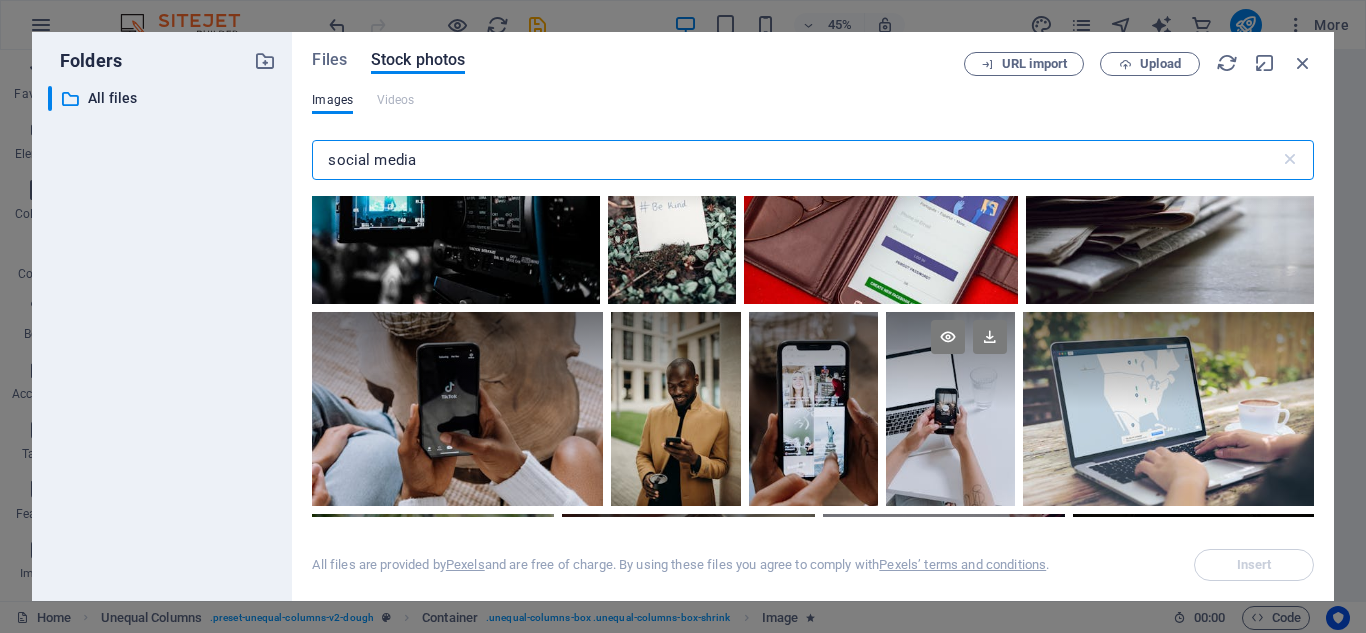 type on "social media" 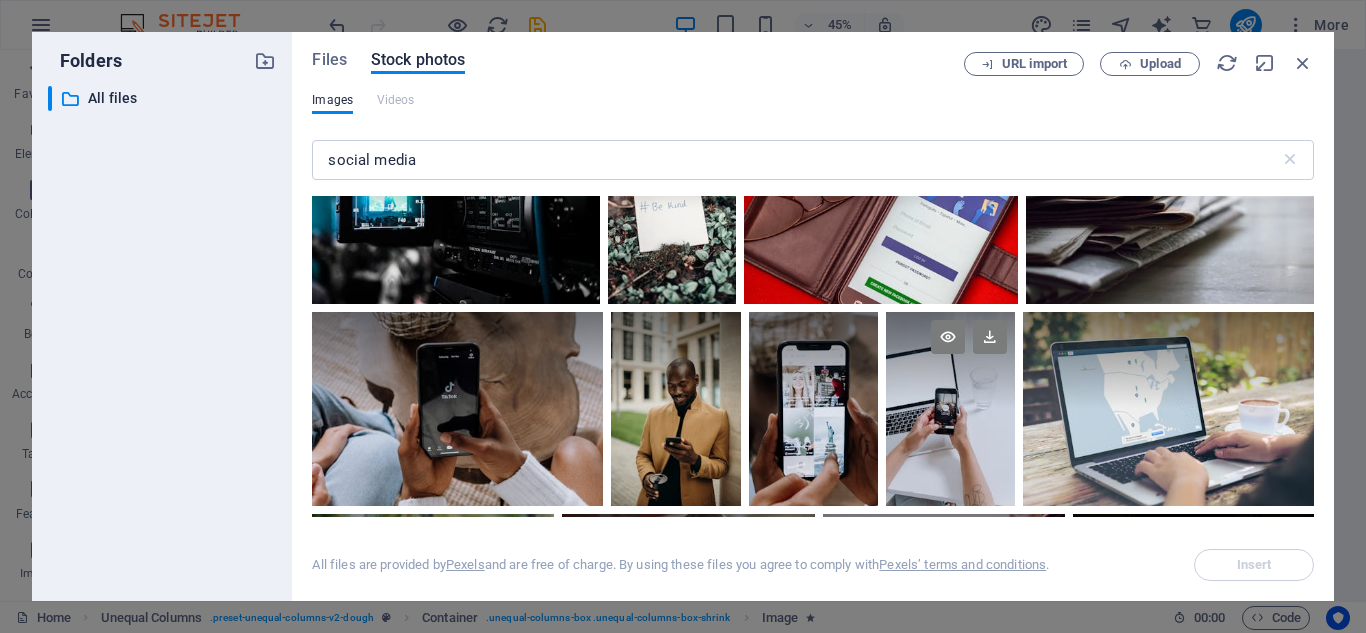 click at bounding box center [950, 409] 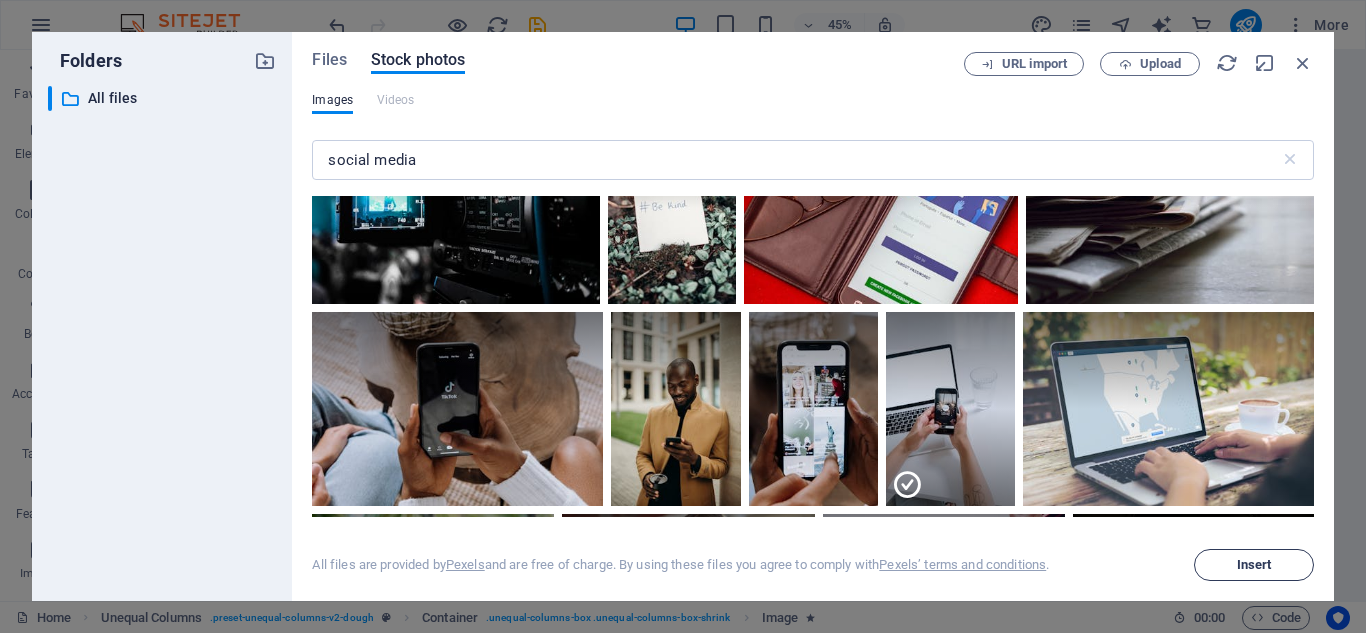 click on "Insert" at bounding box center (1254, 565) 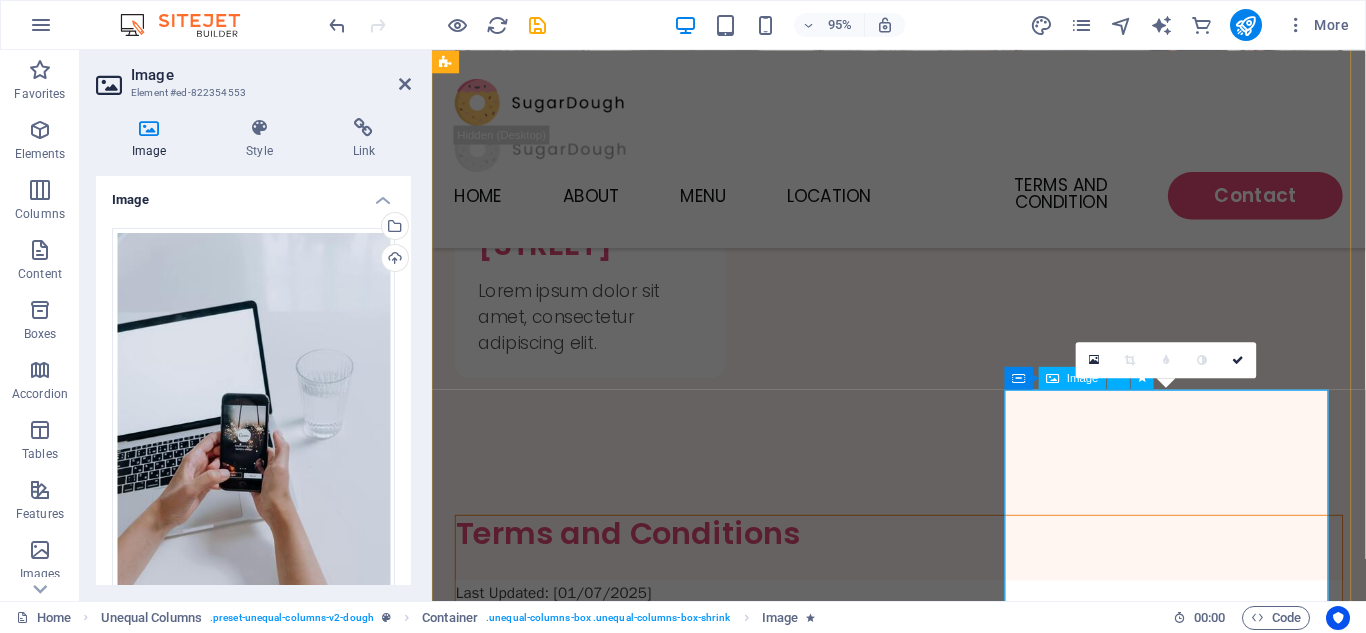 scroll, scrollTop: 5375, scrollLeft: 0, axis: vertical 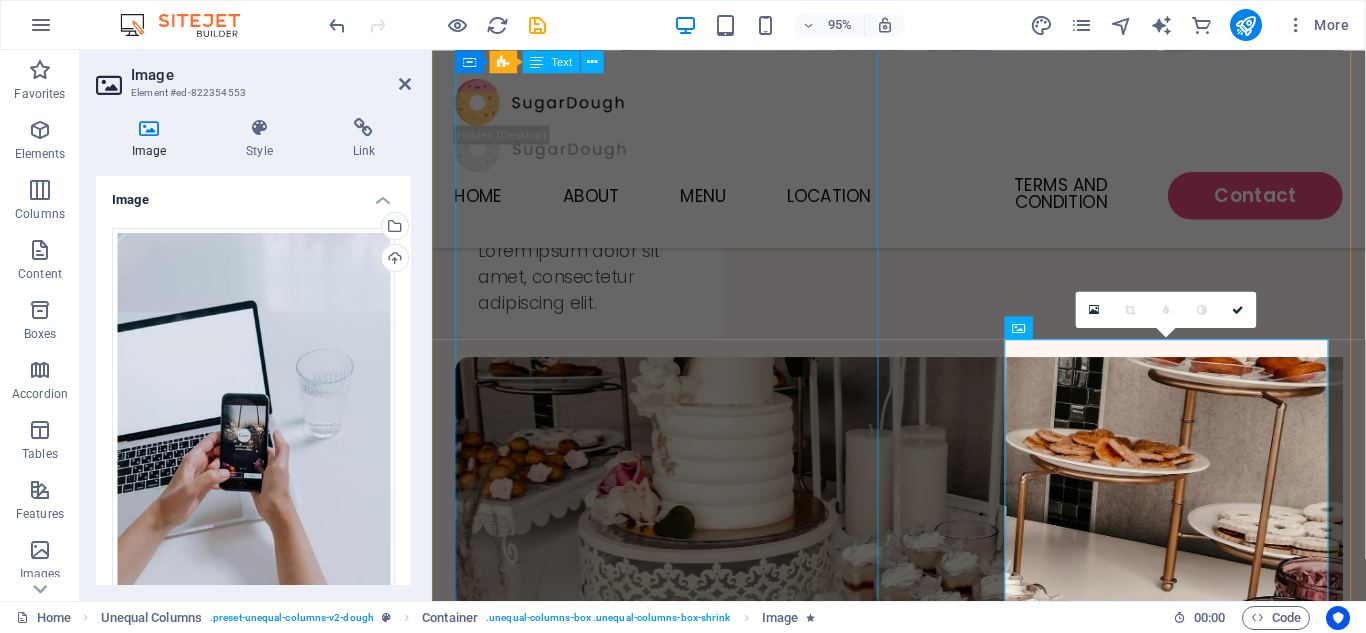 click on "Last Updated: [01/07/2025] Welcome to  [Stable hosting] . These Terms and Conditions ("Terms") govern your use of our Social Media Marketing (SMM) services. By accessing or using our services, you agree to comply with these Terms. If you do not agree, please refrain from using our services. 1.  Service Description Our SMM panel provides social media marketing services, including but not limited to likes, followers, views, and other engagement services for platforms such as Facebook, Instagram, YouTube, Twitter, TikTok, and others. 2.  User Responsibilities You must be at least 18 years old or the legal age in your jurisdiction to use our services. You agree not to use our services for illegal activities, spamming, fraud, or any activity that violates the terms of service of social media platforms. You are solely responsible for complying with the policies of social media platforms (e.g., Facebook, Instagram, YouTube). We are not liable for any account suspension or penalties imposed by these platforms. . ." at bounding box center [923, 2163] 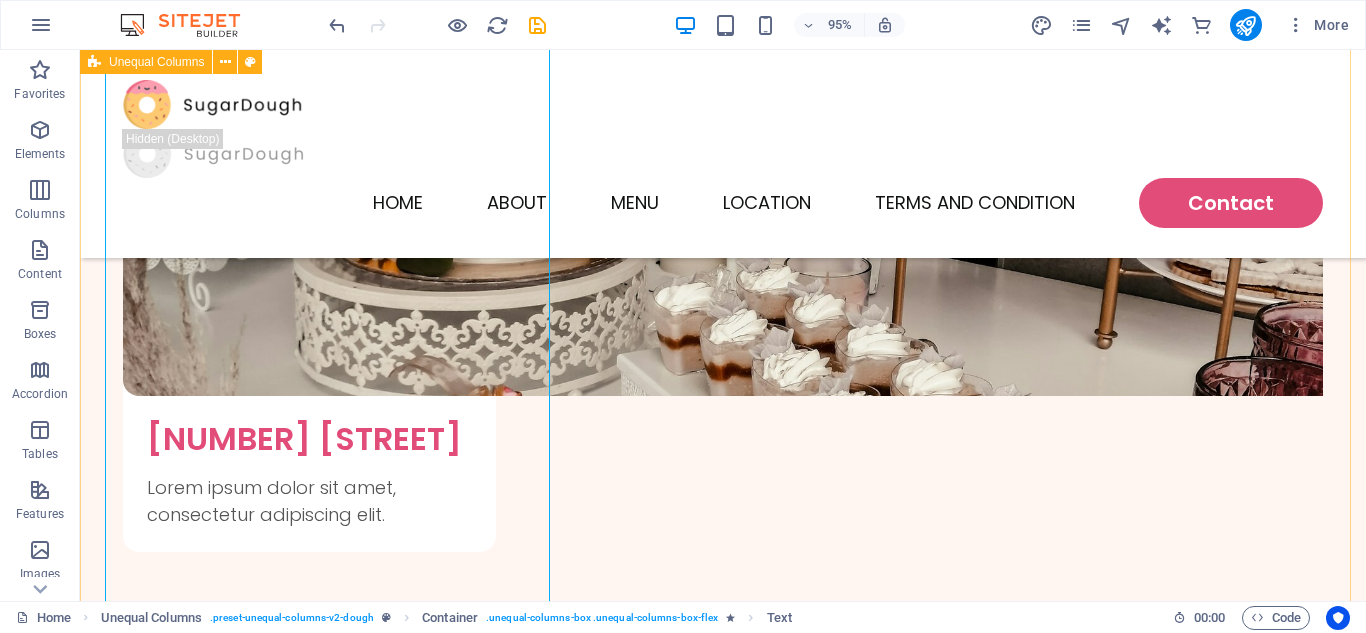 scroll, scrollTop: 5090, scrollLeft: 0, axis: vertical 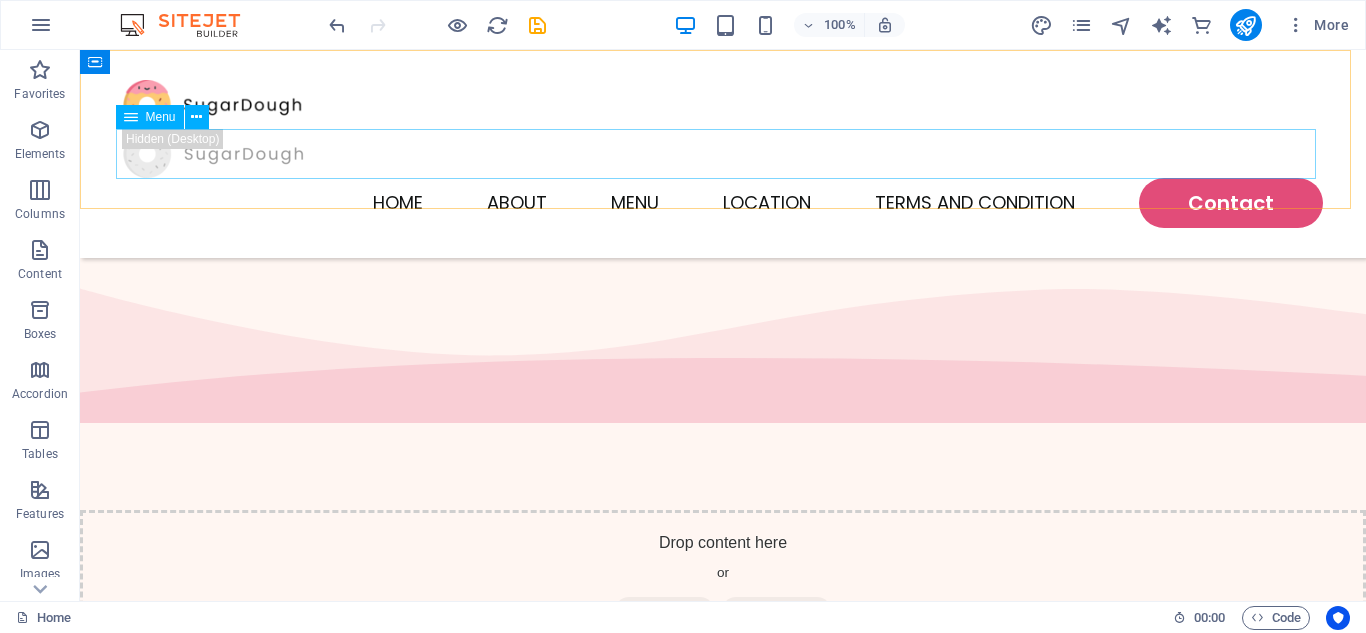 click on "Home About Menu Location Terms and Condition Contact" at bounding box center (723, 203) 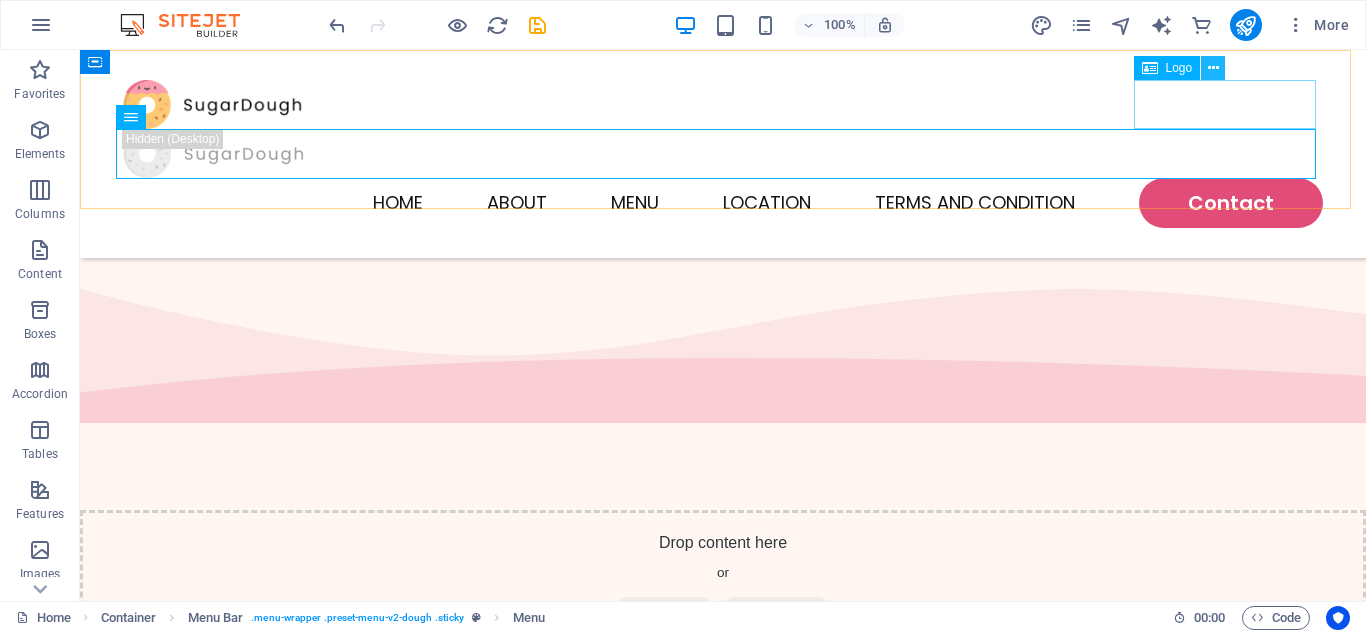 click at bounding box center [1213, 68] 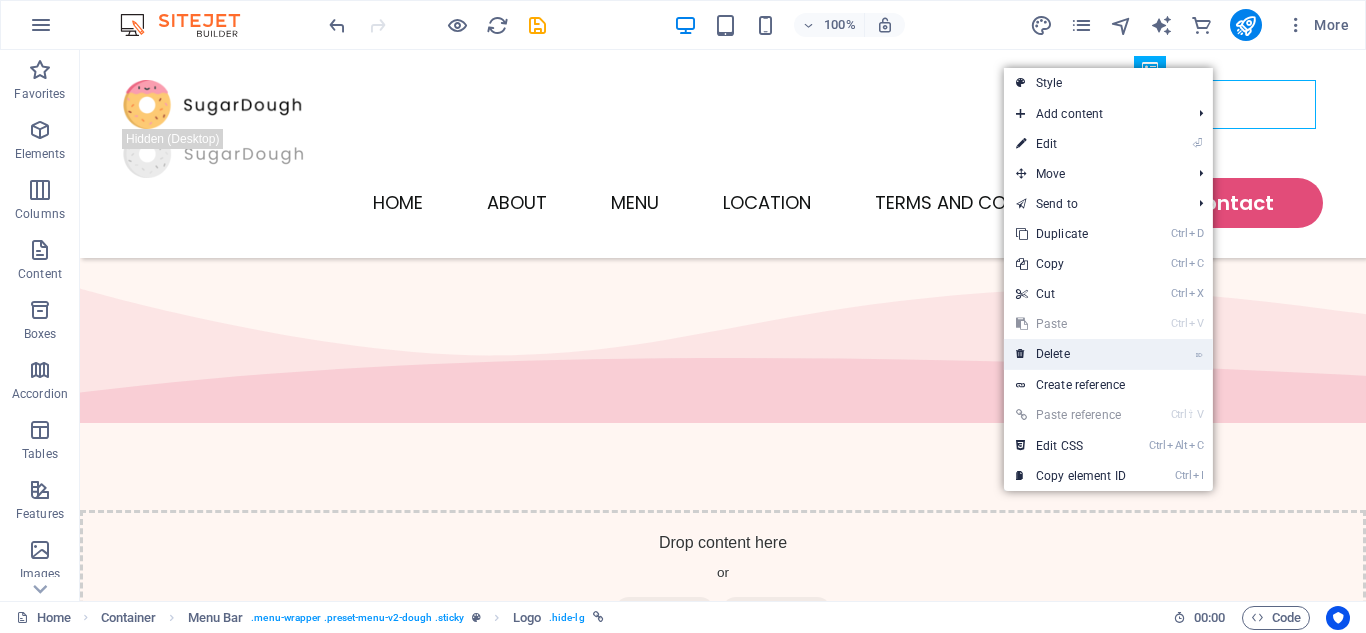 click on "⌦  Delete" at bounding box center (1071, 354) 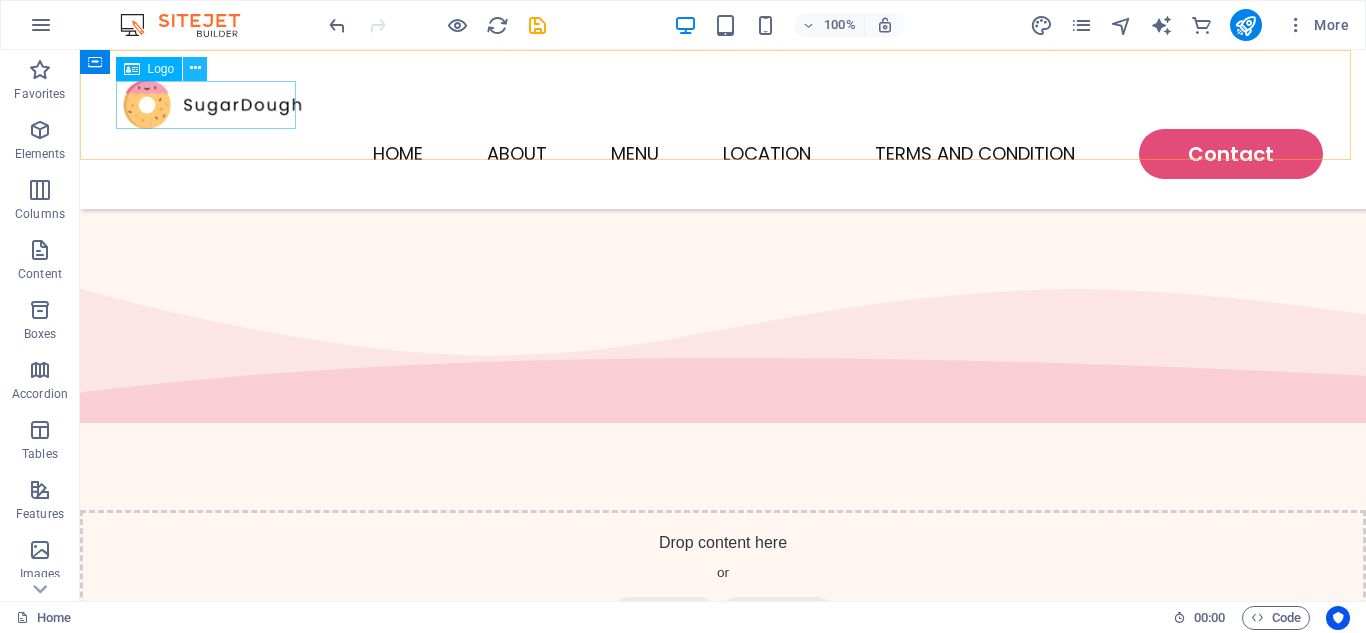 click at bounding box center (195, 68) 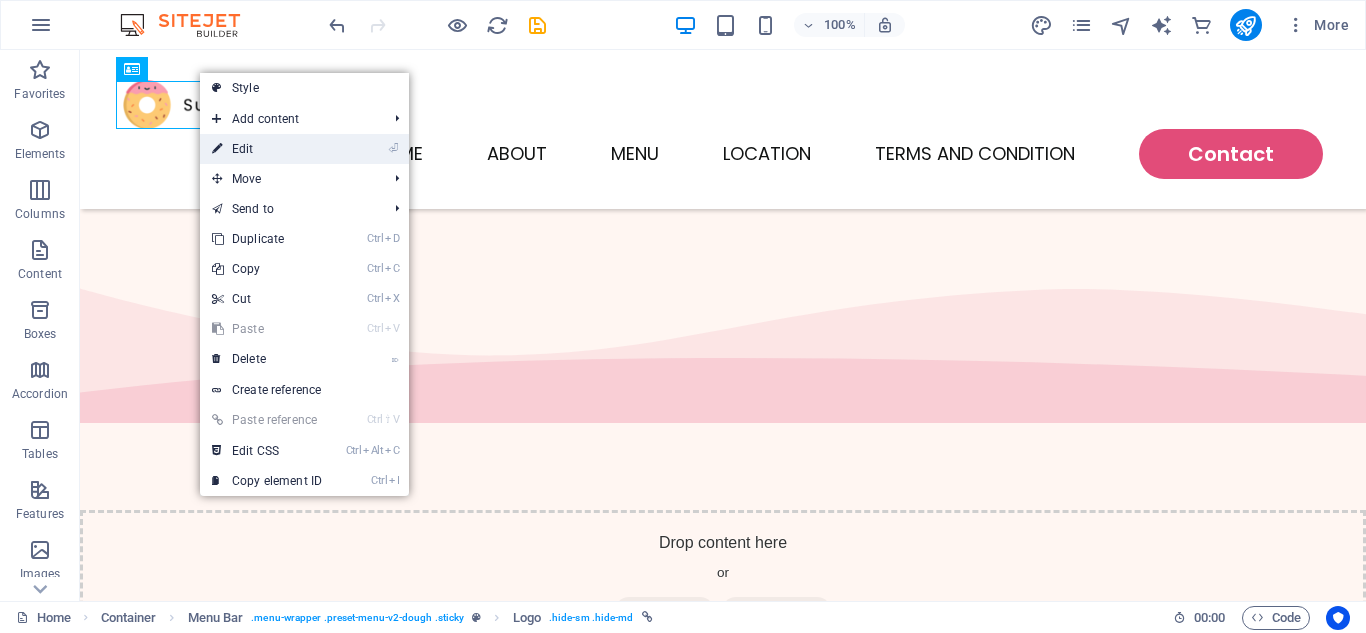 click on "⏎  Edit" at bounding box center (267, 149) 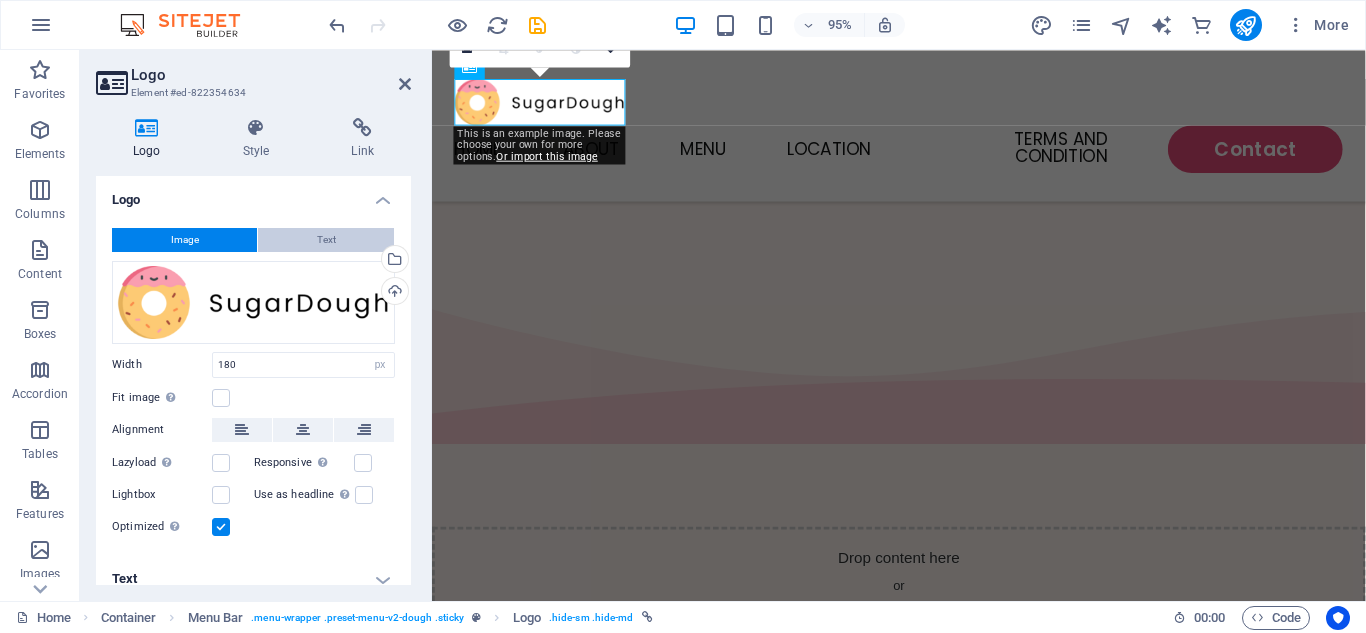 click on "Text" at bounding box center [326, 240] 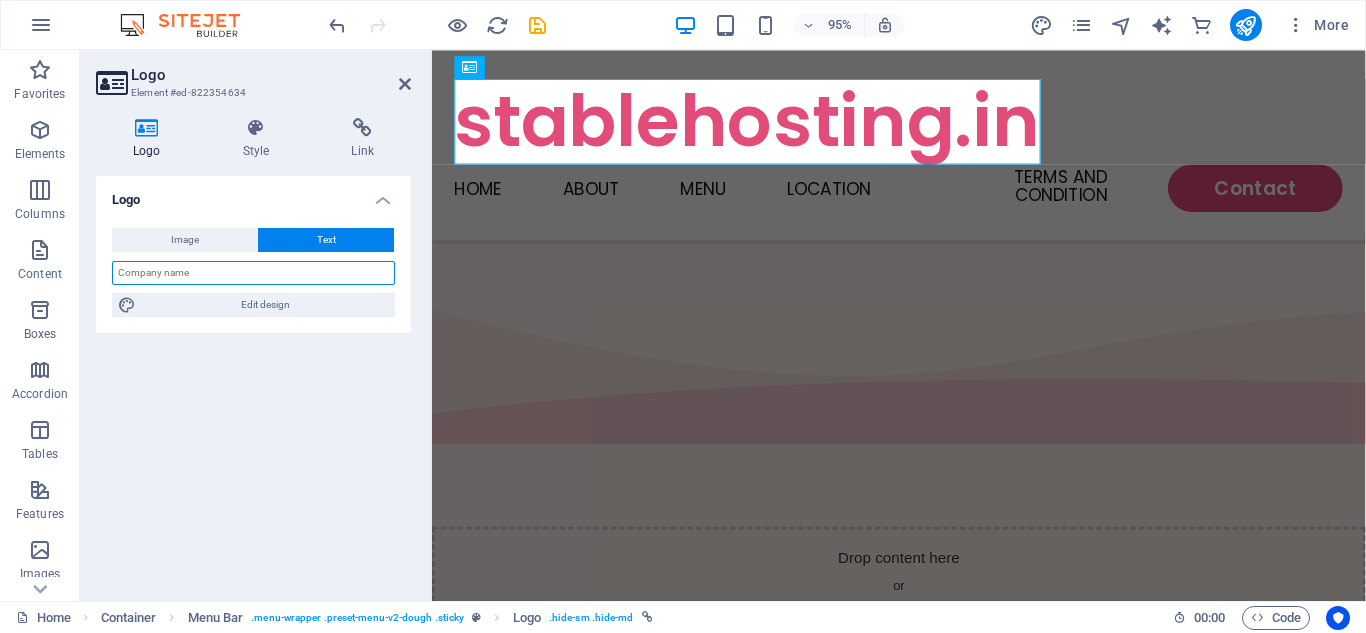 click at bounding box center (253, 273) 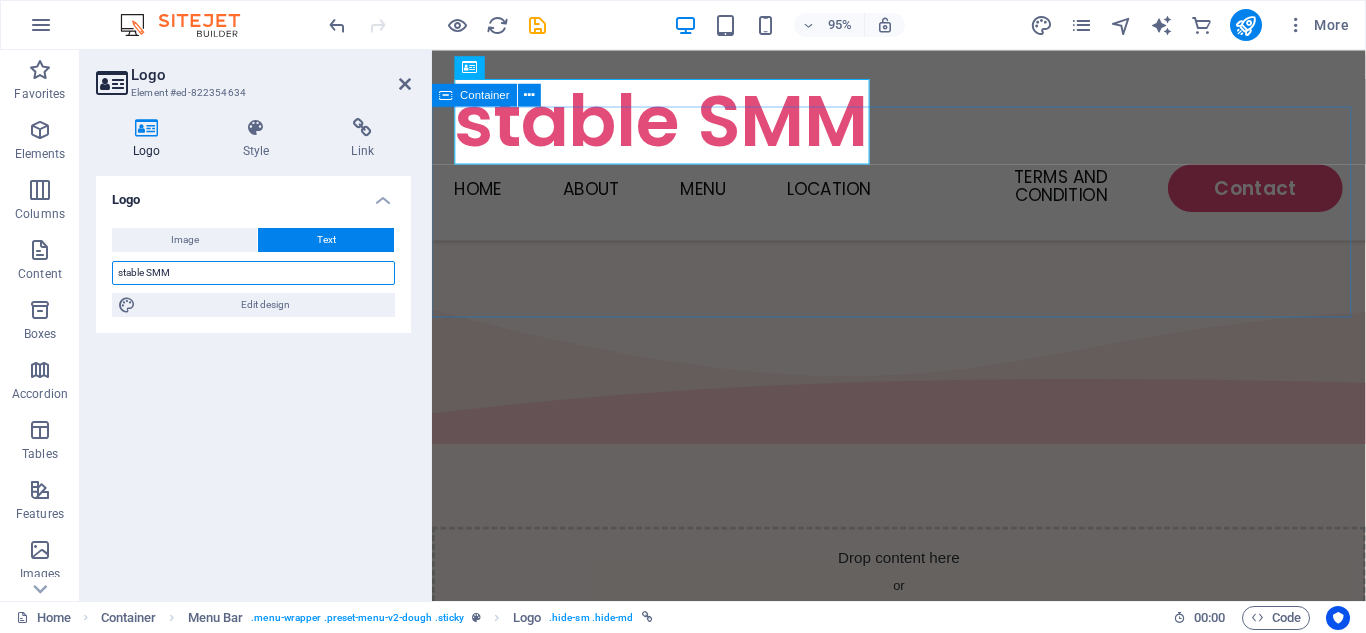 type on "stable SMM" 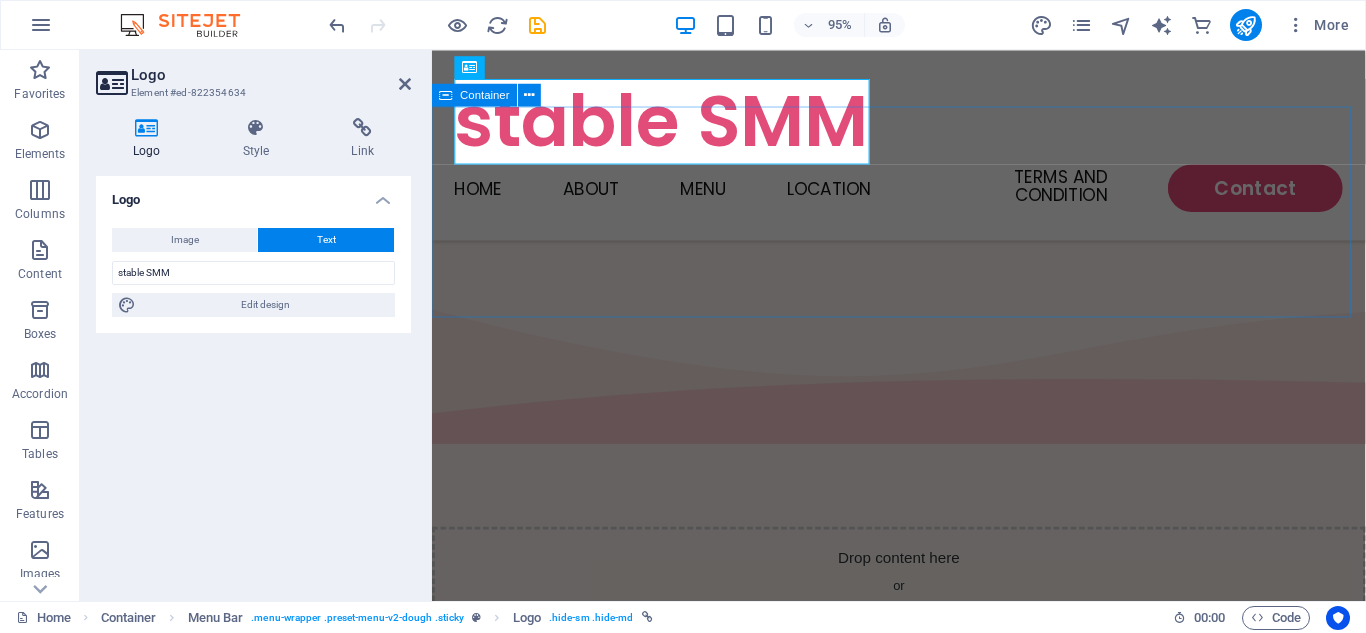 click on "Drop content here or  Add elements  Paste clipboard" at bounding box center [923, 622] 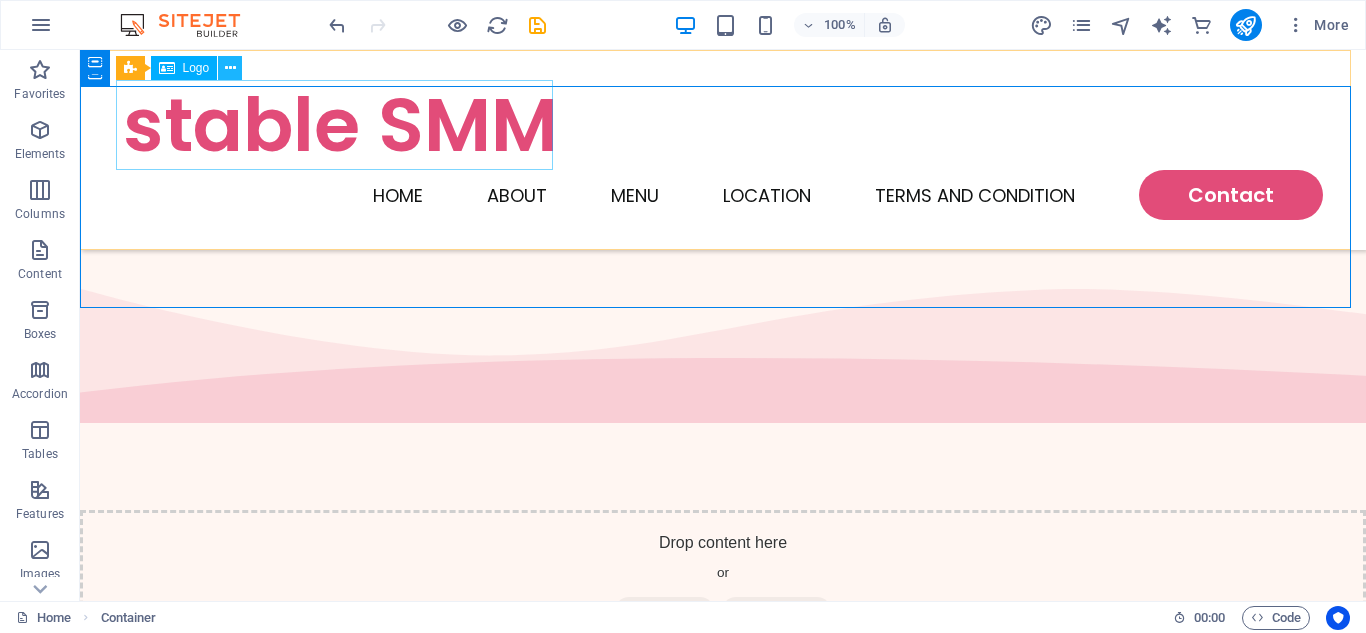 click at bounding box center (230, 68) 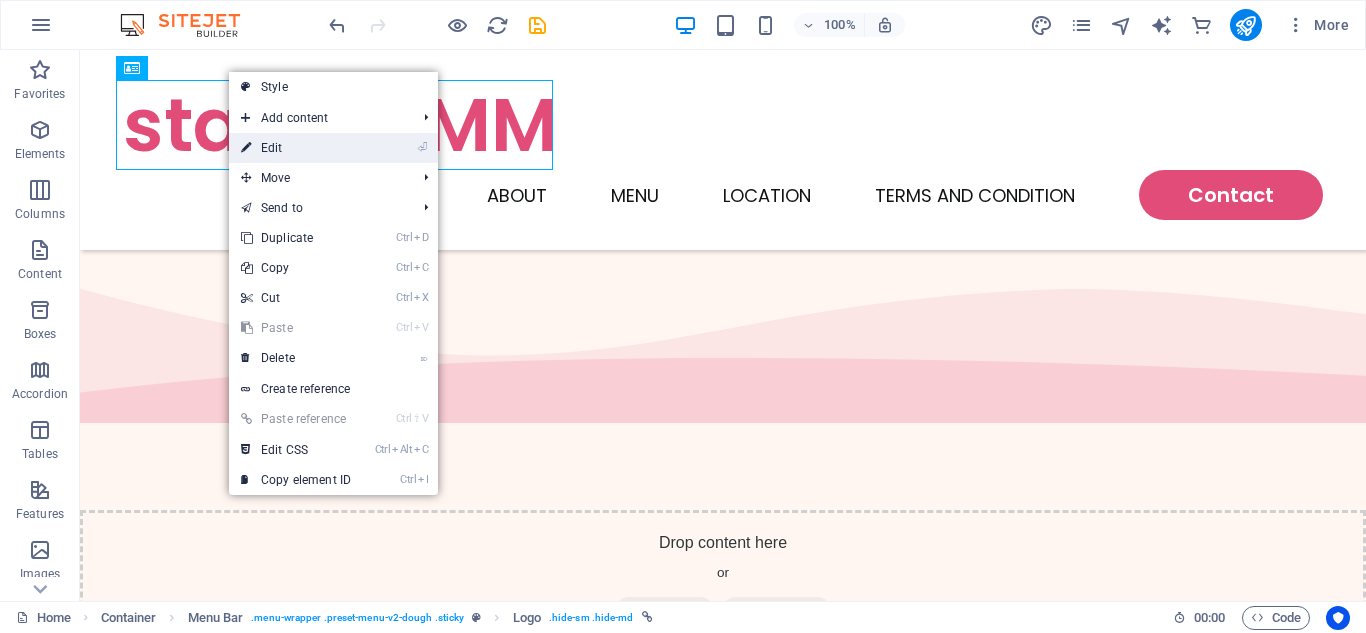 click on "⏎  Edit" at bounding box center [296, 148] 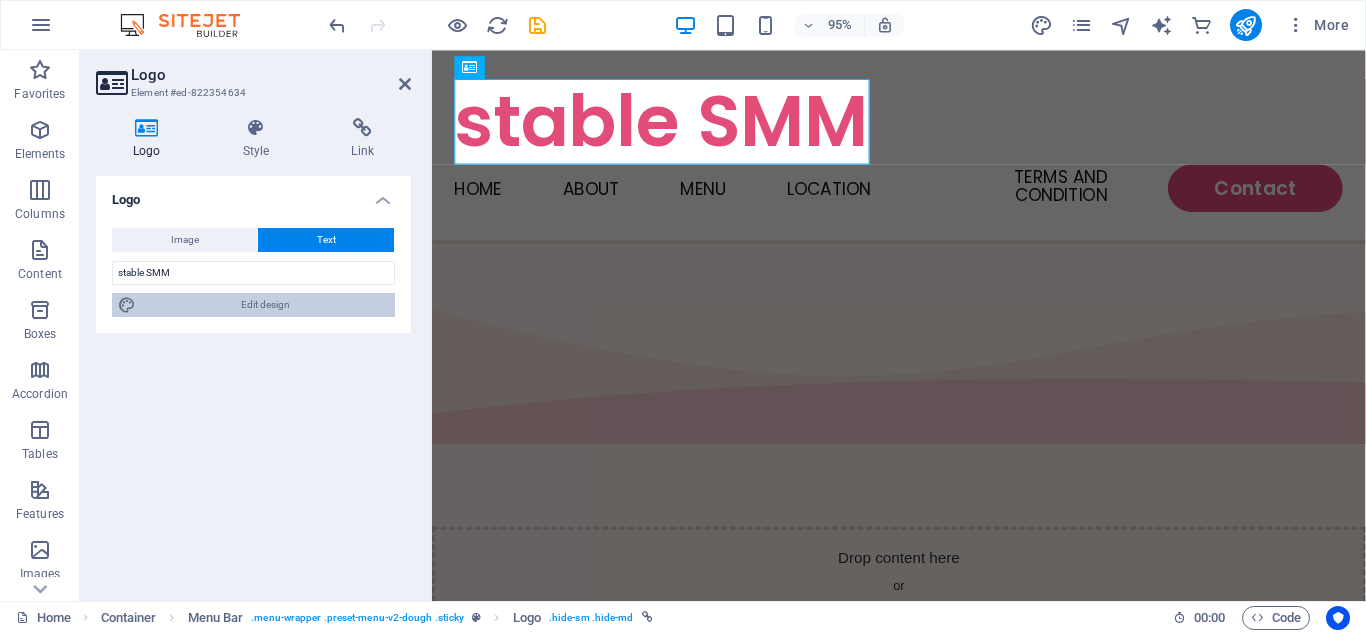 click on "Edit design" at bounding box center (265, 305) 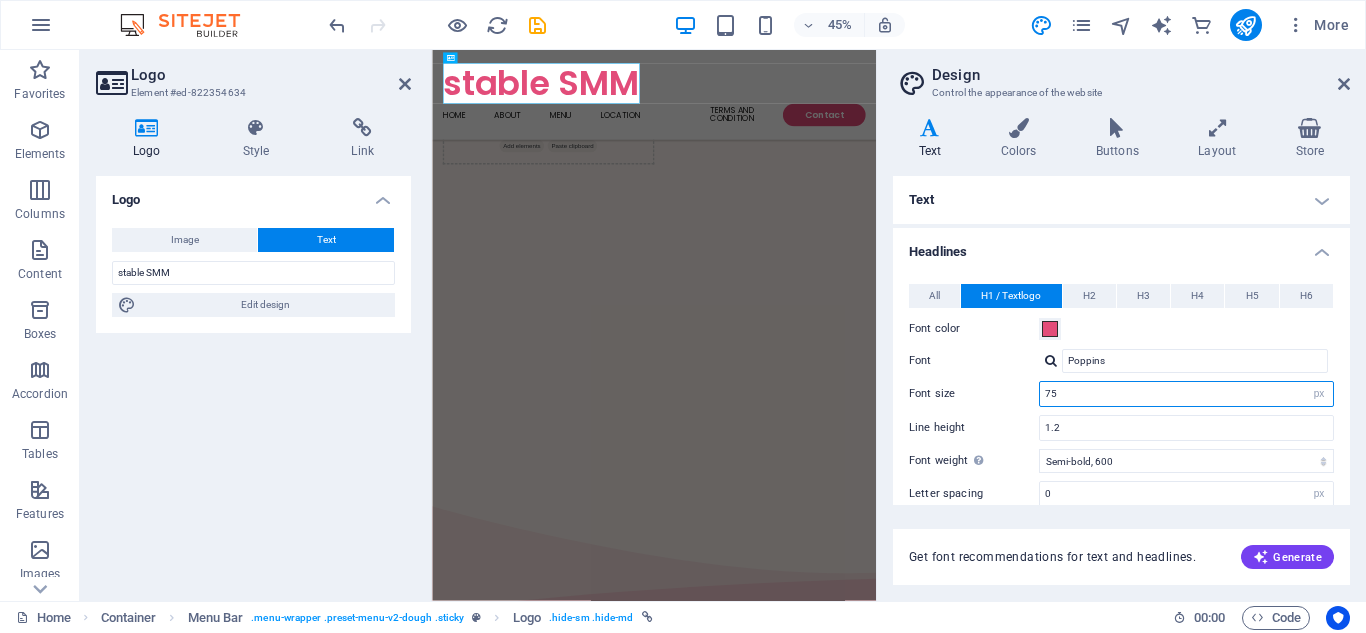 click on "75" at bounding box center [1186, 394] 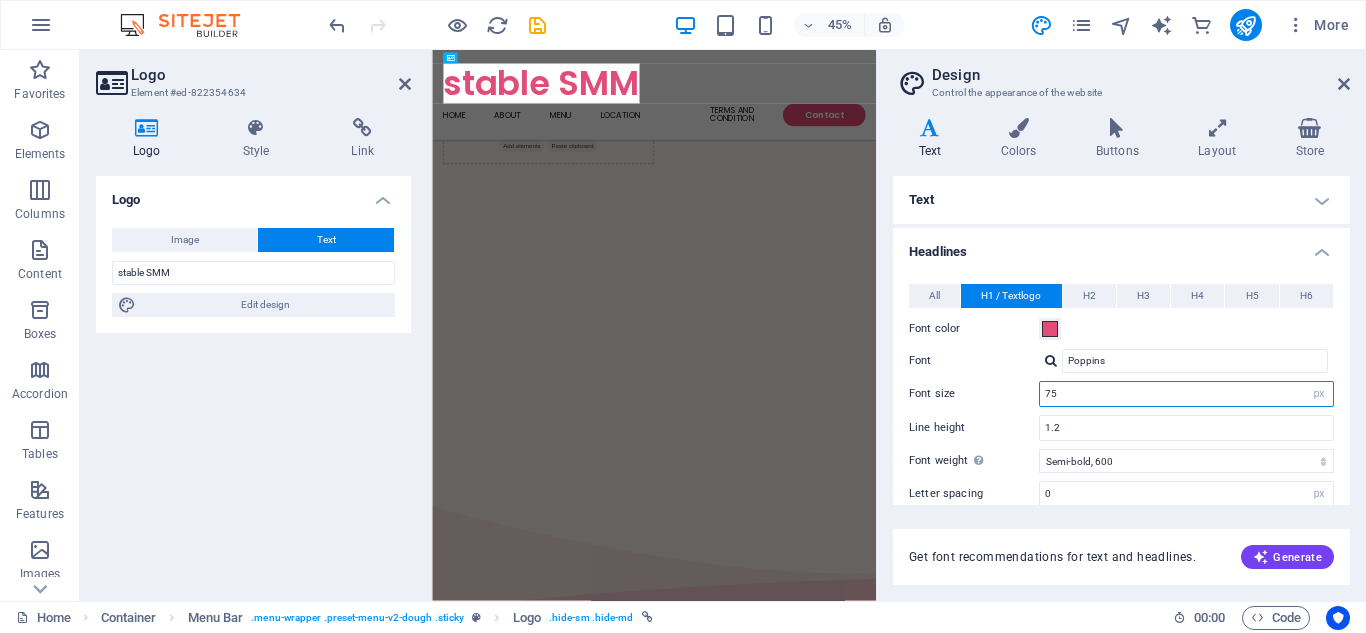 drag, startPoint x: 1065, startPoint y: 397, endPoint x: 1043, endPoint y: 408, distance: 24.596748 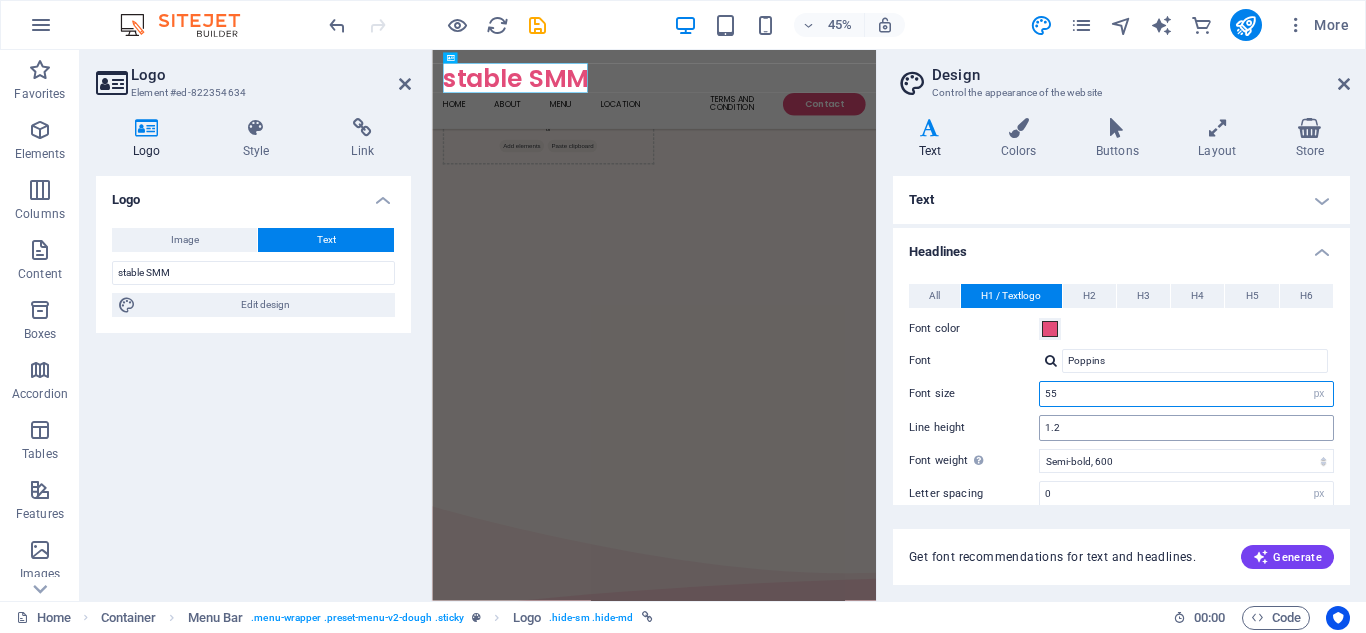 type on "55" 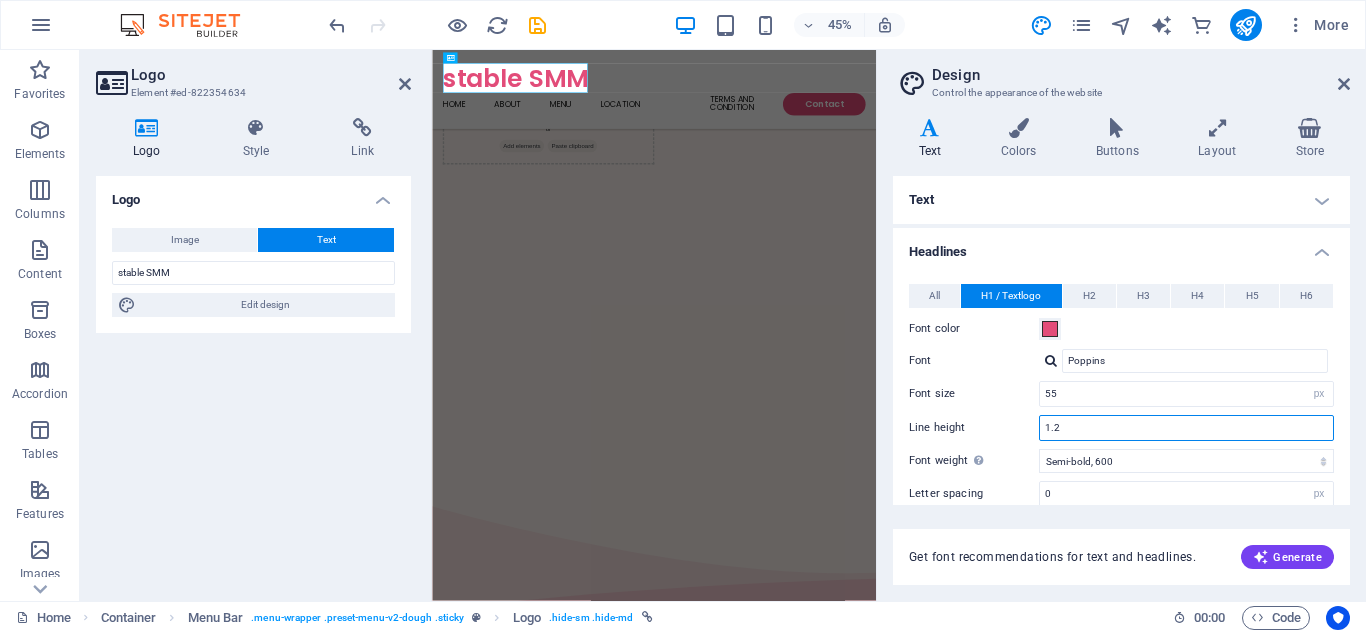 click on "1.2" at bounding box center (1186, 428) 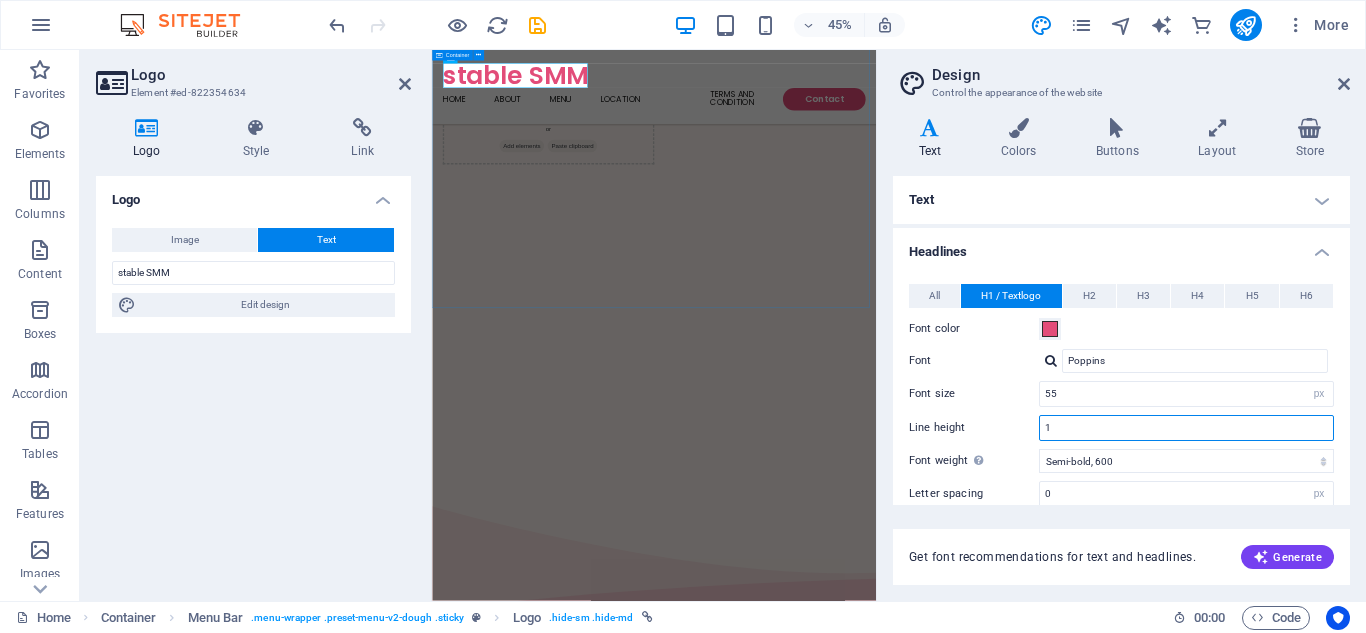 type on "1" 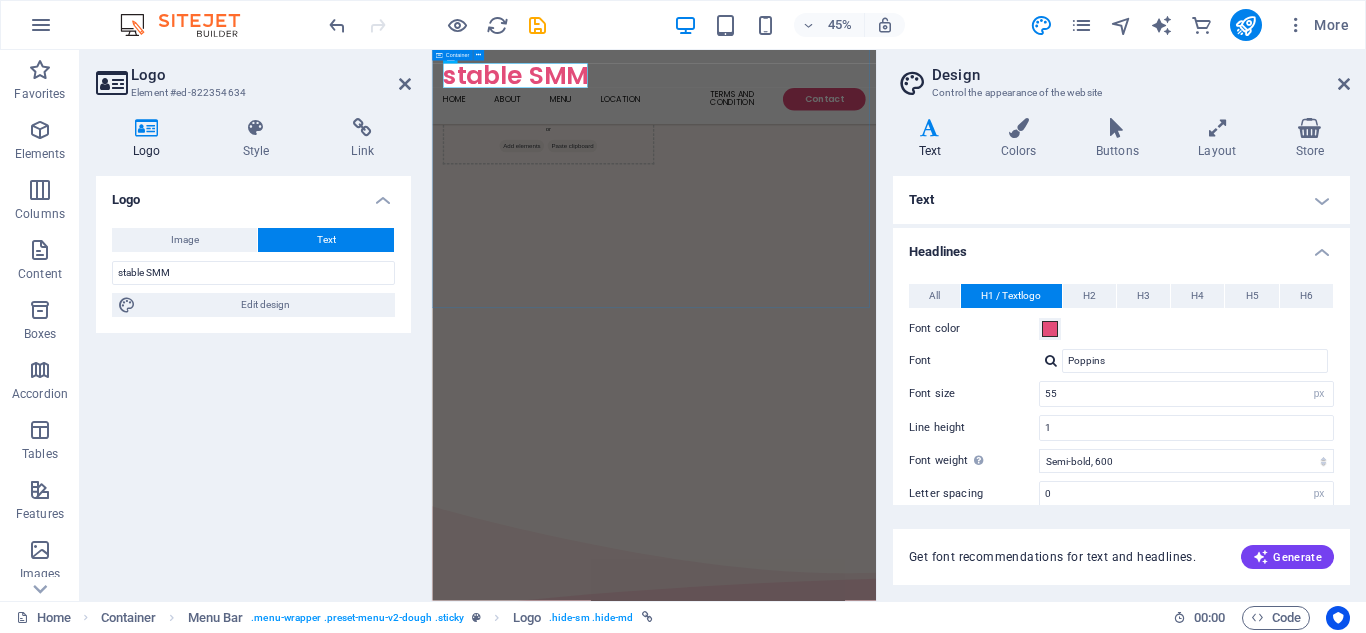 click on "You're Welcome GET STAR NOW Drop content here or  Add elements  Paste clipboard" at bounding box center (925, 508) 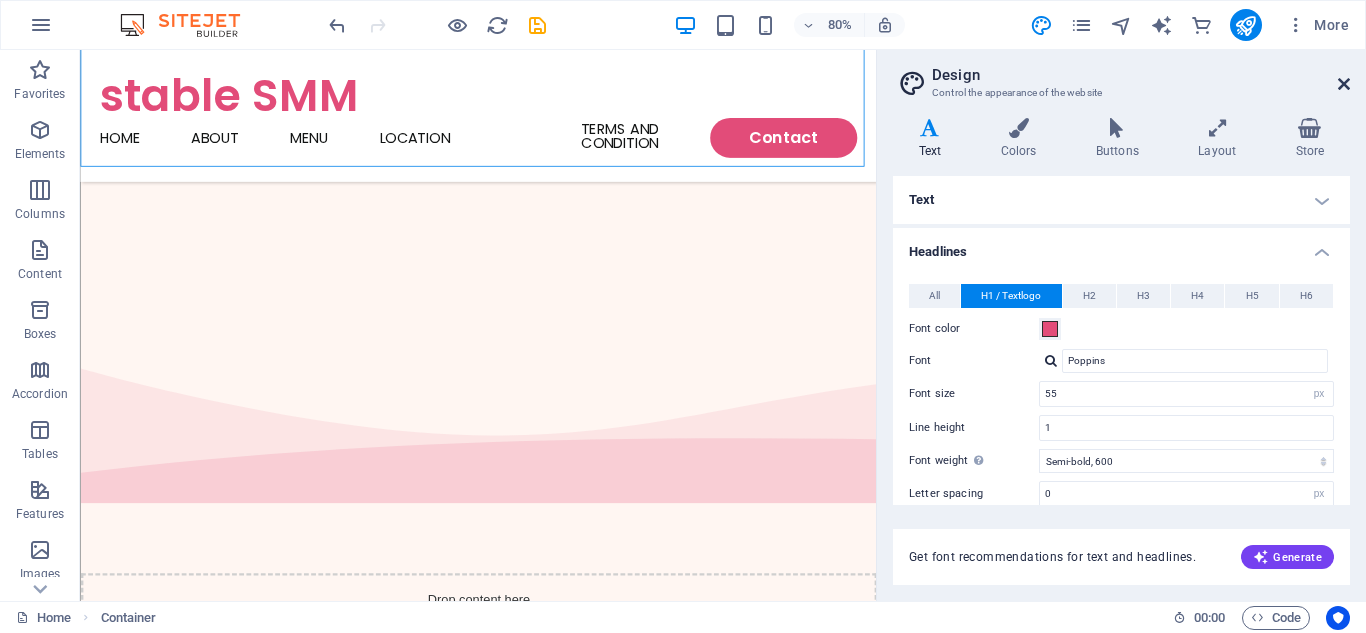 click at bounding box center [1344, 84] 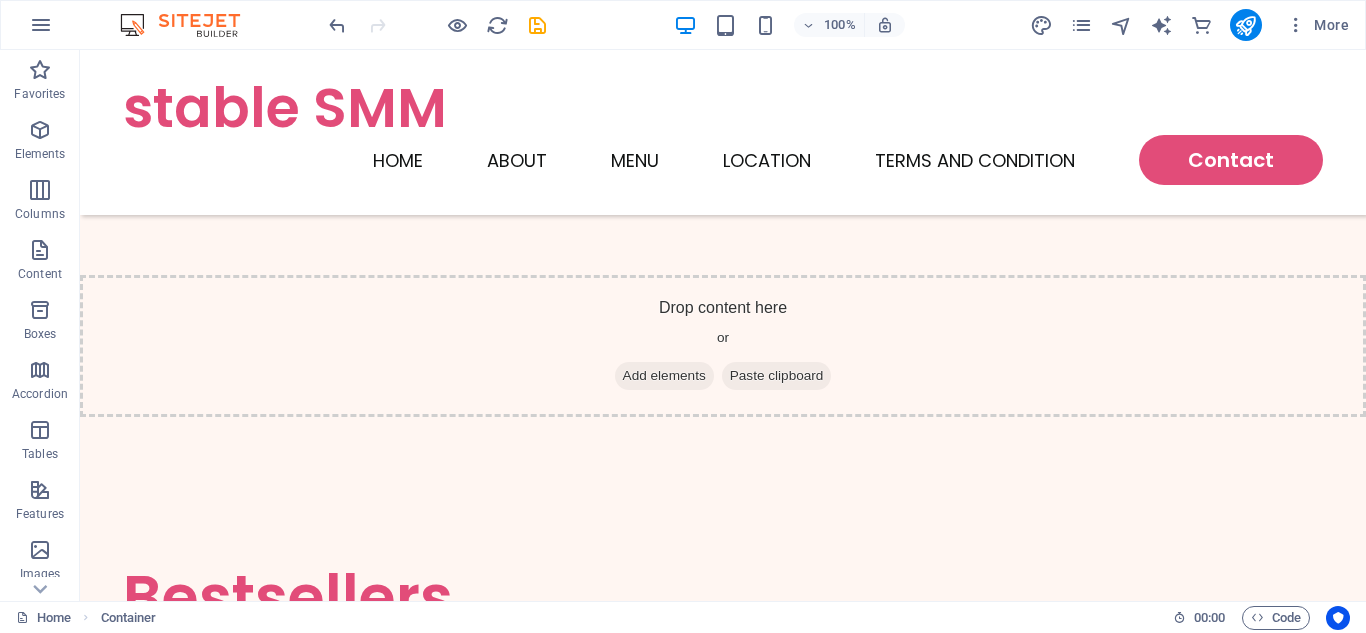 scroll, scrollTop: 0, scrollLeft: 0, axis: both 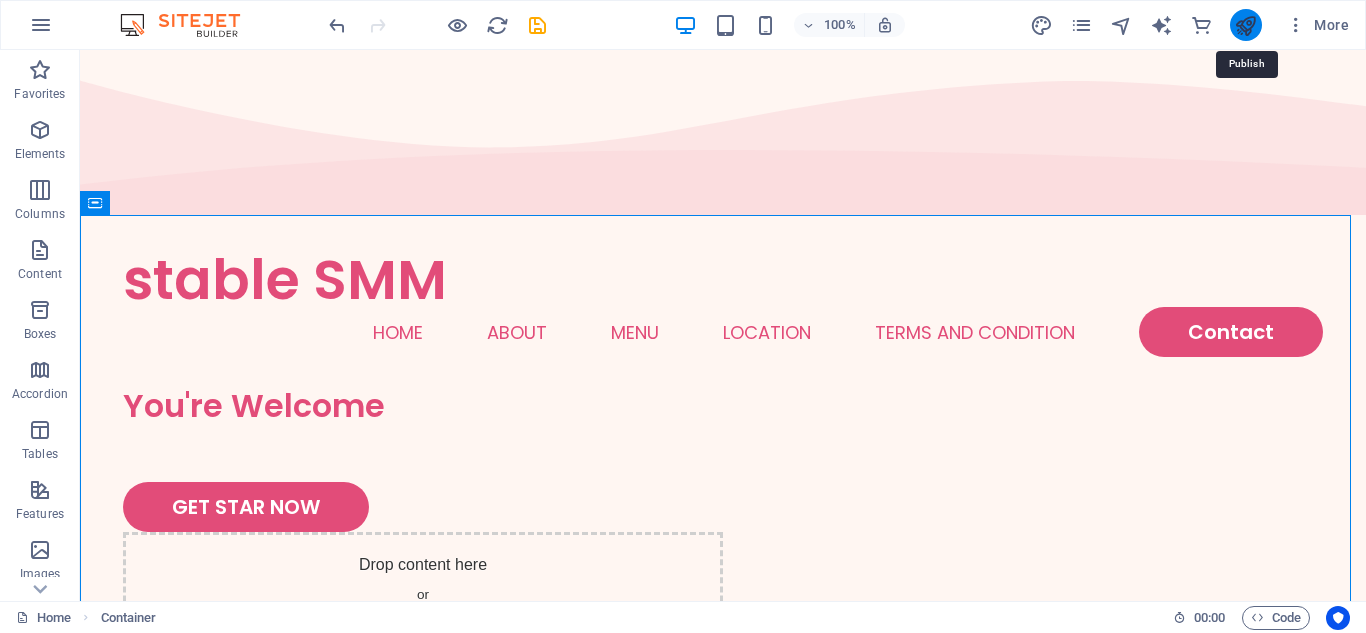 click at bounding box center [1245, 25] 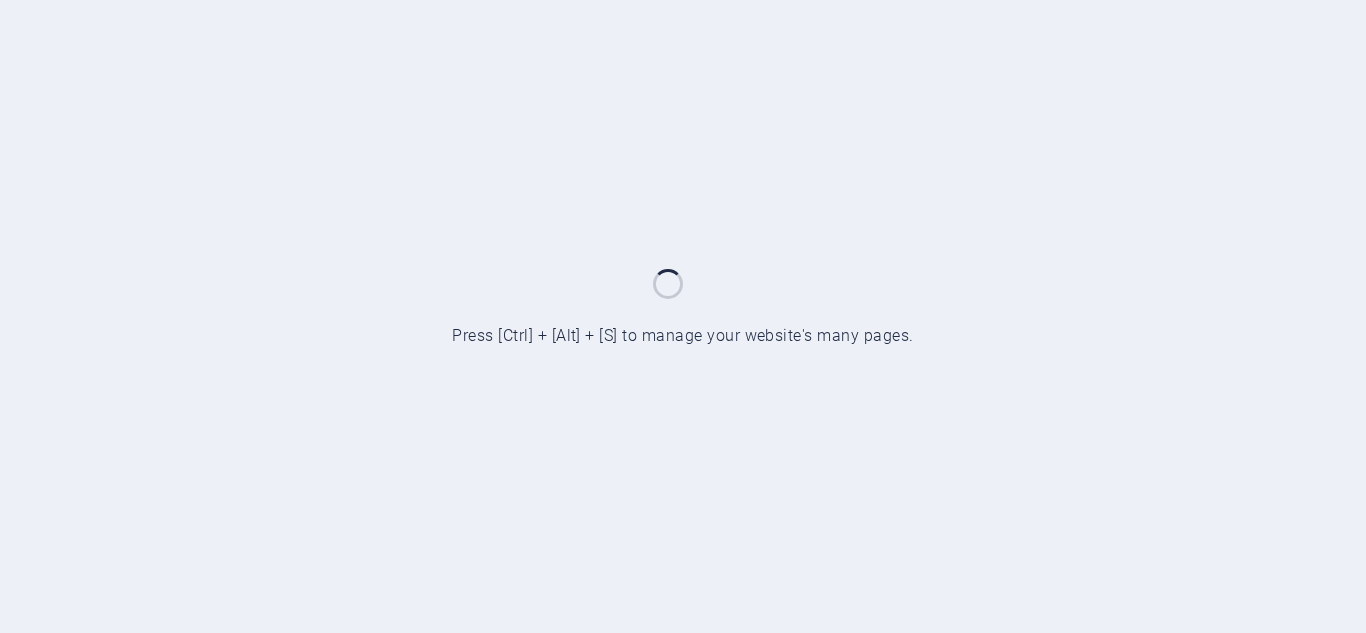 scroll, scrollTop: 0, scrollLeft: 0, axis: both 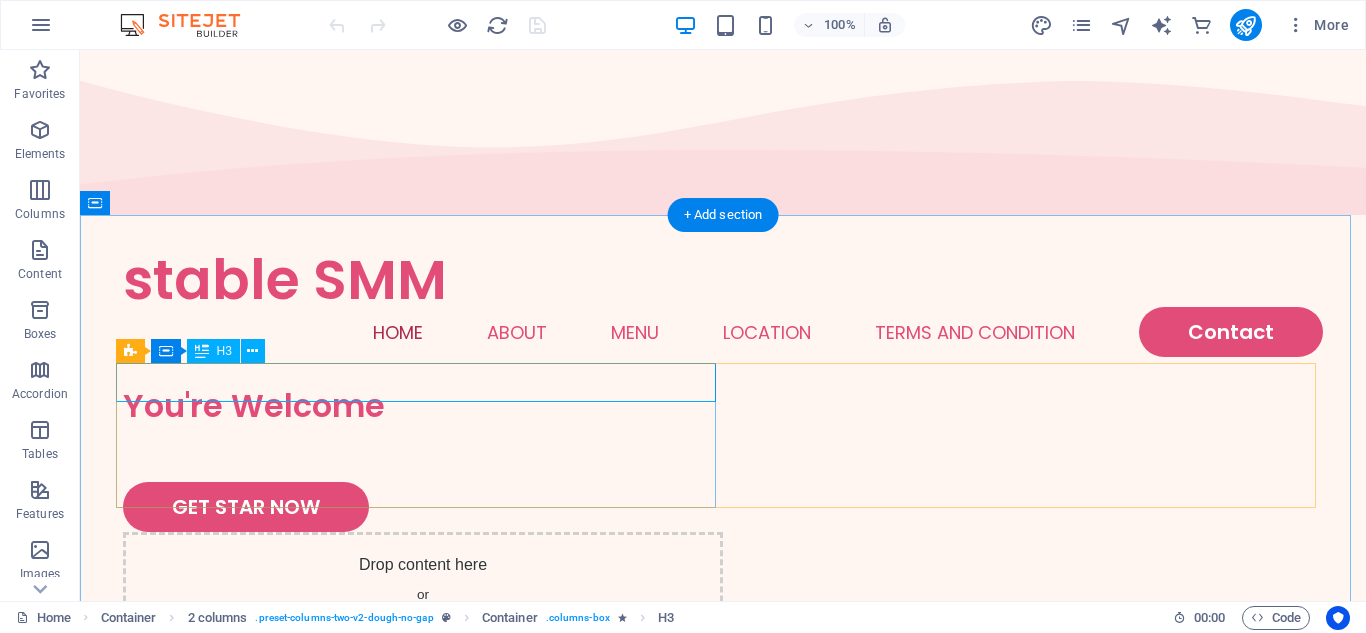 click on "You're Welcome" at bounding box center [423, 406] 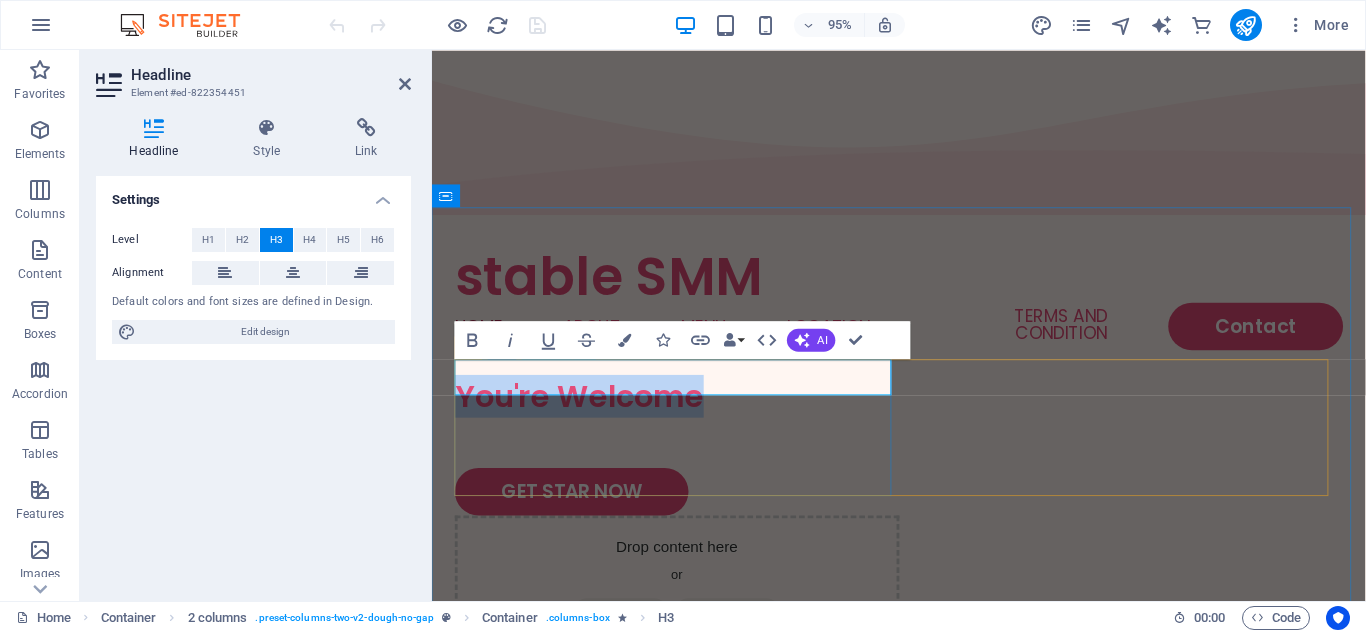 click on "You're Welcome" at bounding box center [690, 415] 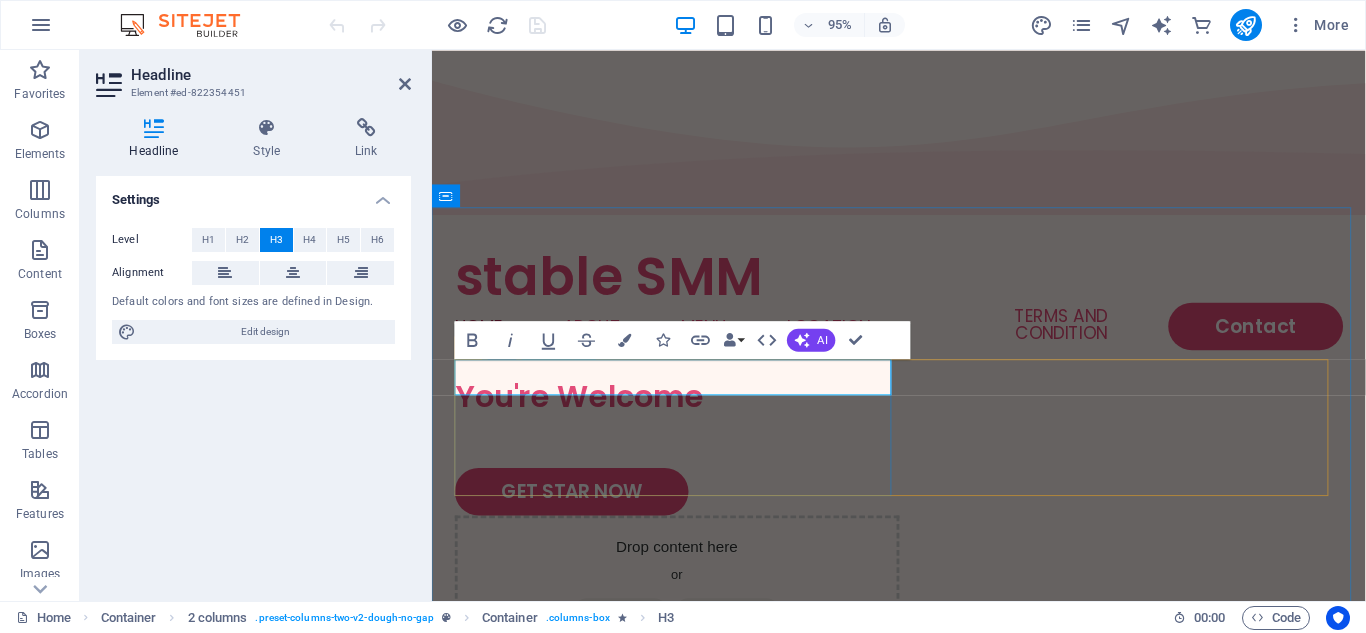 click on "You're Welcome" at bounding box center (690, 415) 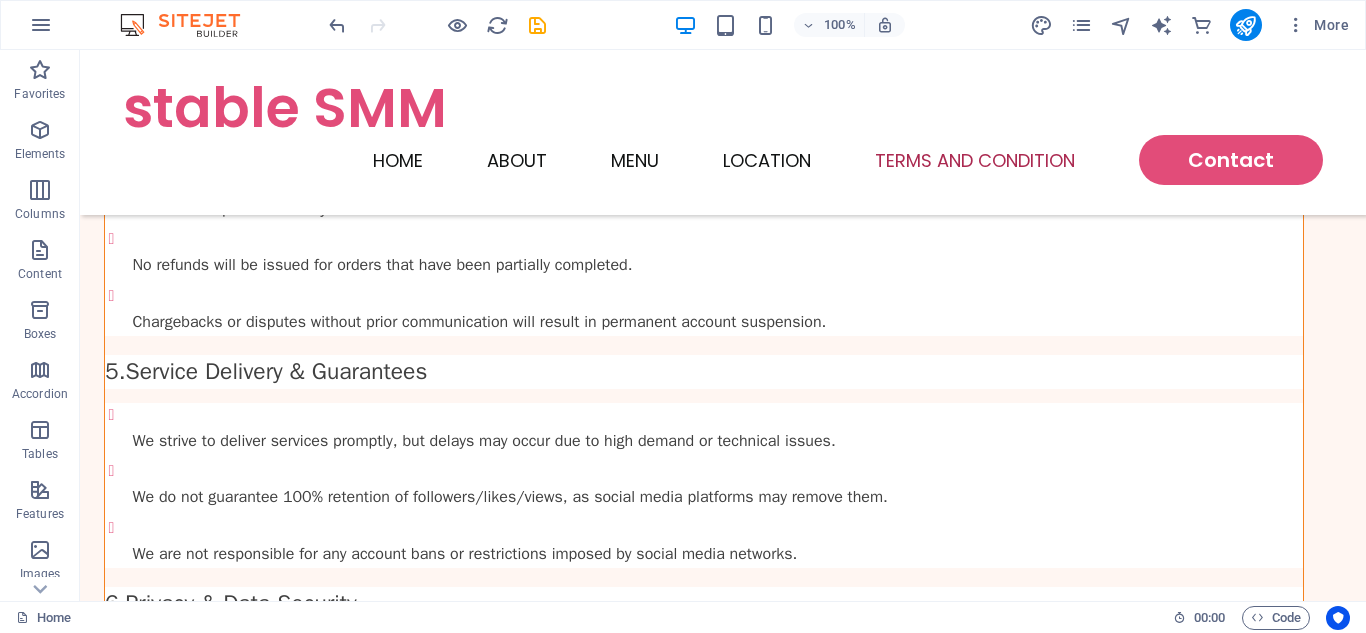 scroll, scrollTop: 7040, scrollLeft: 0, axis: vertical 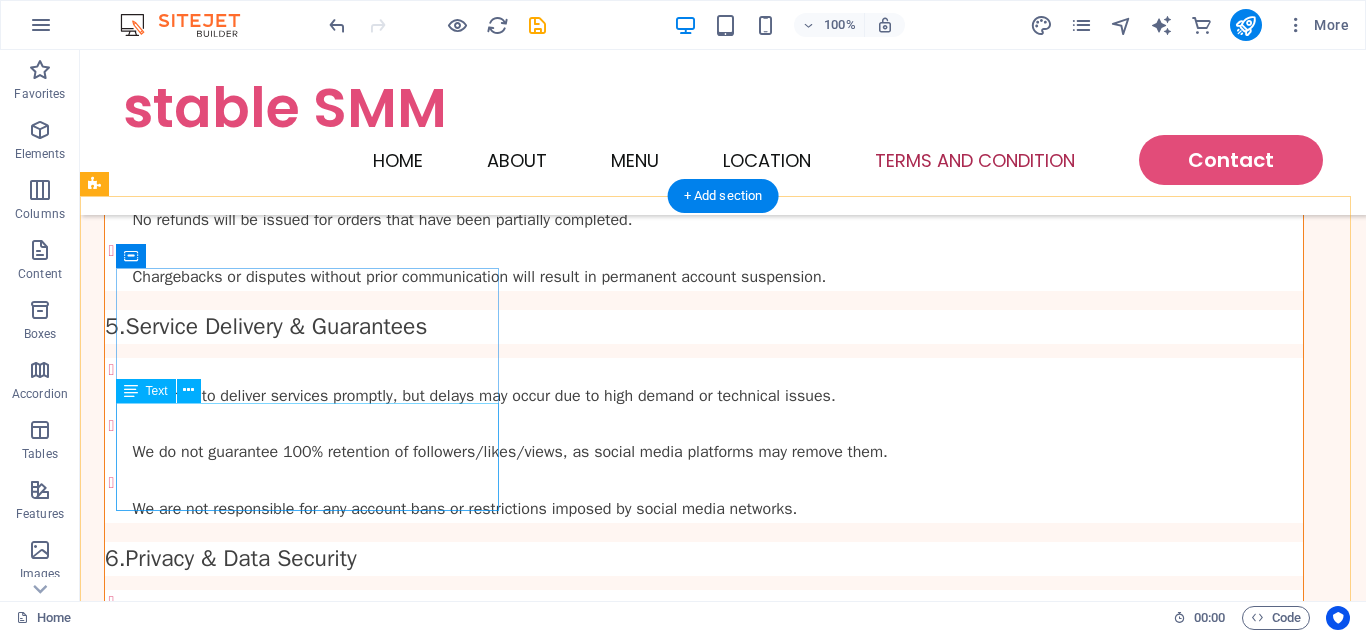 click on "Street ,  Berlin ,   12345
0123 - 456789   ef97feb9f37ff82b3995dd093ccbc3@cpanel.local" at bounding box center (296, 3597) 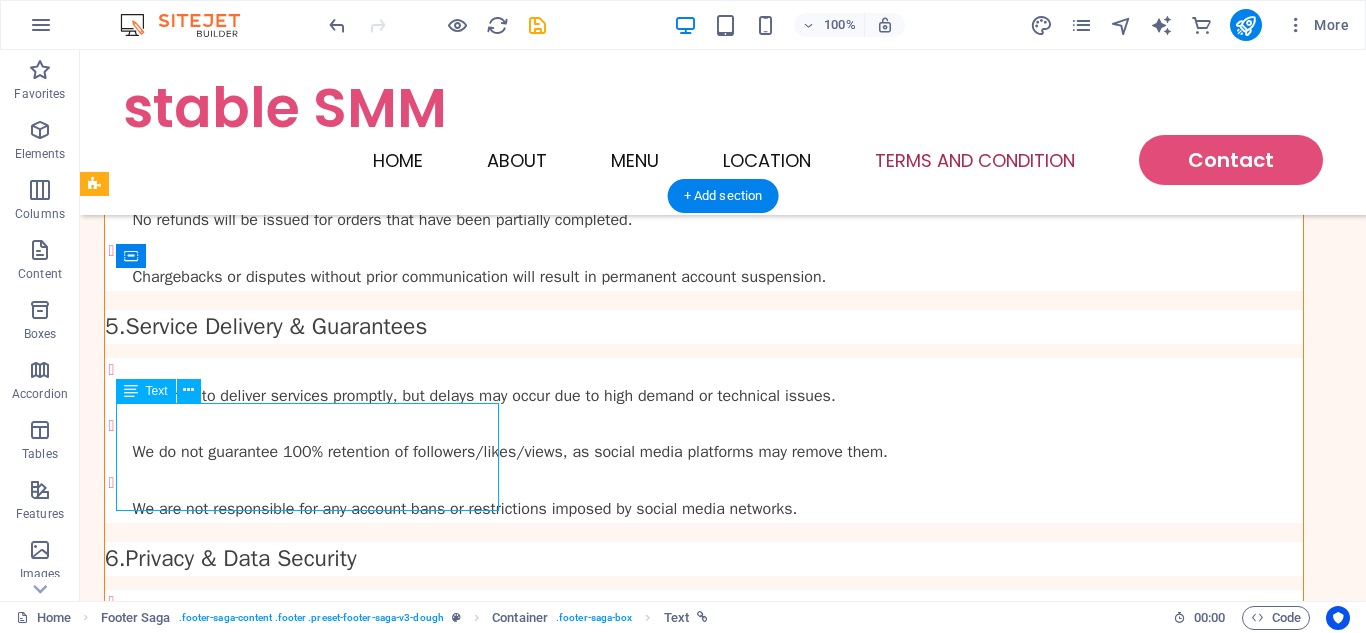 click on "Street ,  Berlin ,   12345
0123 - 456789   ef97feb9f37ff82b3995dd093ccbc3@cpanel.local" at bounding box center (296, 3597) 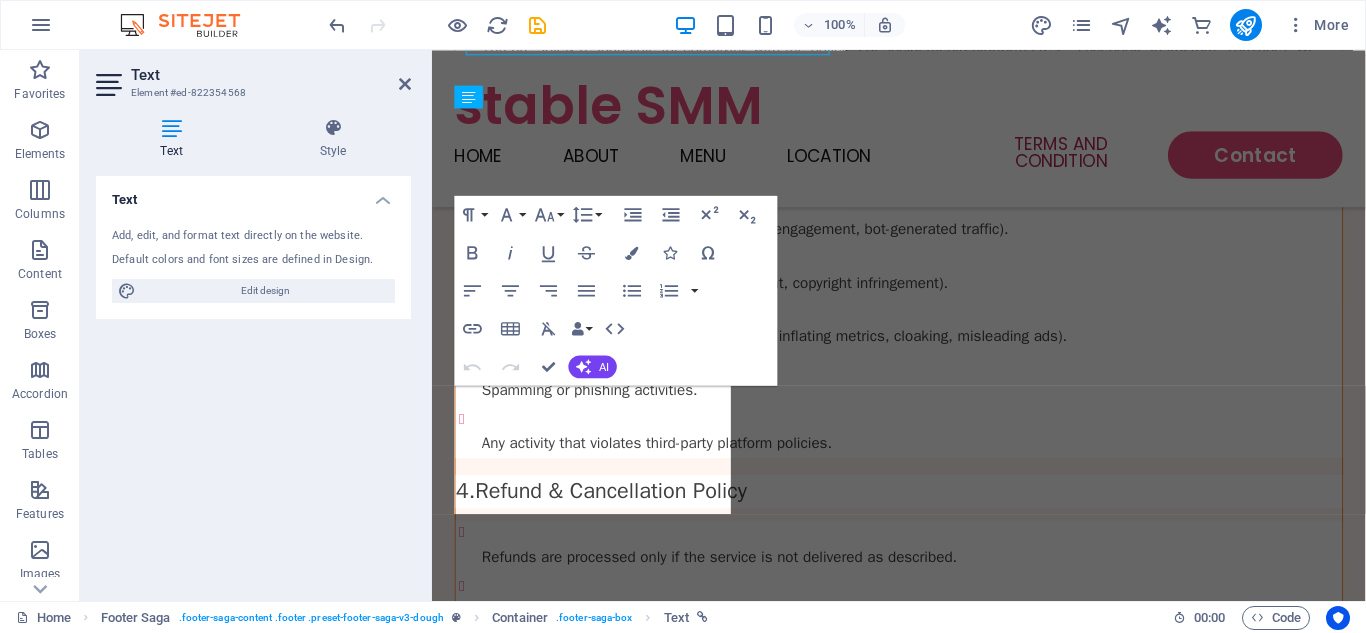 scroll, scrollTop: 7408, scrollLeft: 0, axis: vertical 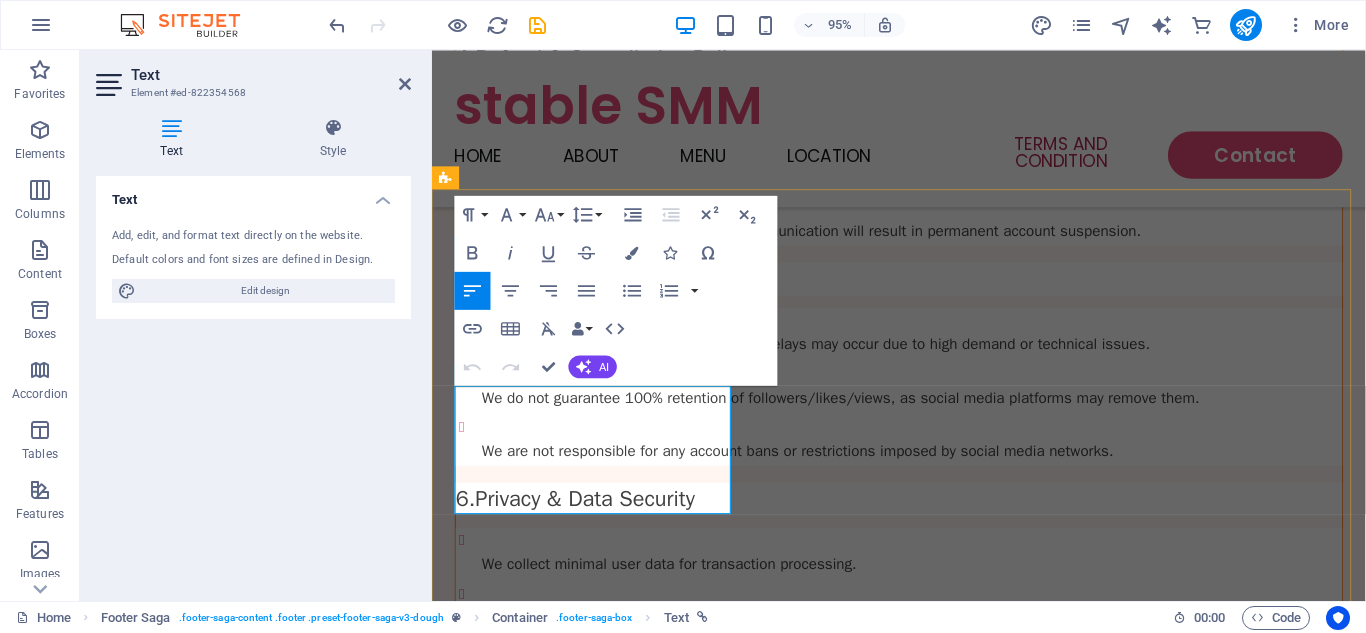 drag, startPoint x: 574, startPoint y: 417, endPoint x: 518, endPoint y: 414, distance: 56.0803 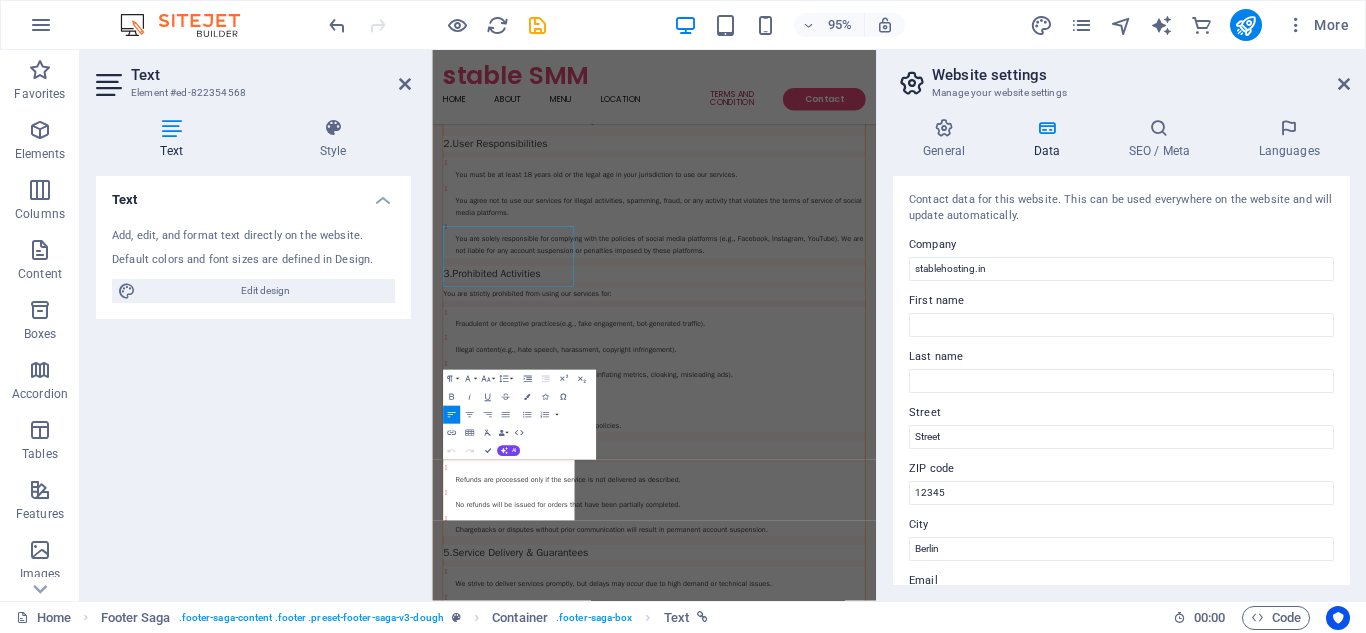 scroll, scrollTop: 7369, scrollLeft: 0, axis: vertical 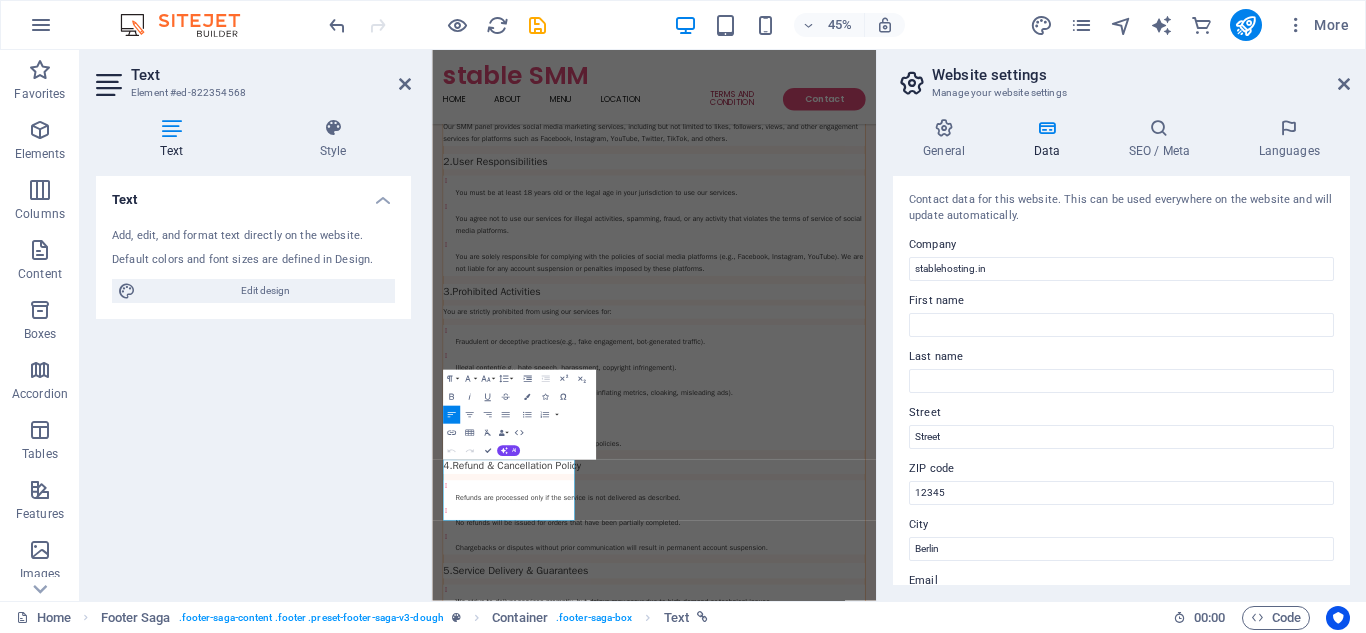 type 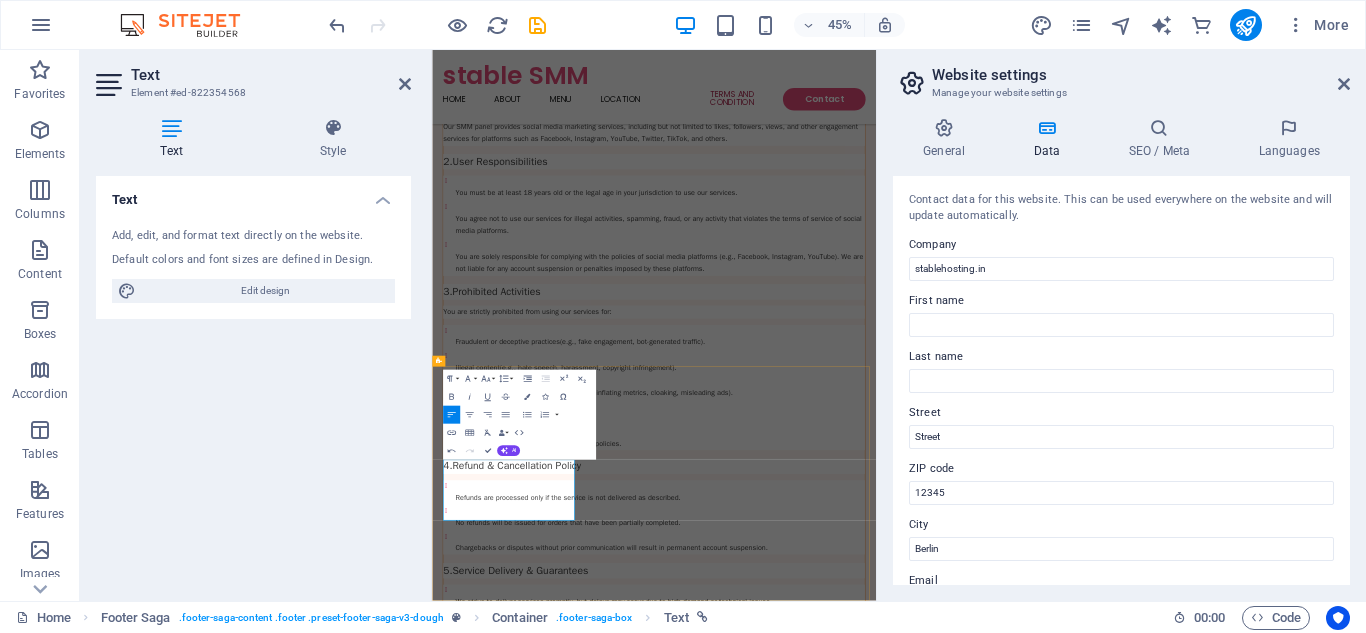 drag, startPoint x: 516, startPoint y: 1001, endPoint x: 456, endPoint y: 1003, distance: 60.033325 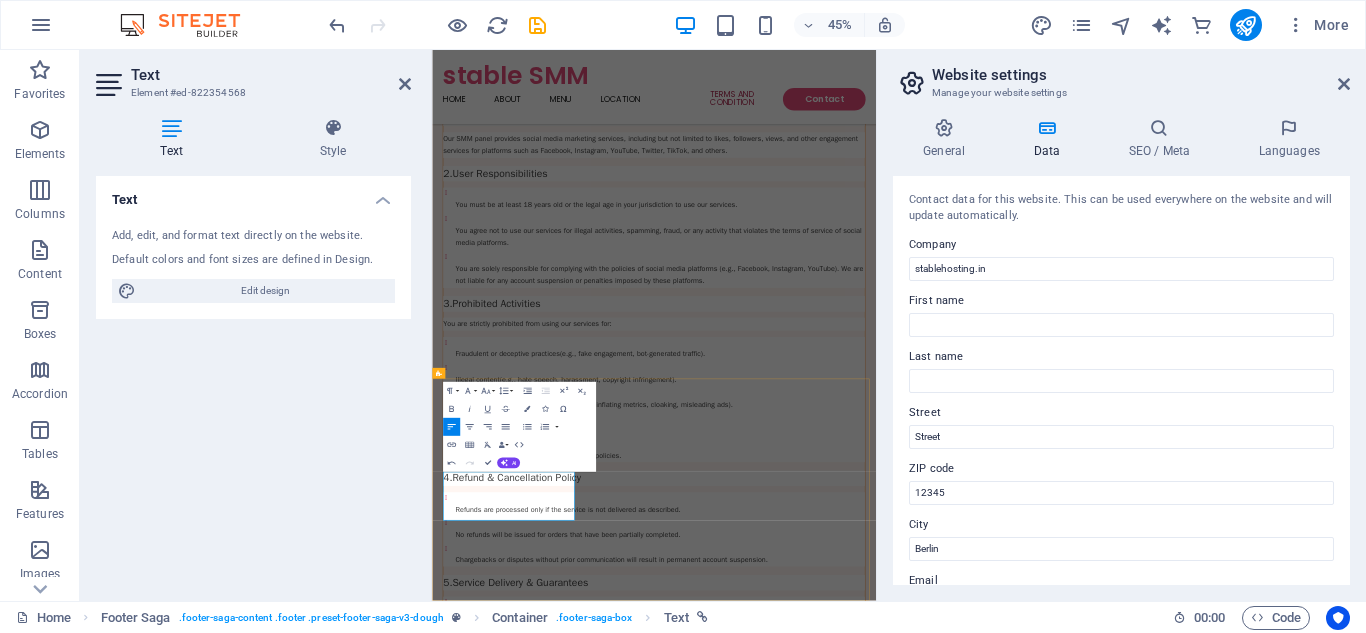 click on "Street , garden reach,  kolkata
0123 - 456789   ef97feb9f37ff82b3995dd093ccbc3@cpanel.local" at bounding box center (604, 4098) 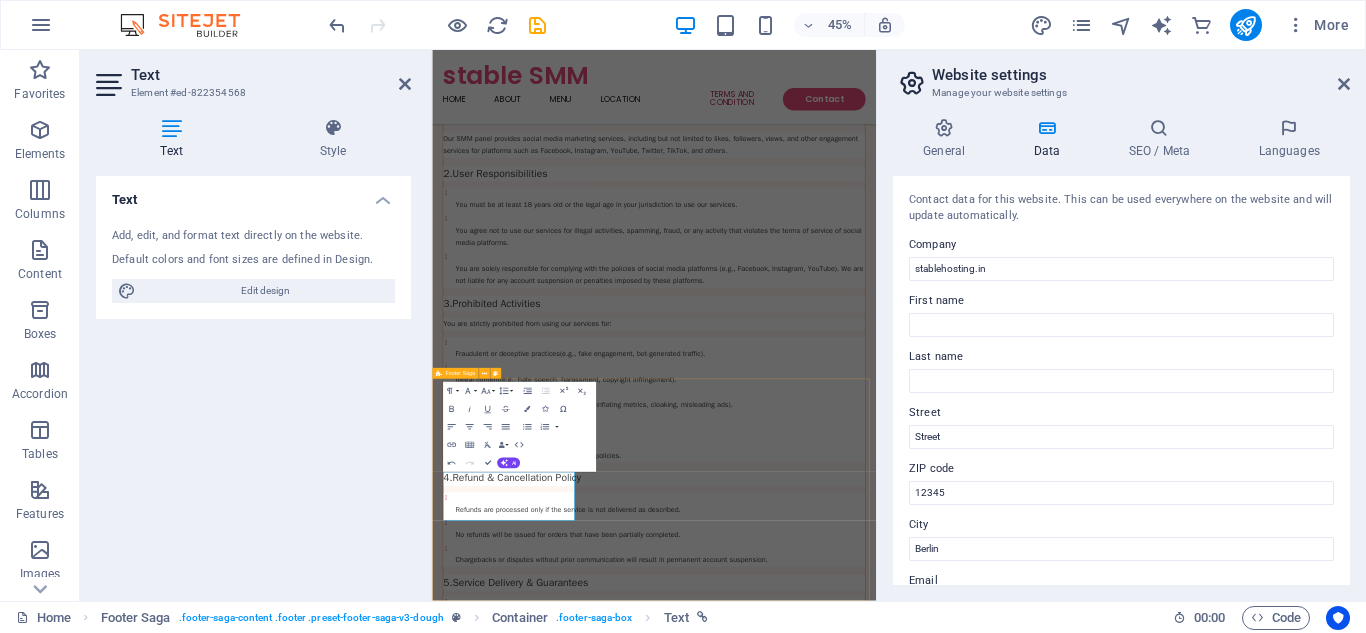 drag, startPoint x: 578, startPoint y: 1029, endPoint x: 451, endPoint y: 1027, distance: 127.01575 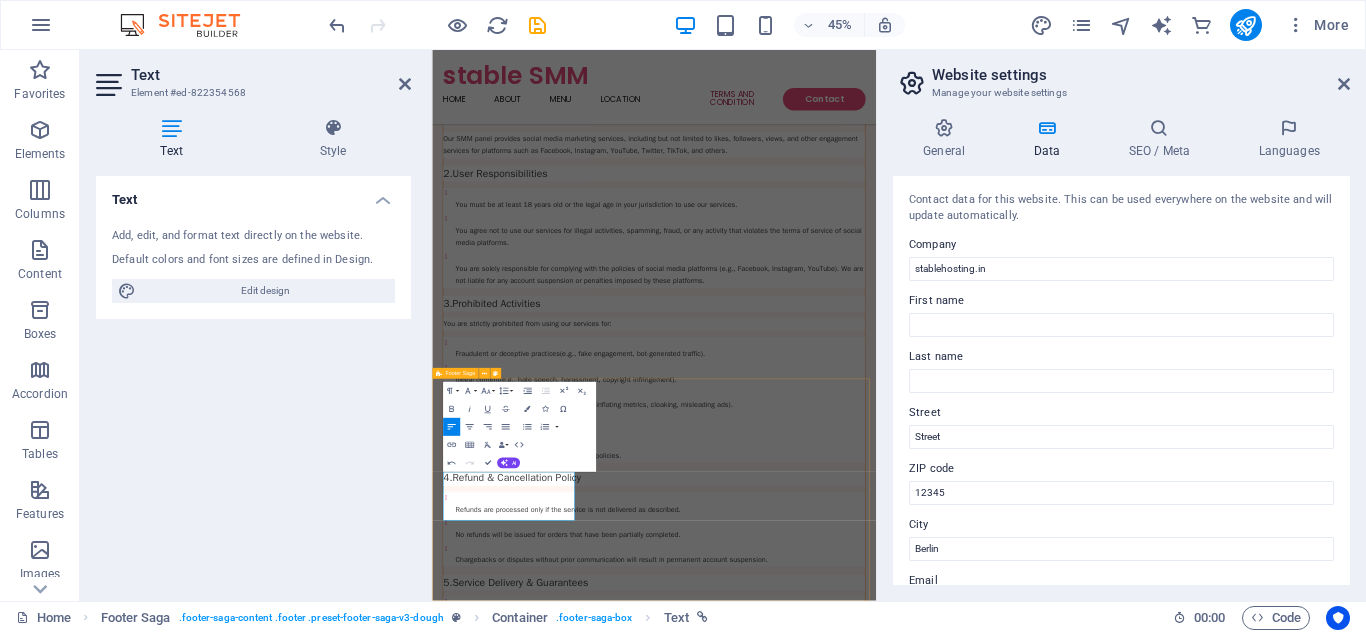 drag, startPoint x: 620, startPoint y: 1074, endPoint x: 449, endPoint y: 1056, distance: 171.94476 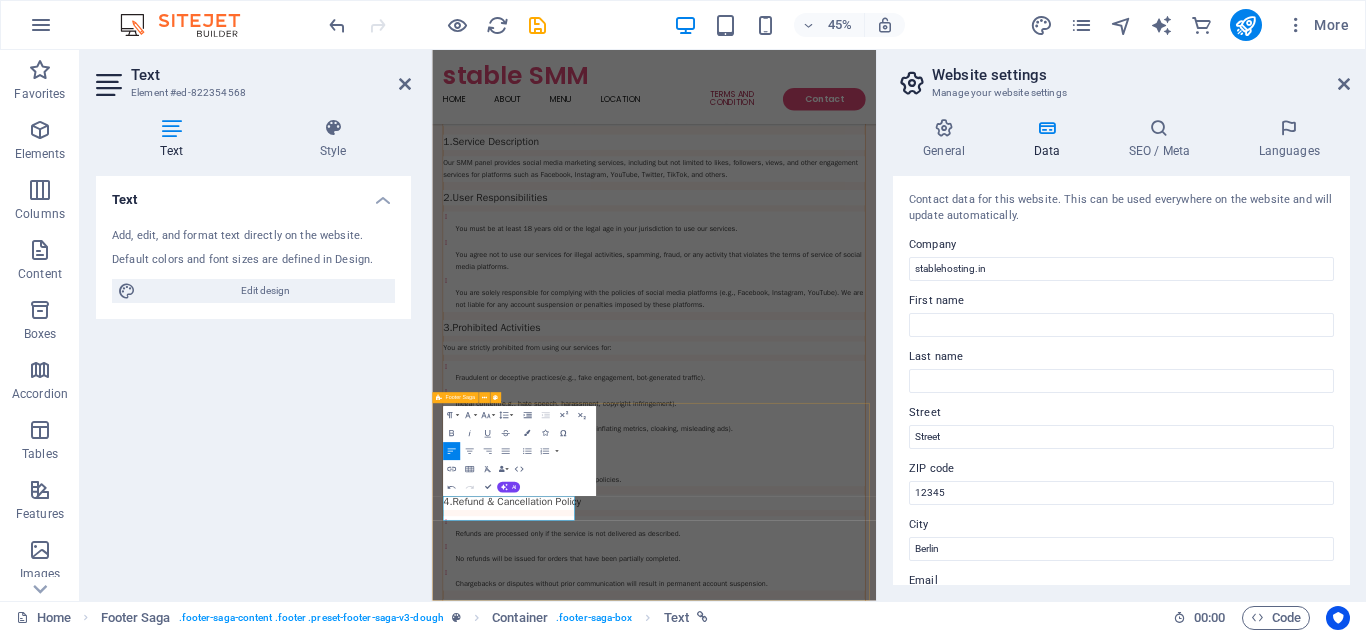 scroll, scrollTop: 7342, scrollLeft: 0, axis: vertical 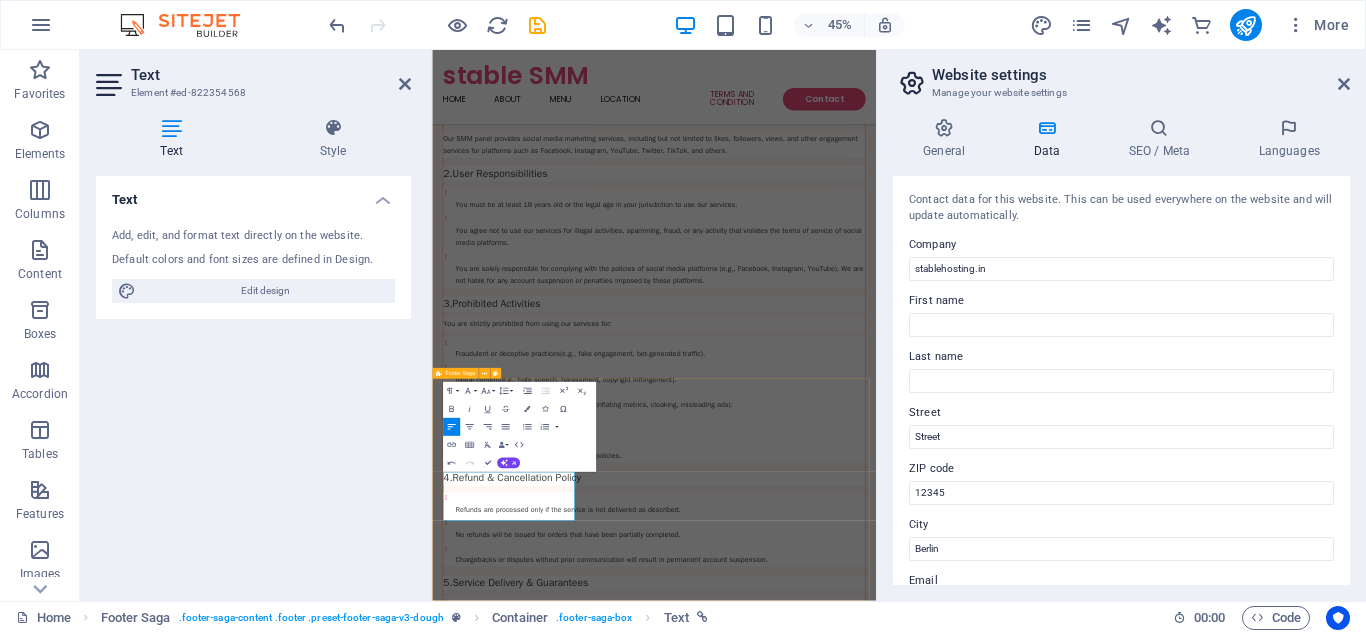 click on "Street , garden reach, kolkata
pincode 700024 gmail, famecity@gmail.com   Home About Menu Location Catering Facebook Twitter Youtube
Copyright    stablehosting.in . All rights reserved Legal Notice  |  Privacy Policy" at bounding box center [925, 4275] 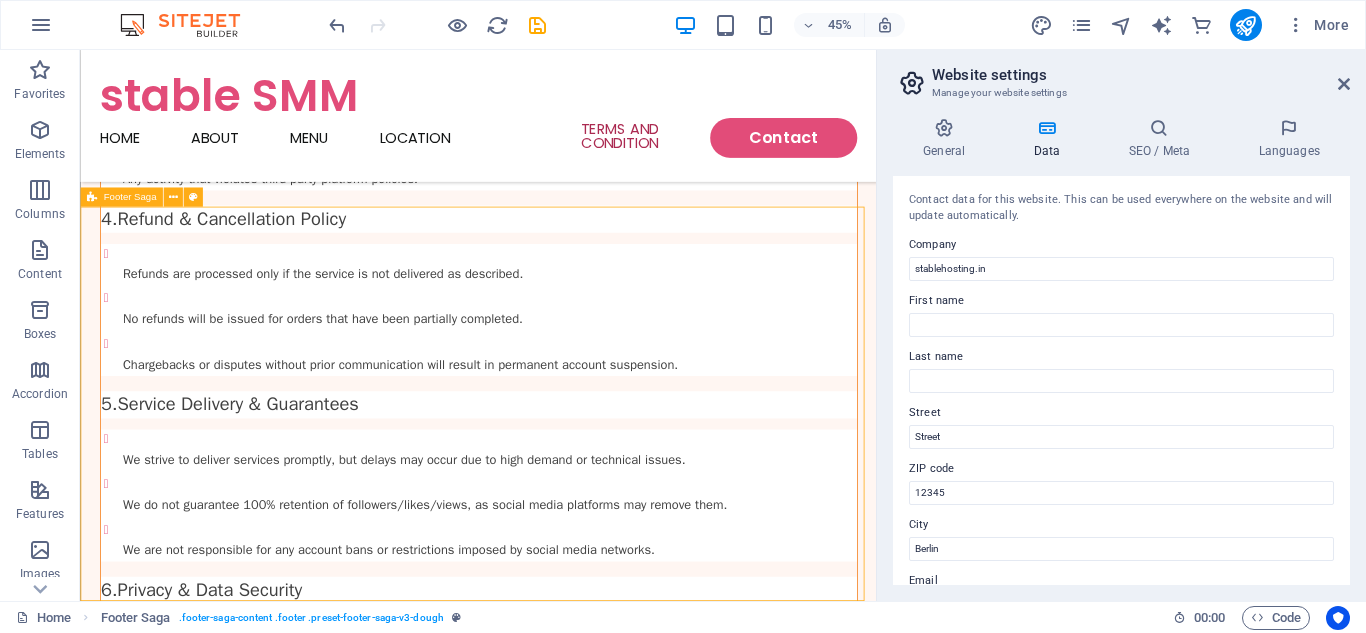 scroll, scrollTop: 7458, scrollLeft: 0, axis: vertical 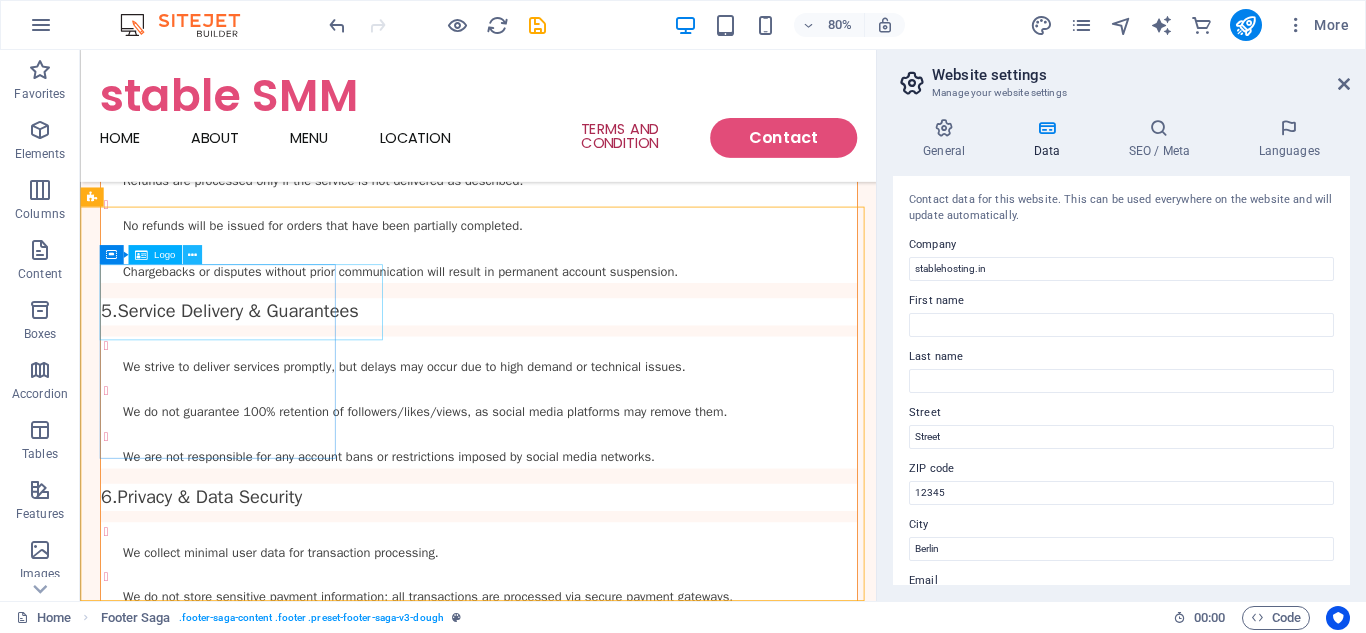 click at bounding box center (191, 255) 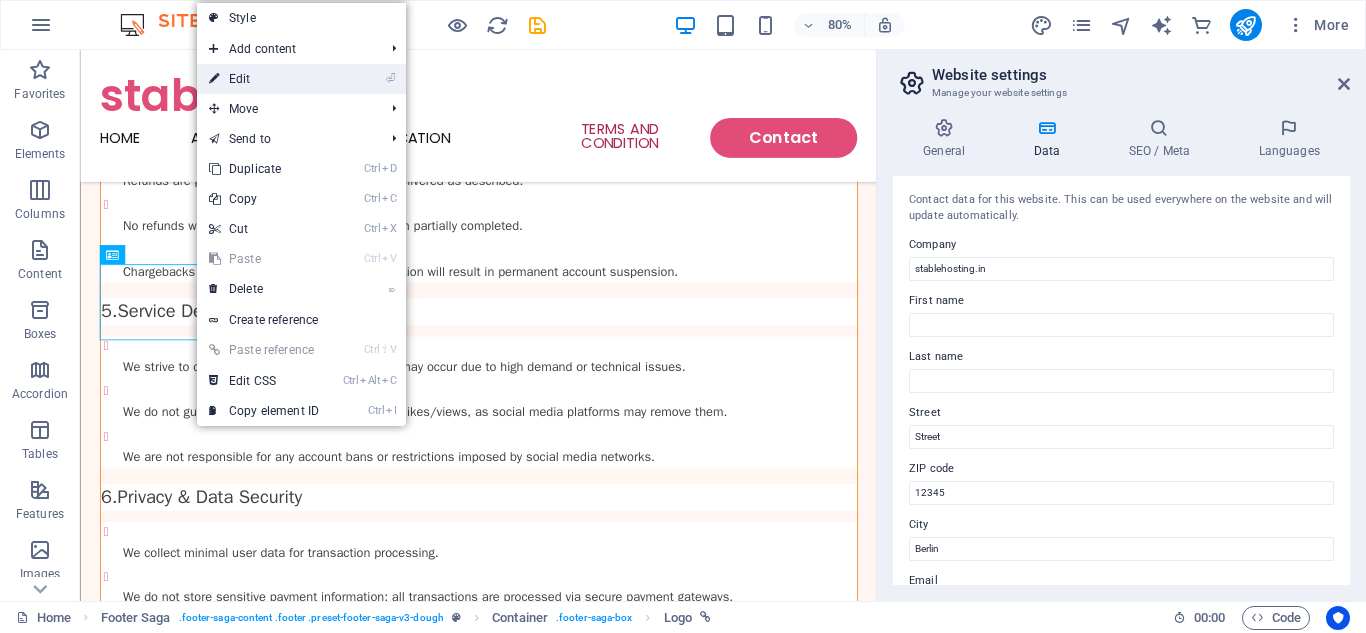 click on "⏎  Edit" at bounding box center [264, 79] 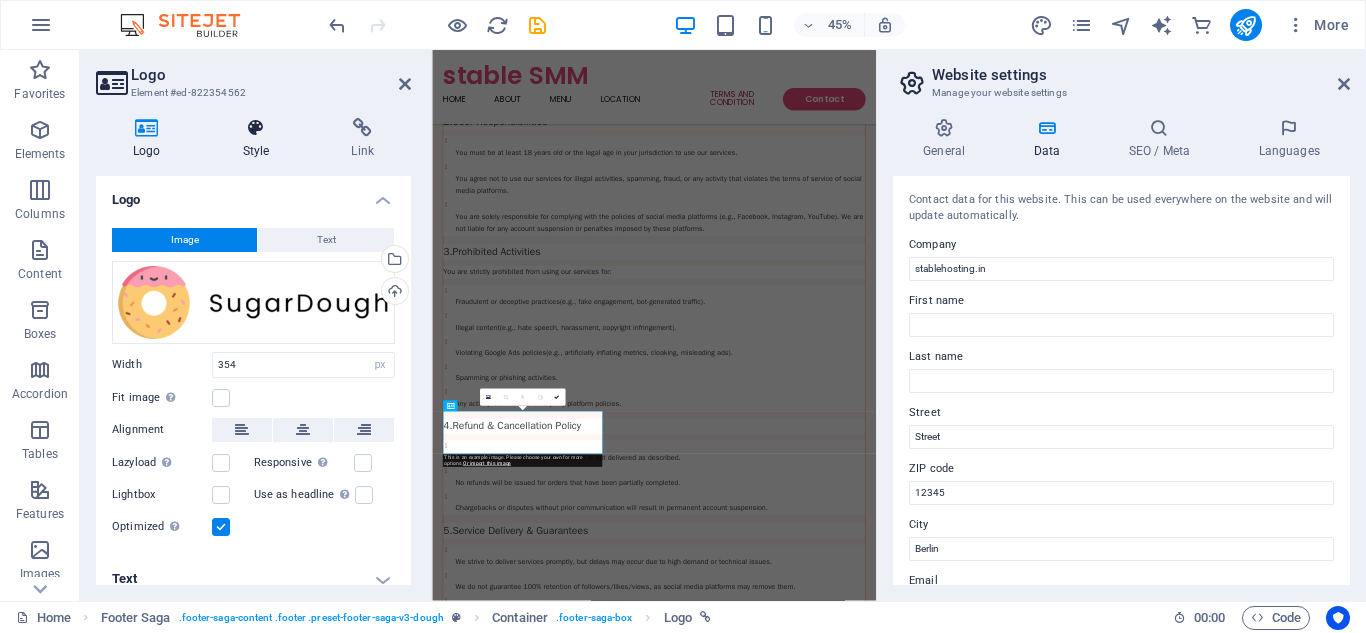 scroll, scrollTop: 7342, scrollLeft: 0, axis: vertical 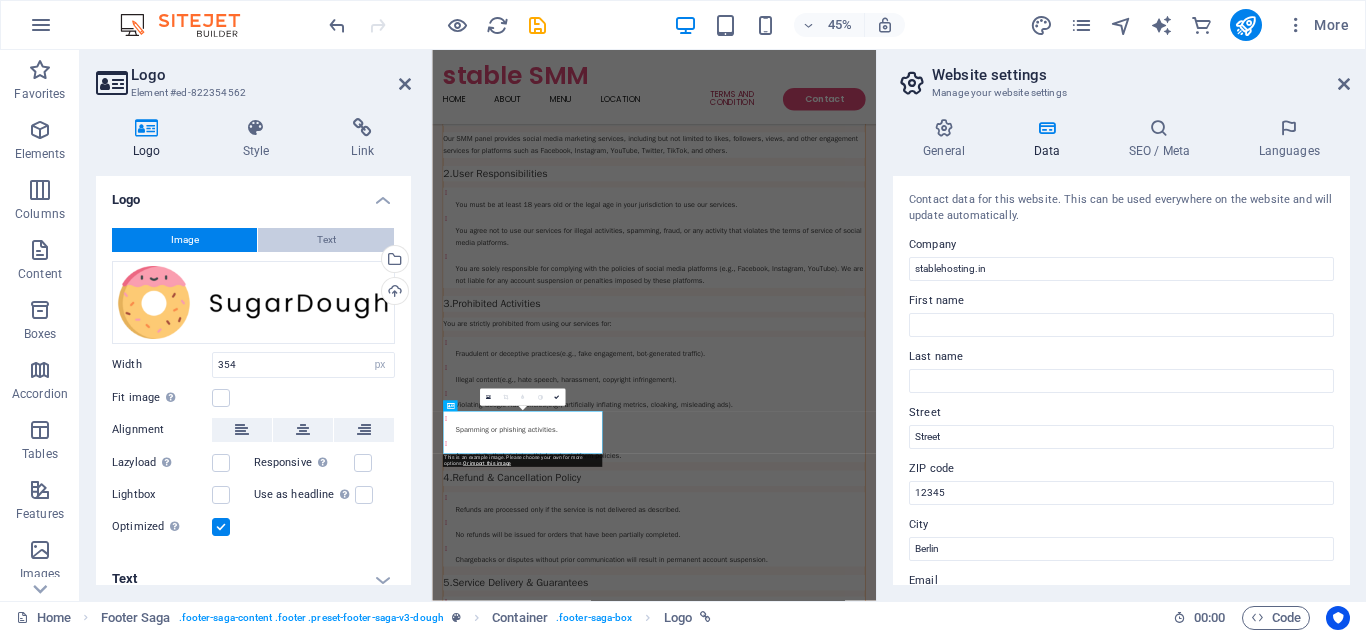 click on "Text" at bounding box center (326, 240) 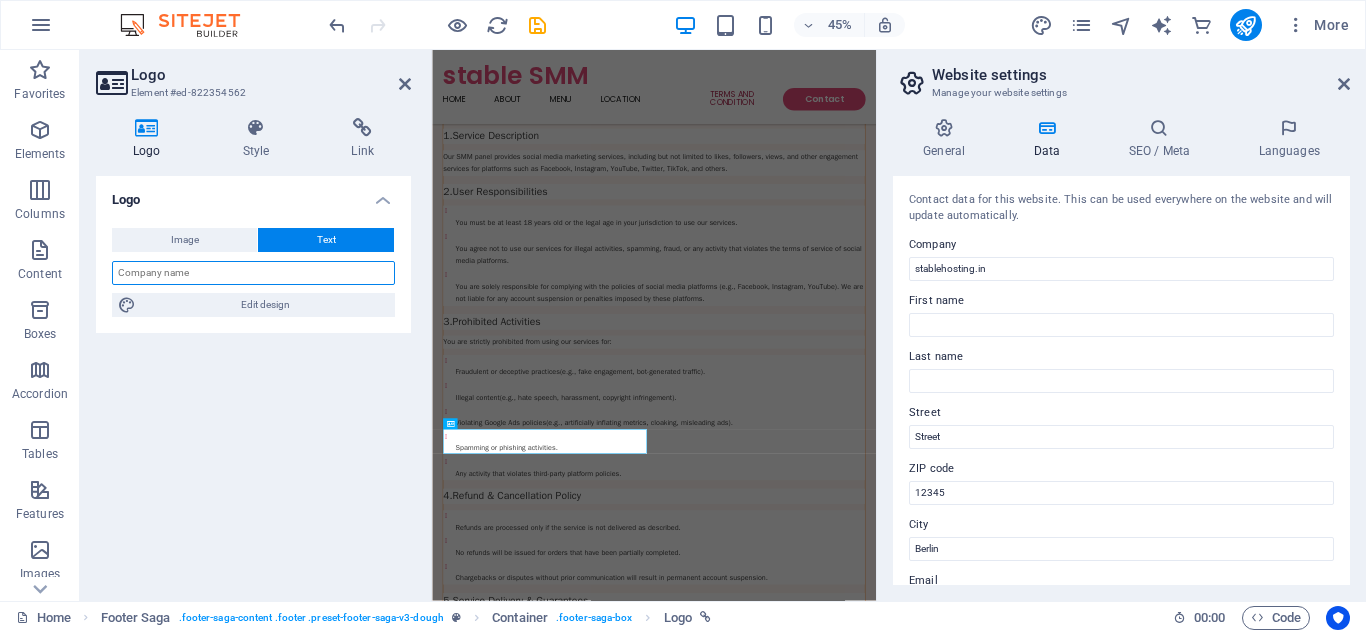 drag, startPoint x: 199, startPoint y: 269, endPoint x: 170, endPoint y: 269, distance: 29 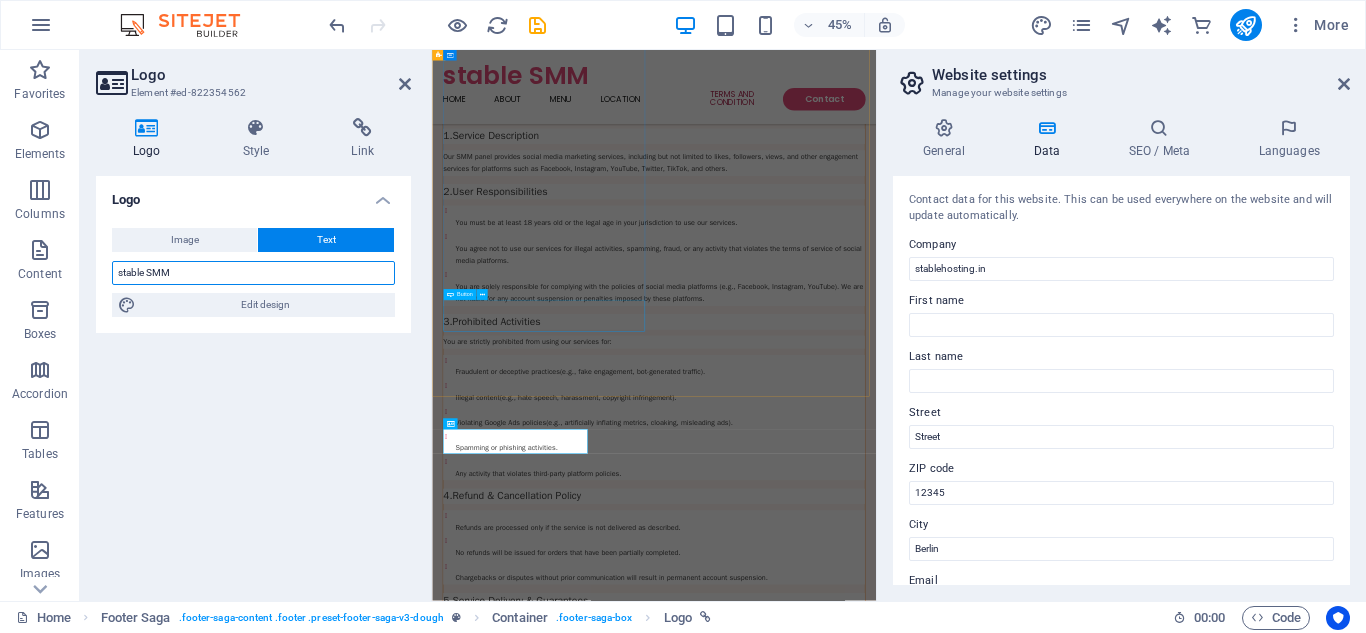 type on "stable SMM" 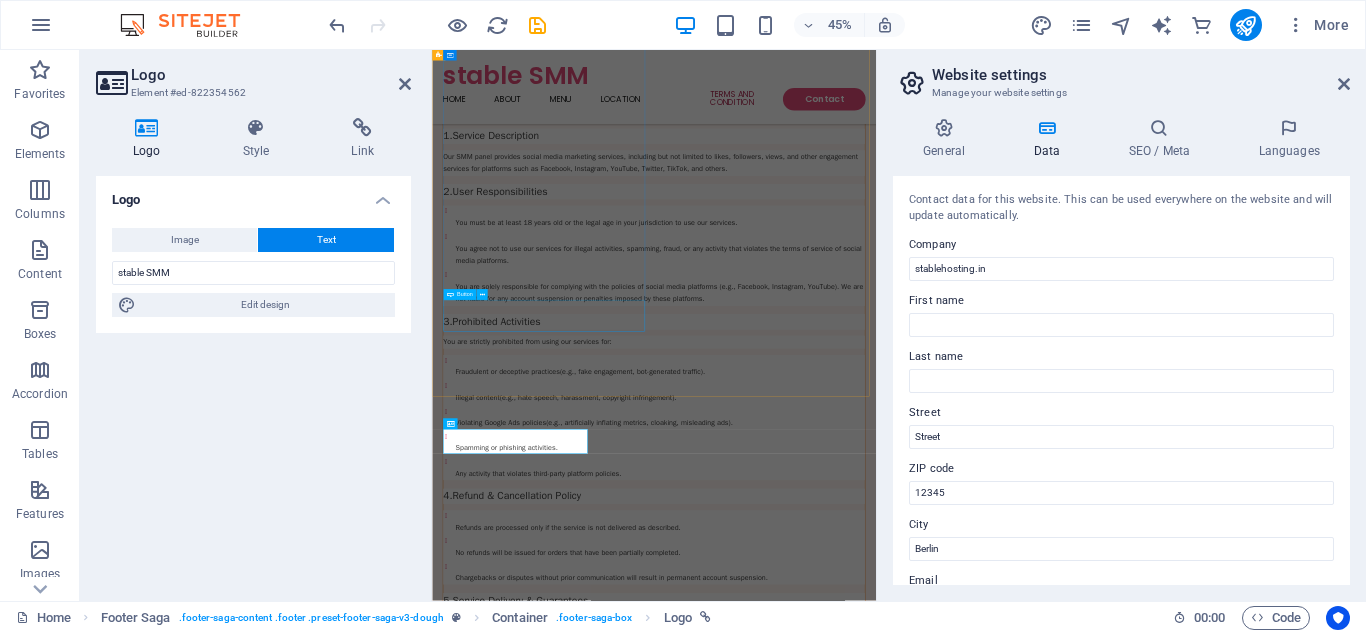 click on "Contact Us" at bounding box center (925, 2237) 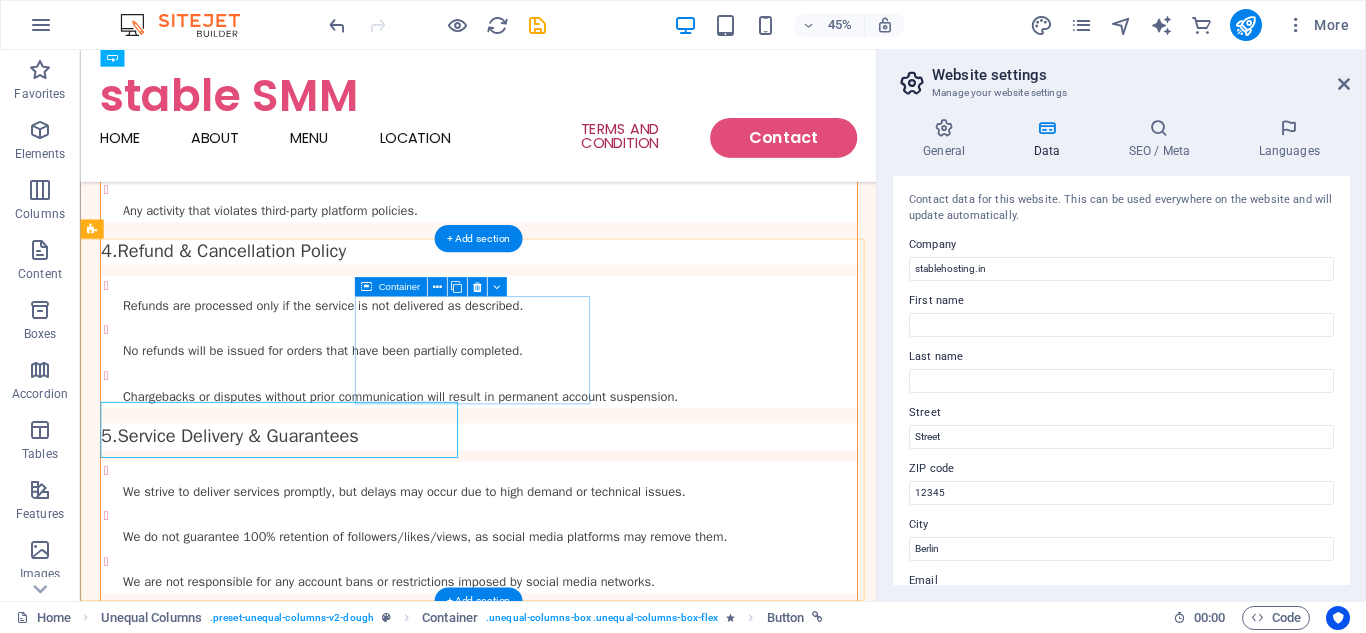 scroll, scrollTop: 7418, scrollLeft: 0, axis: vertical 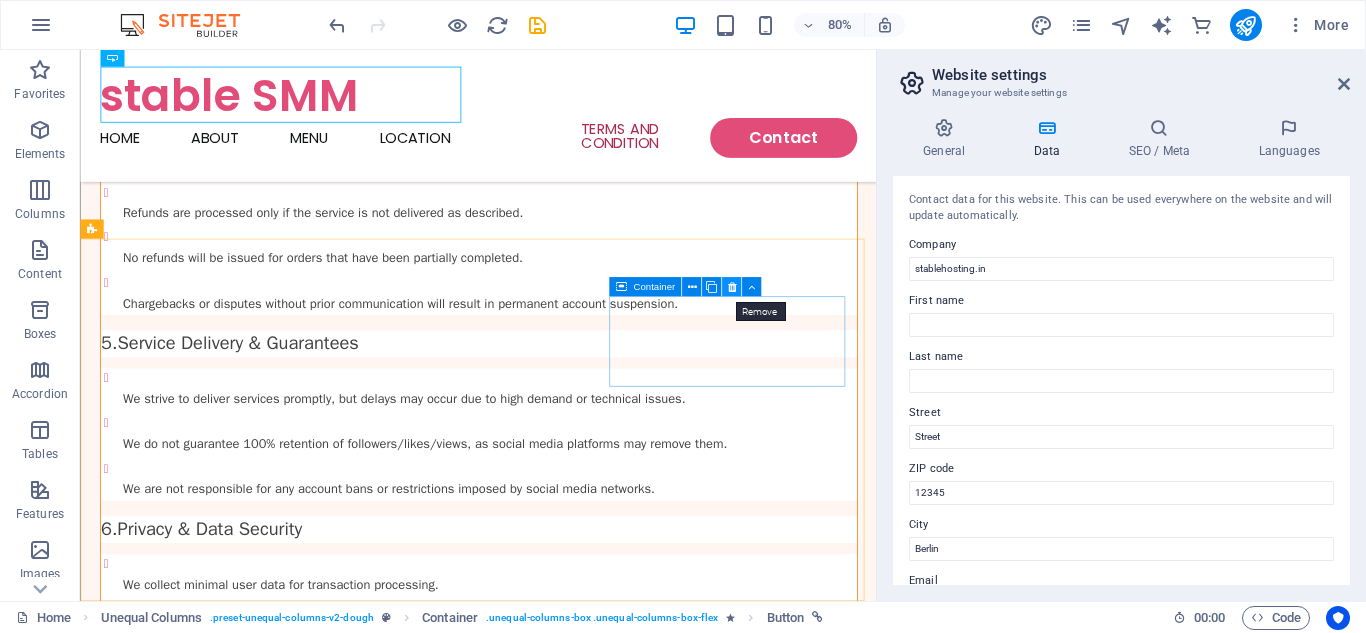click at bounding box center [731, 287] 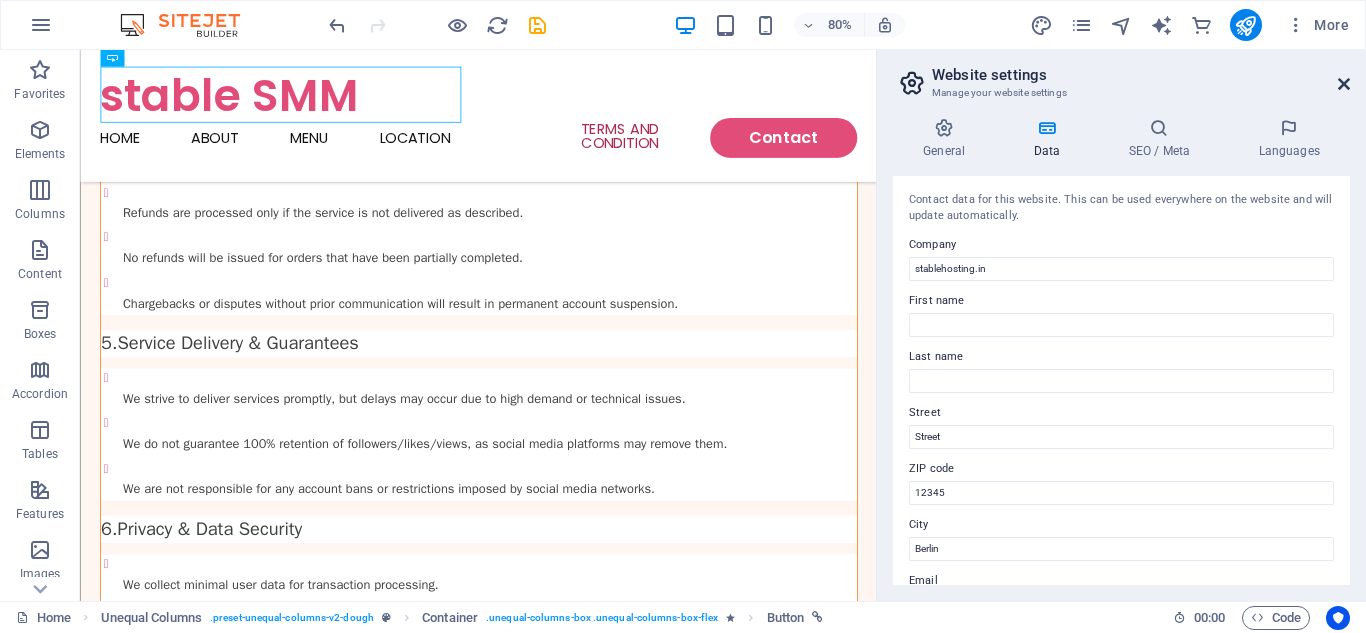 click at bounding box center [1344, 84] 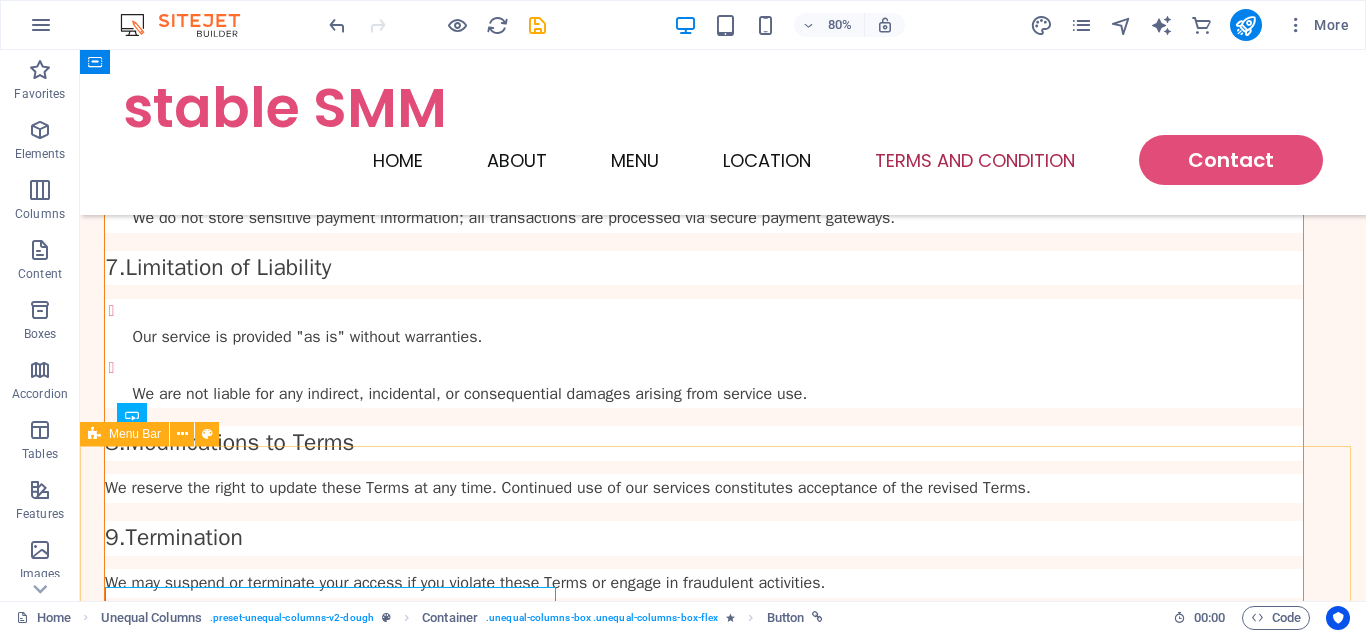 scroll, scrollTop: 6902, scrollLeft: 0, axis: vertical 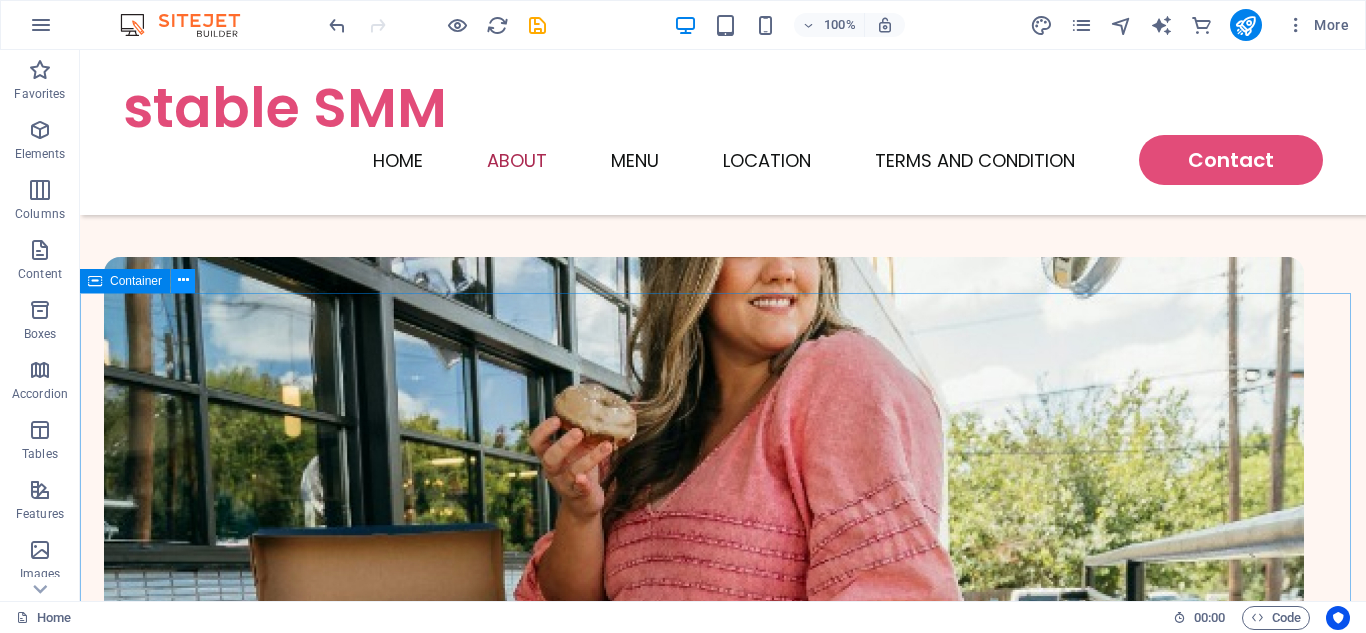 click at bounding box center [183, 281] 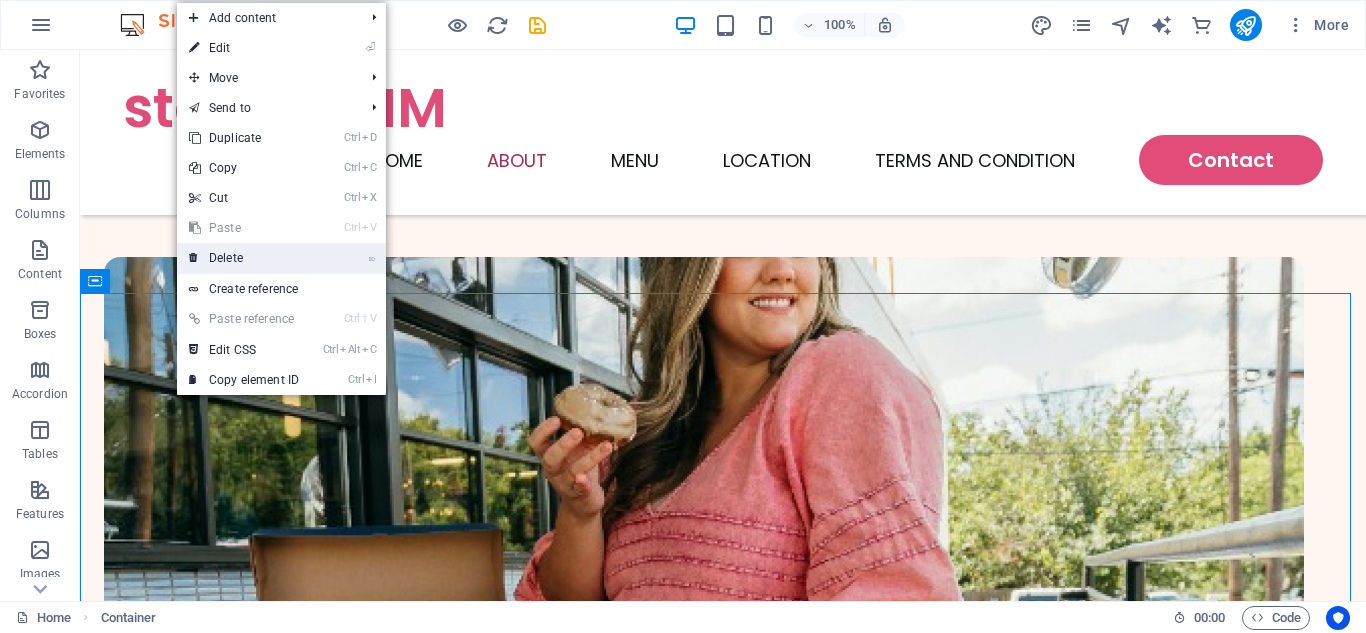 click on "⌦  Delete" at bounding box center [244, 258] 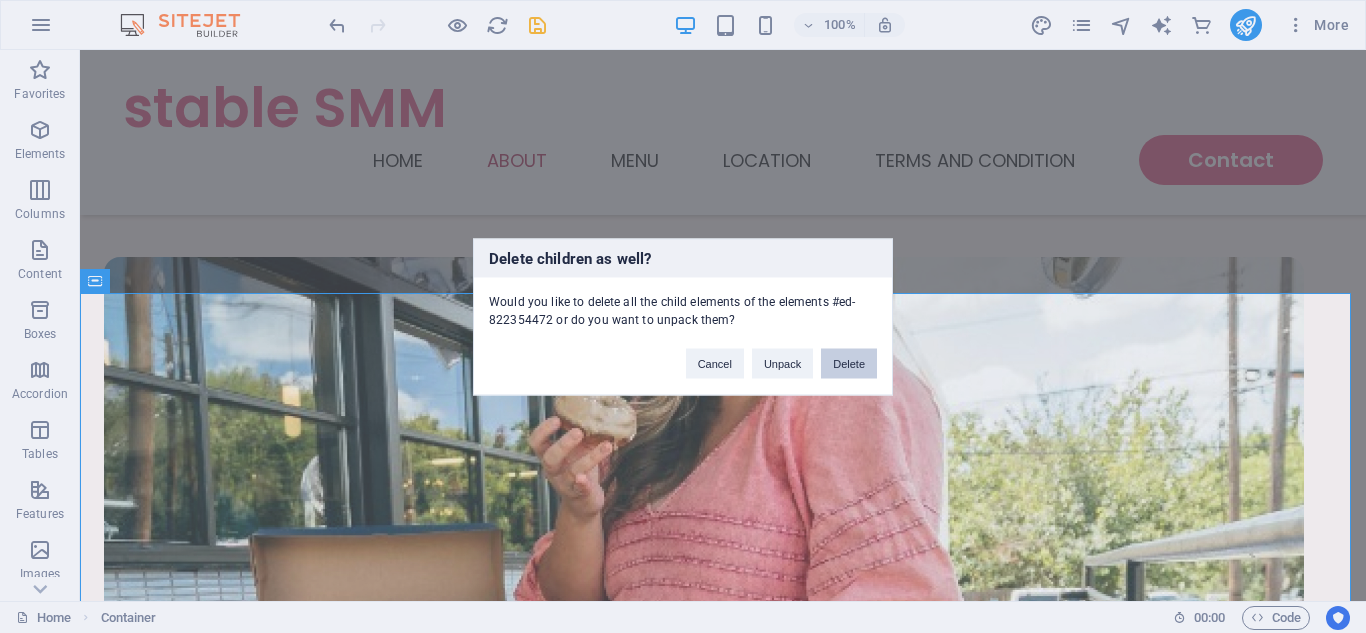 click on "Delete" at bounding box center (849, 363) 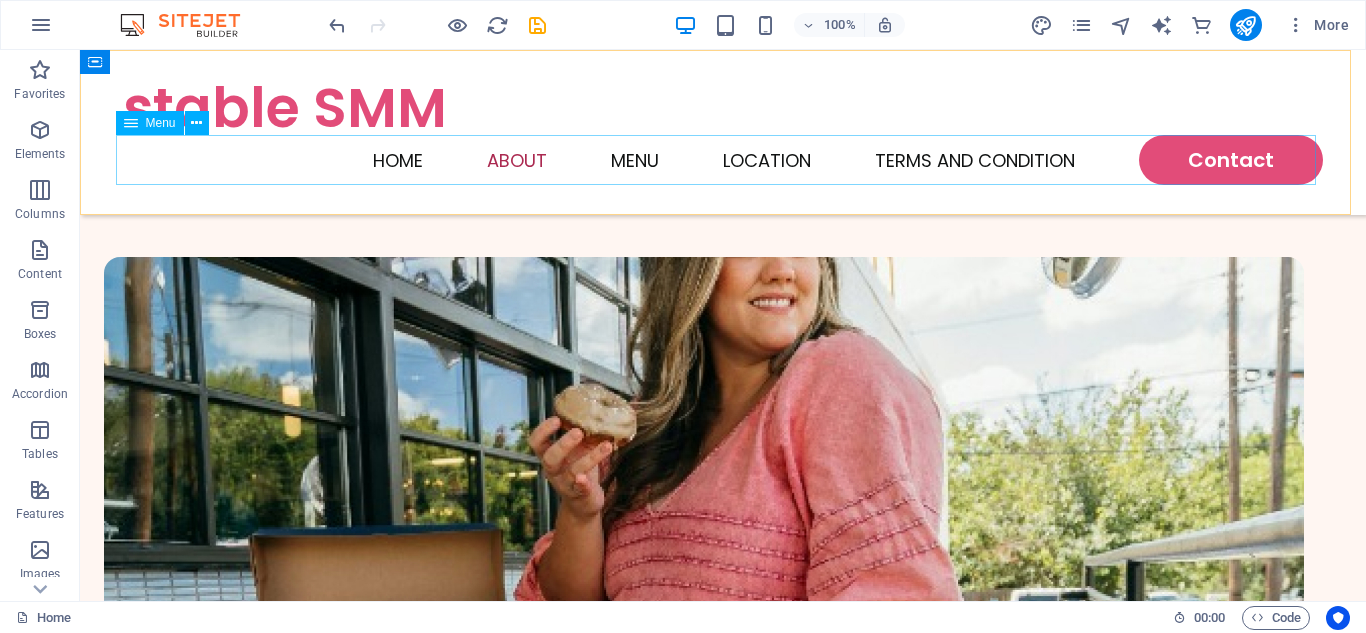 click on "Home About Menu Location Terms and Condition Contact" at bounding box center [723, 160] 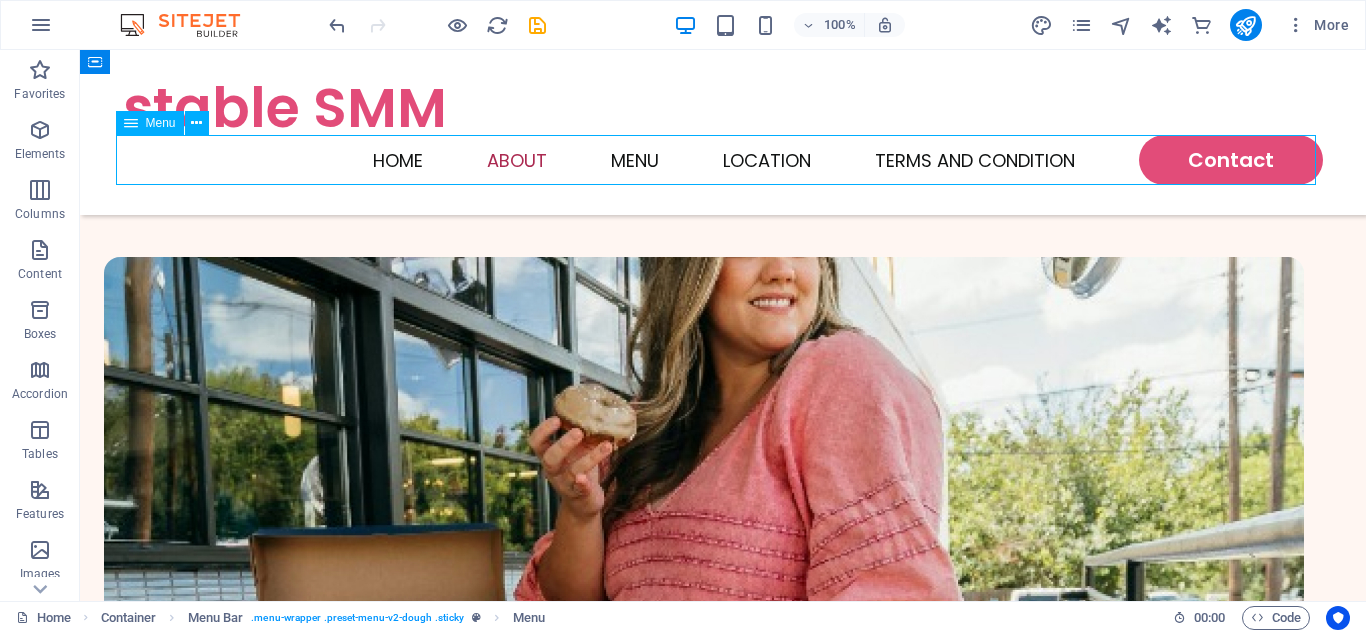 click on "Home About Menu Location Terms and Condition Contact" at bounding box center (723, 160) 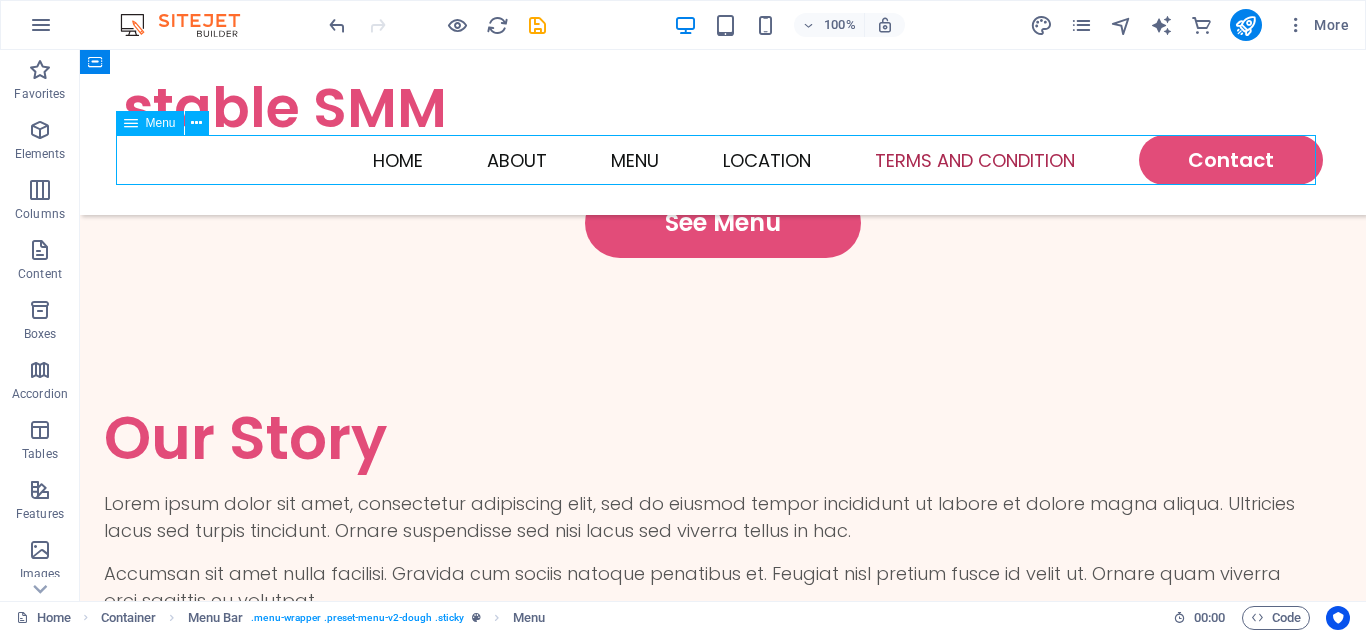 select 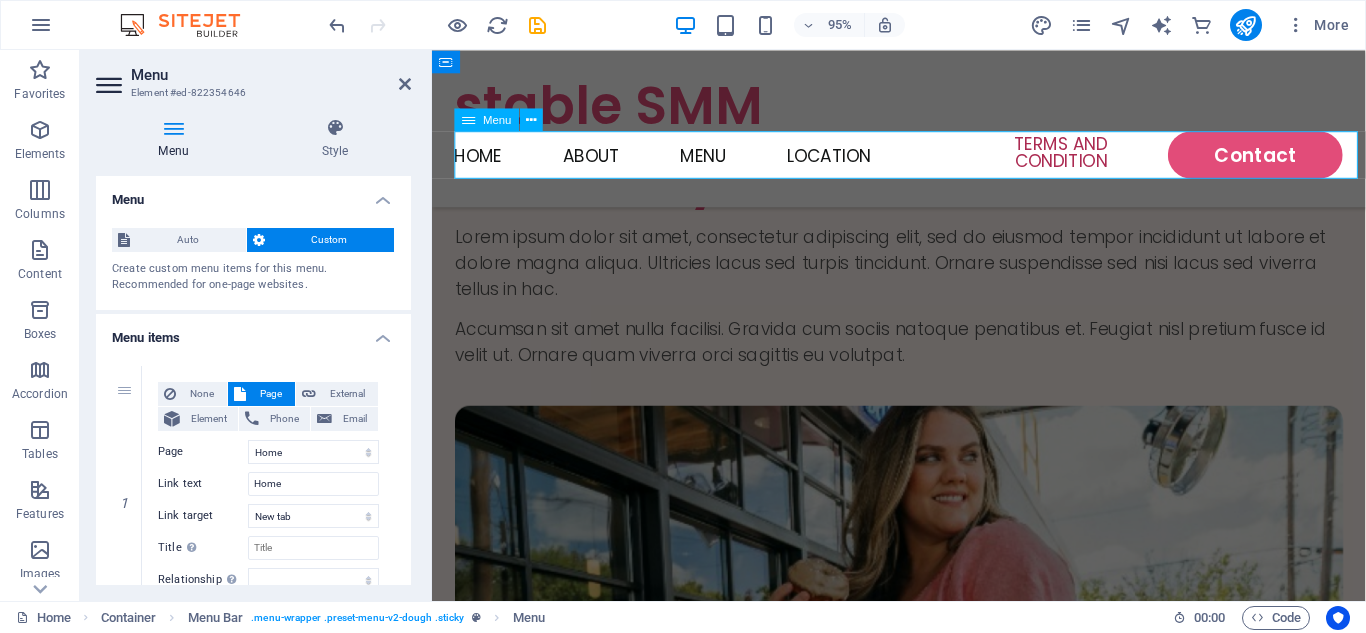 scroll, scrollTop: 3352, scrollLeft: 0, axis: vertical 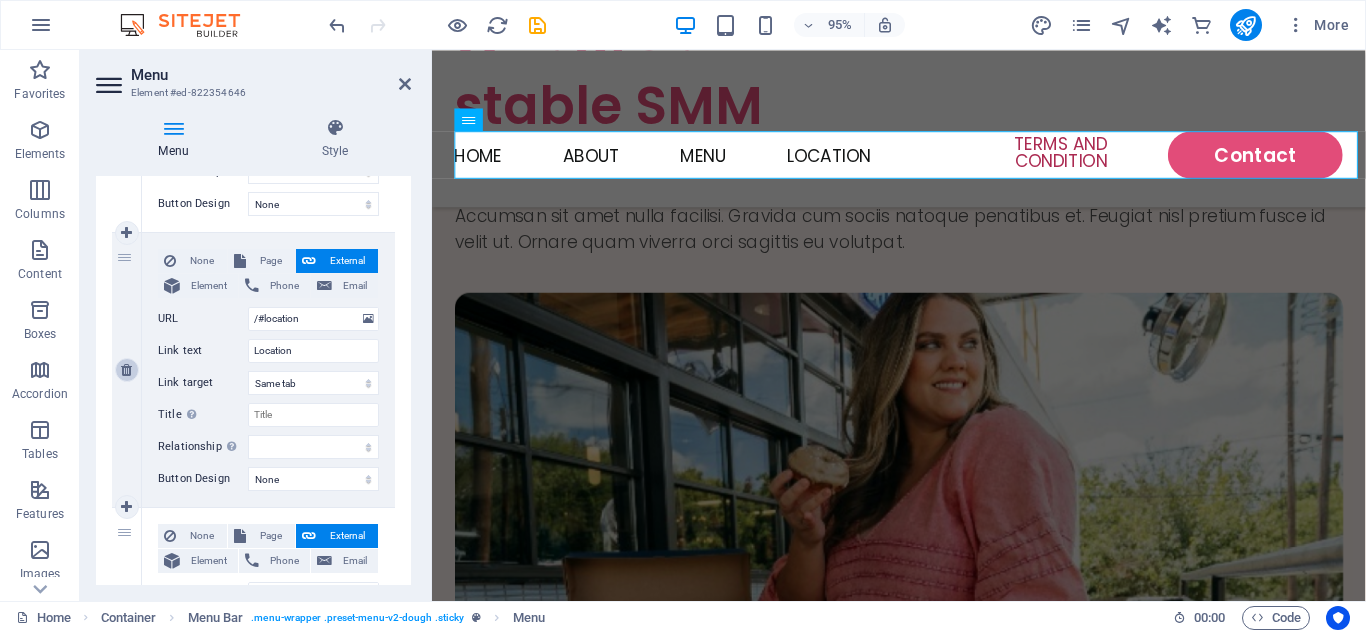 click at bounding box center (126, 370) 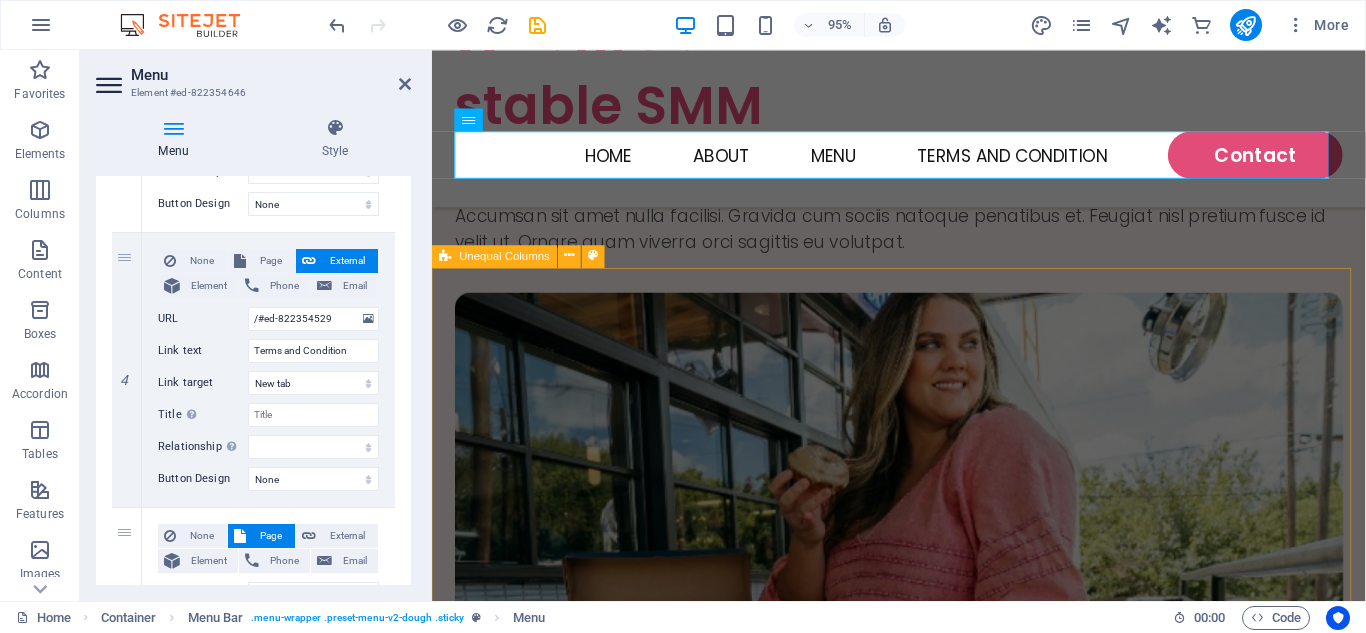 click on "Terms and Conditions Last Updated: [01/07/2025] Welcome to  [Stable hosting] . These Terms and Conditions ("Terms") govern your use of our Social Media Marketing (SMM) services. By accessing or using our services, you agree to comply with these Terms. If you do not agree, please refrain from using our services. 1.  Service Description Our SMM panel provides social media marketing services, including but not limited to likes, followers, views, and other engagement services for platforms such as Facebook, Instagram, YouTube, Twitter, TikTok, and others. 2.  User Responsibilities You must be at least 18 years old or the legal age in your jurisdiction to use our services. You agree not to use our services for illegal activities, spamming, fraud, or any activity that violates the terms of service of social media platforms. 3.  Prohibited Activities You are strictly prohibited from using our services for: Fraudulent or deceptive practices  (e.g., fake engagement, bot-generated traffic). Illegal content . ." at bounding box center [923, 3053] 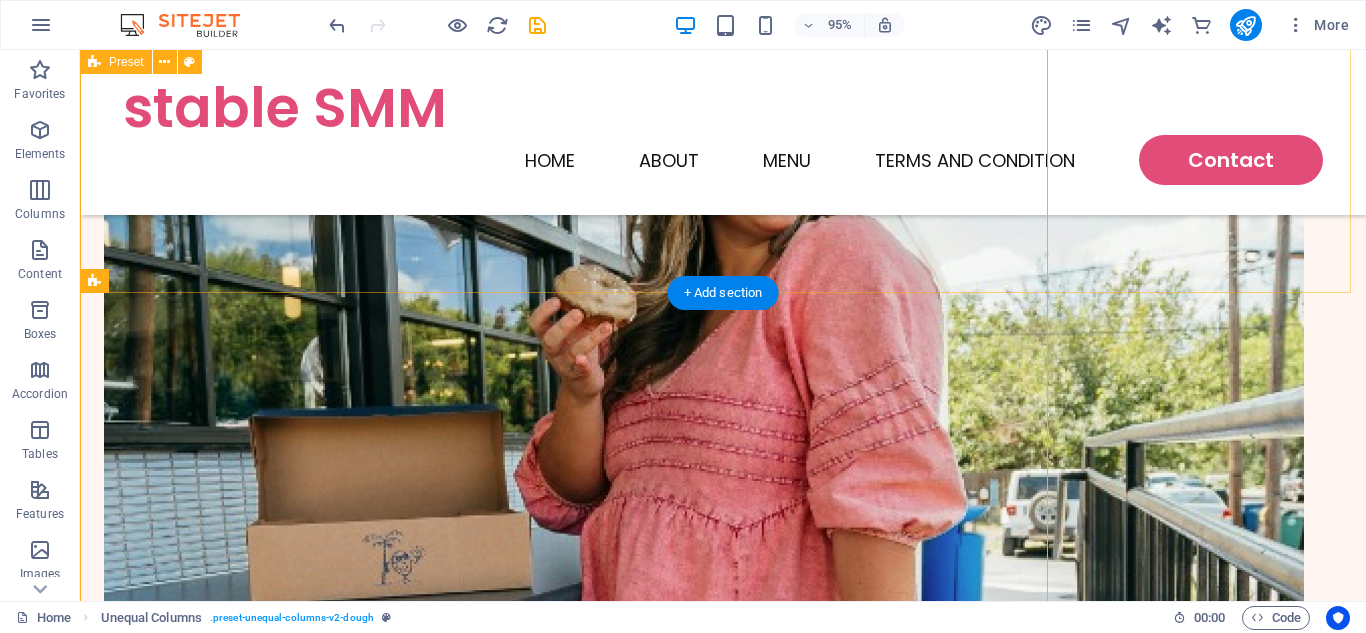 scroll, scrollTop: 3233, scrollLeft: 0, axis: vertical 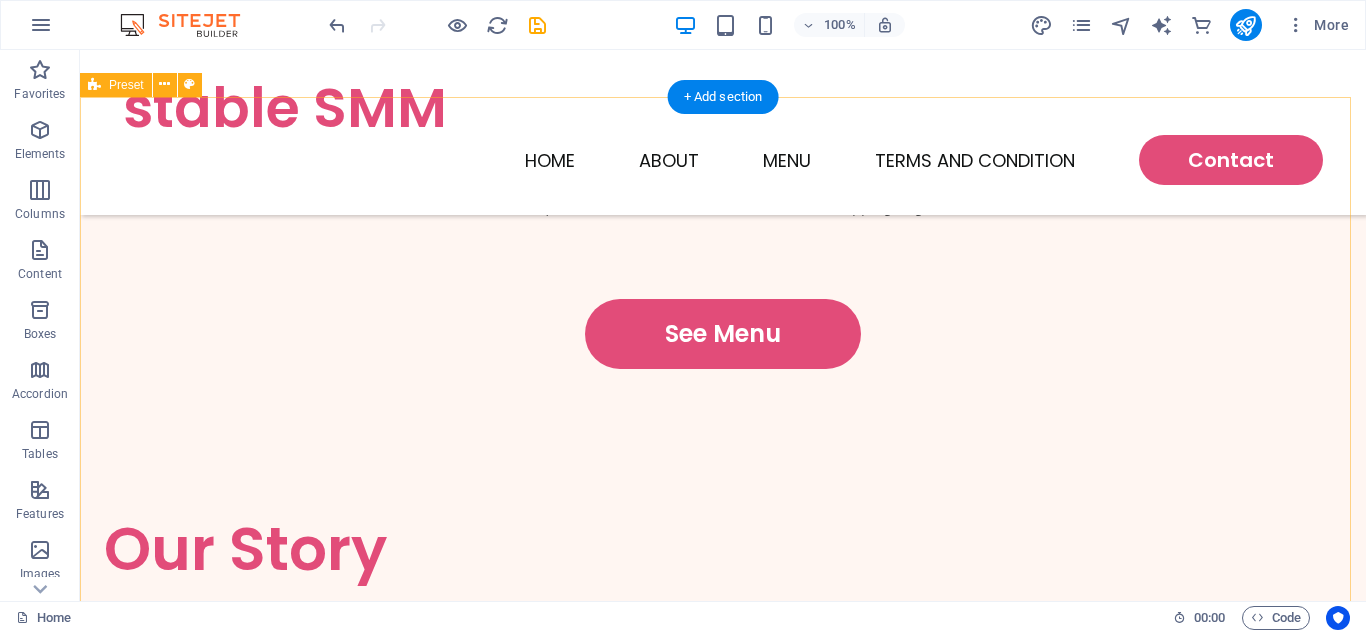 click at bounding box center (704, 1045) 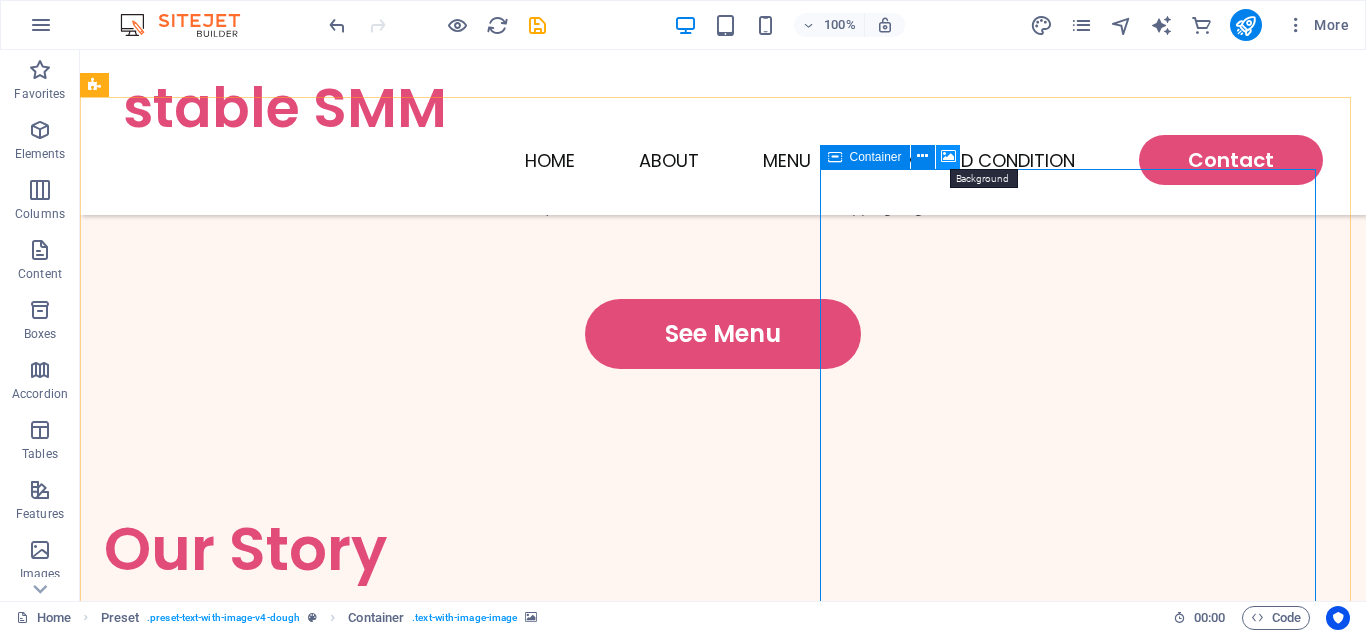 click at bounding box center (948, 156) 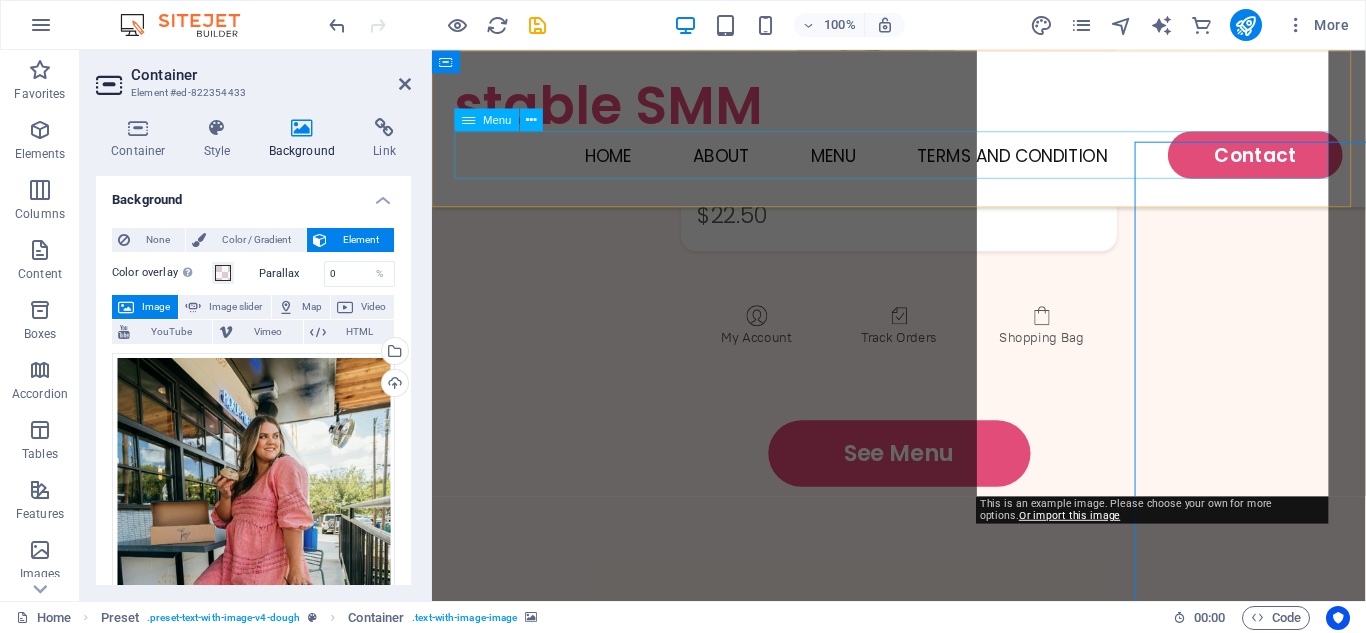 scroll, scrollTop: 2748, scrollLeft: 0, axis: vertical 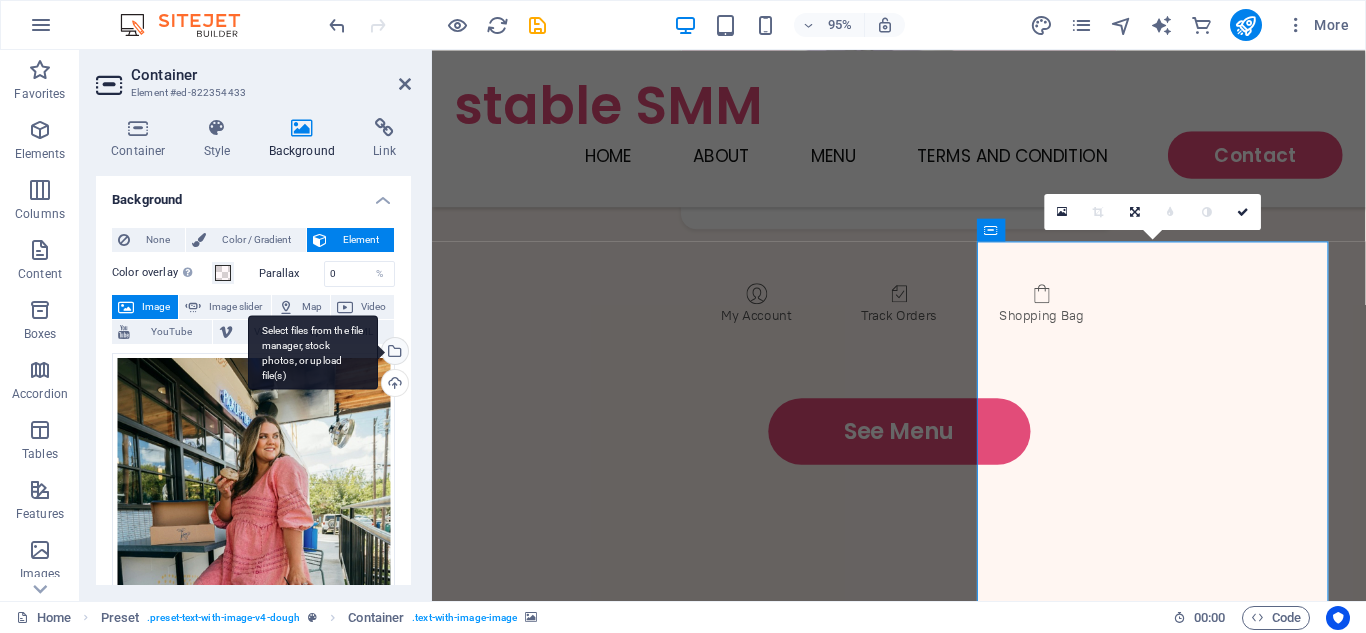 click on "Select files from the file manager, stock photos, or upload file(s)" at bounding box center [393, 353] 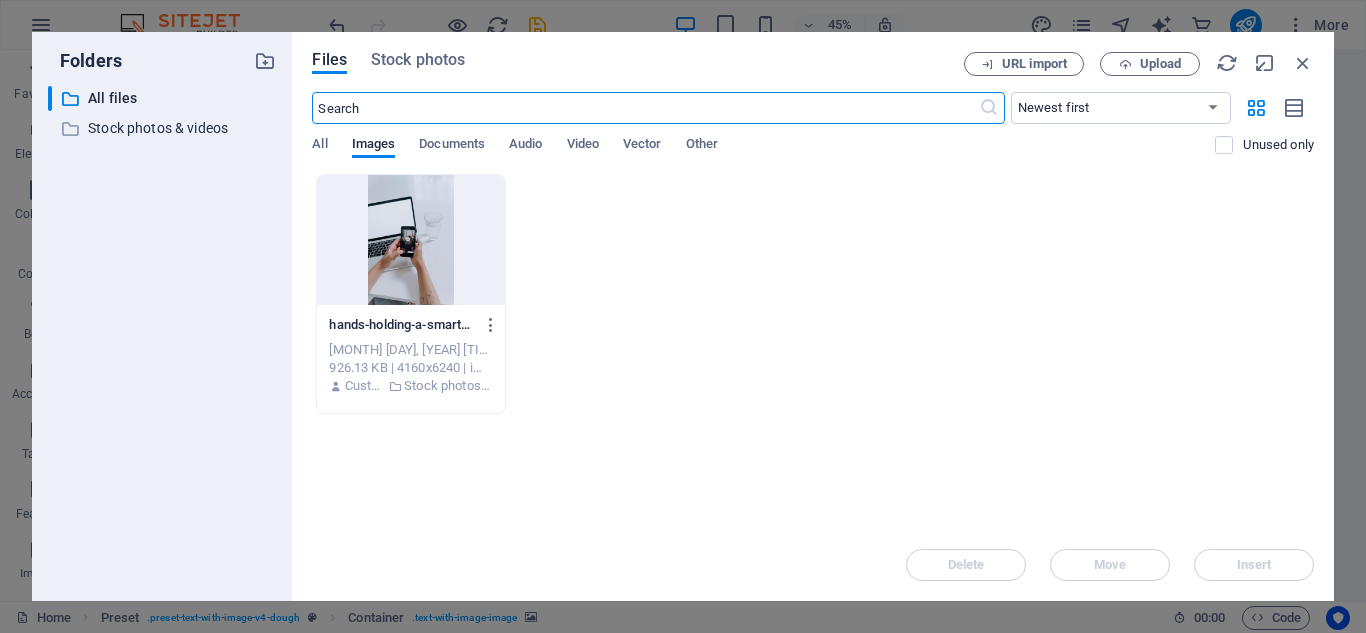 scroll, scrollTop: 3263, scrollLeft: 0, axis: vertical 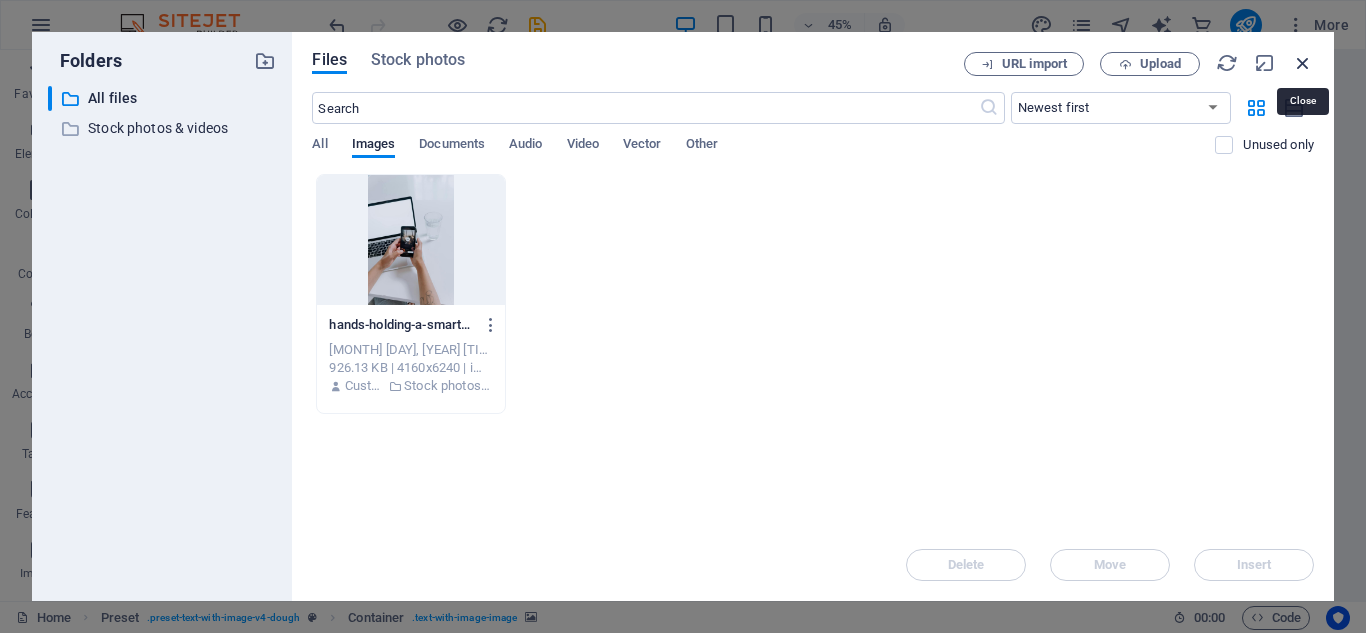 click at bounding box center (1303, 63) 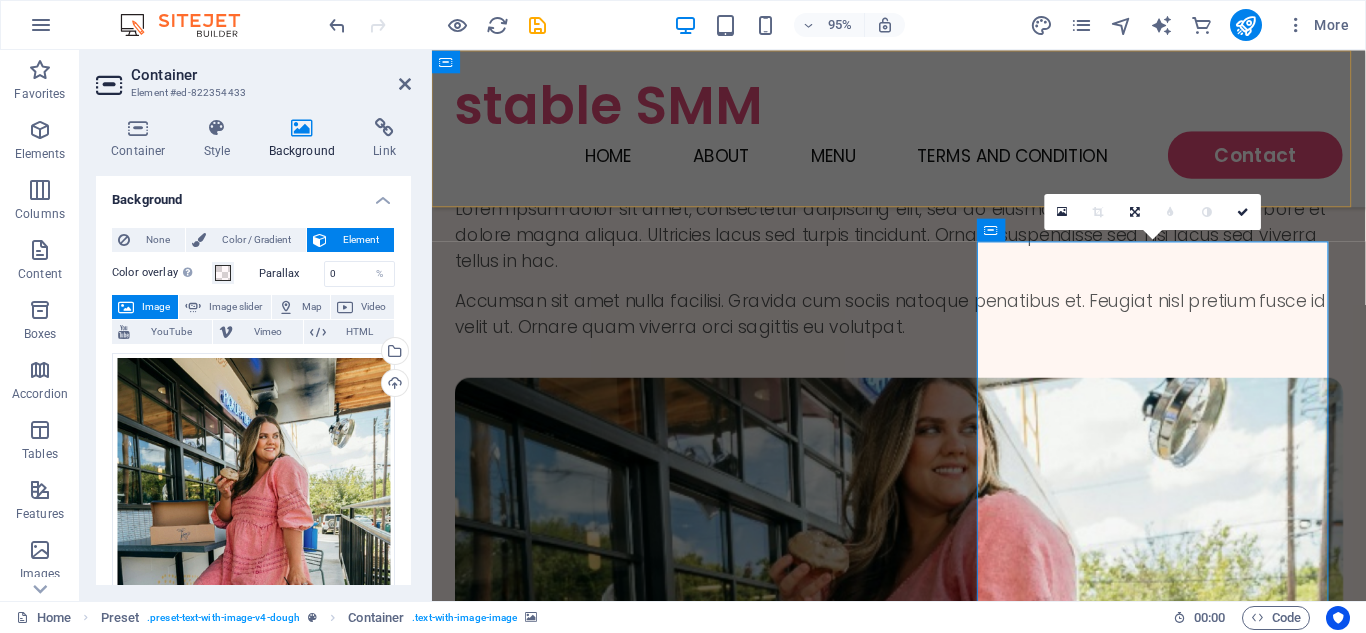 scroll, scrollTop: 2748, scrollLeft: 0, axis: vertical 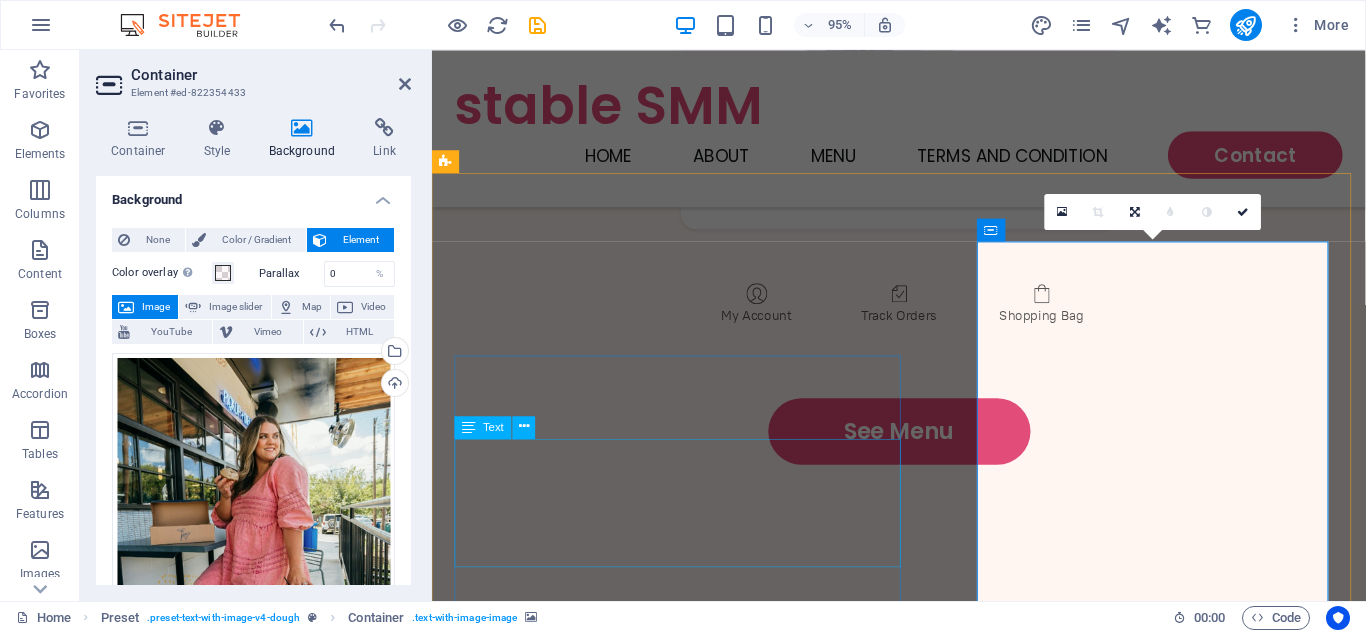 click on "Lorem ipsum dolor sit amet, consectetur adipiscing elit, sed do eiusmod tempor incididunt ut labore et dolore magna aliqua. Ultricies lacus sed turpis tincidunt. Ornare suspendisse sed nisi lacus sed viverra tellus in hac." at bounding box center (923, 758) 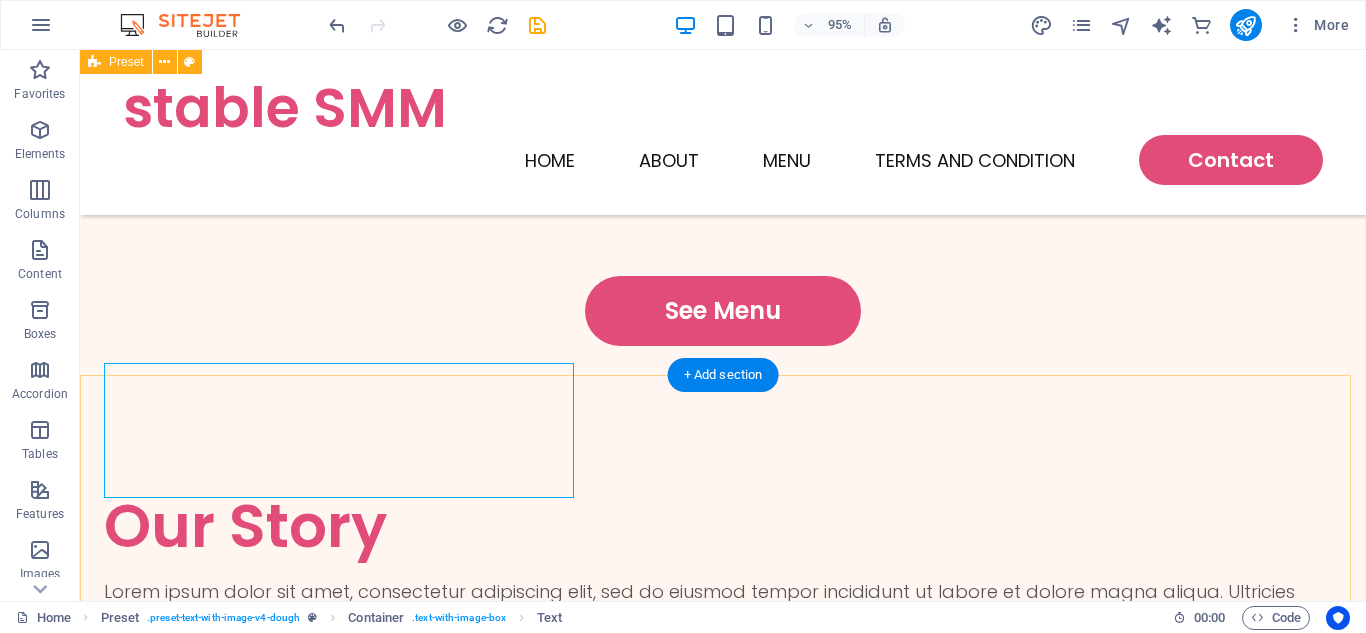 scroll, scrollTop: 2844, scrollLeft: 0, axis: vertical 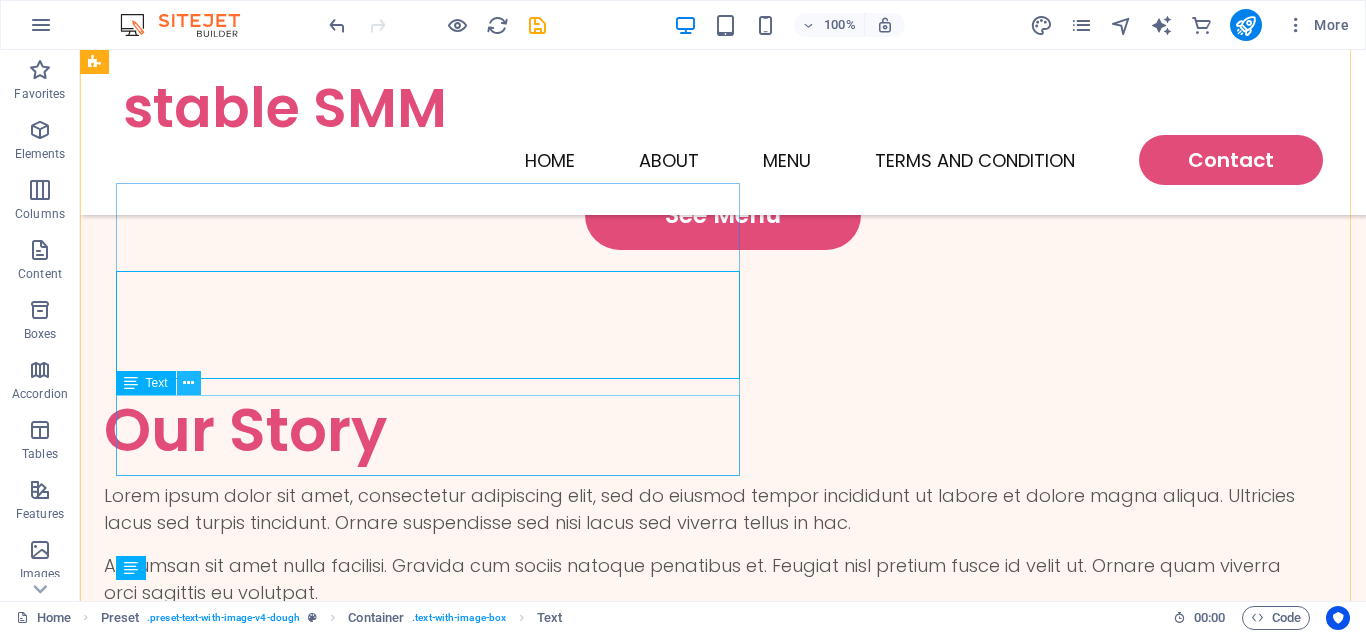 click at bounding box center (188, 383) 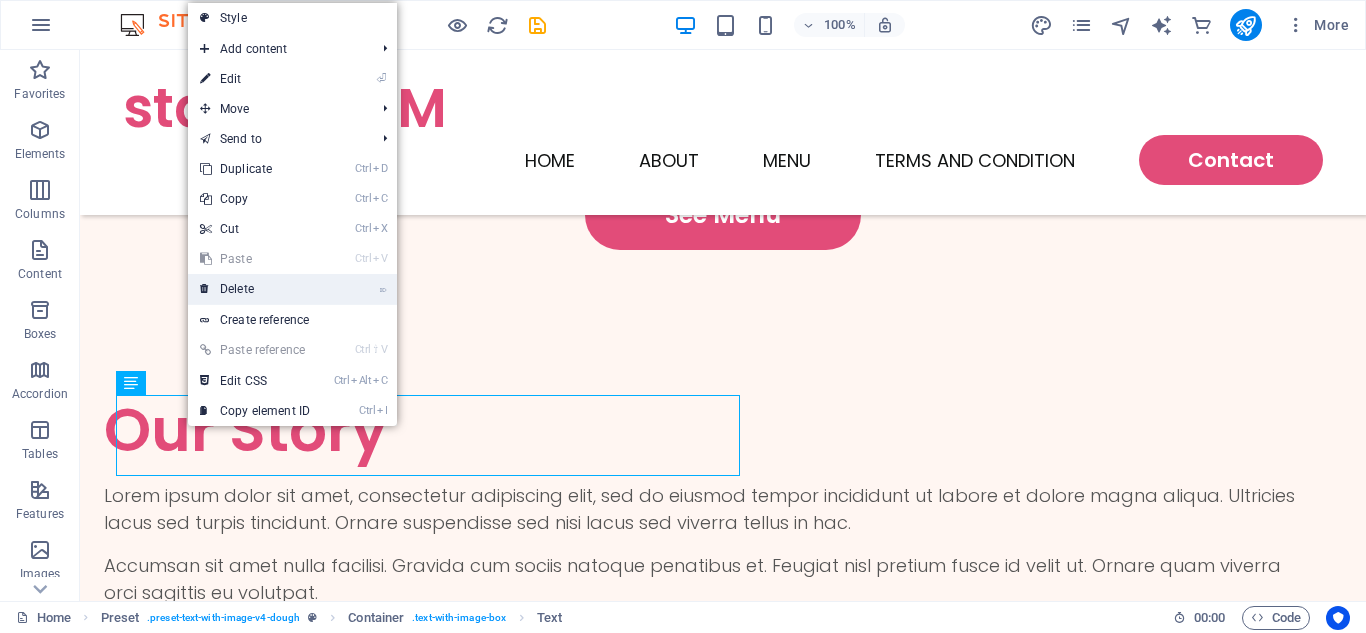 click on "⌦  Delete" at bounding box center (255, 289) 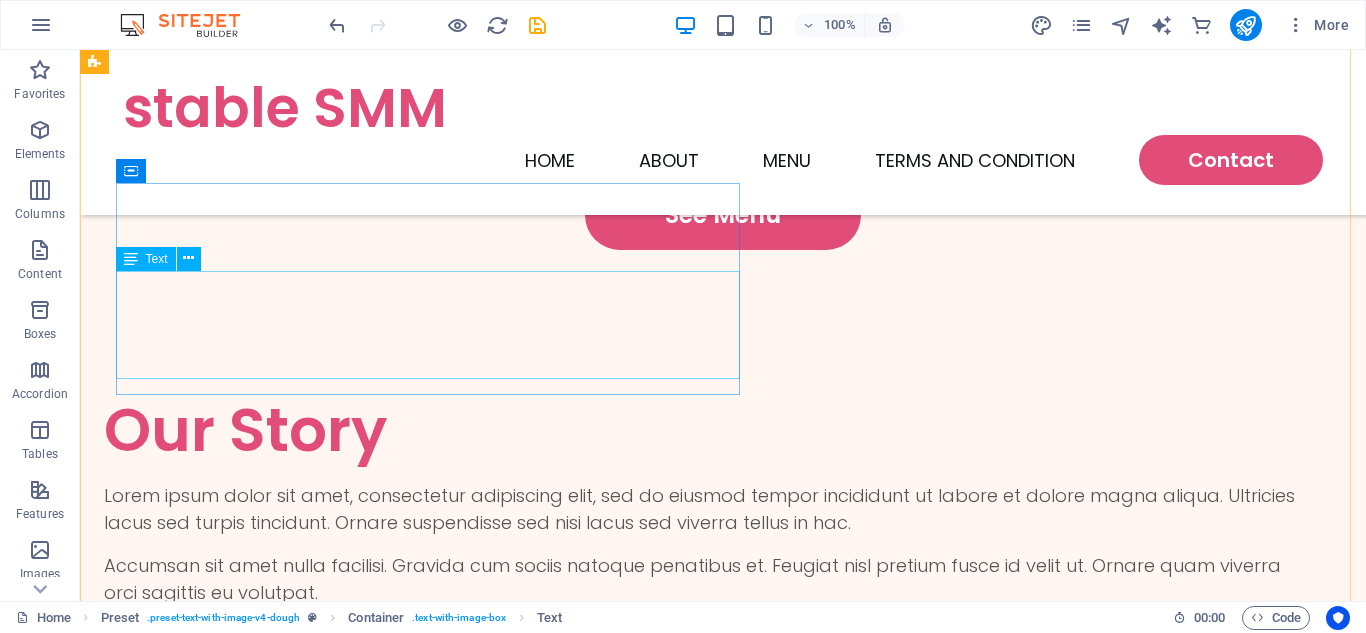 scroll, scrollTop: 2885, scrollLeft: 0, axis: vertical 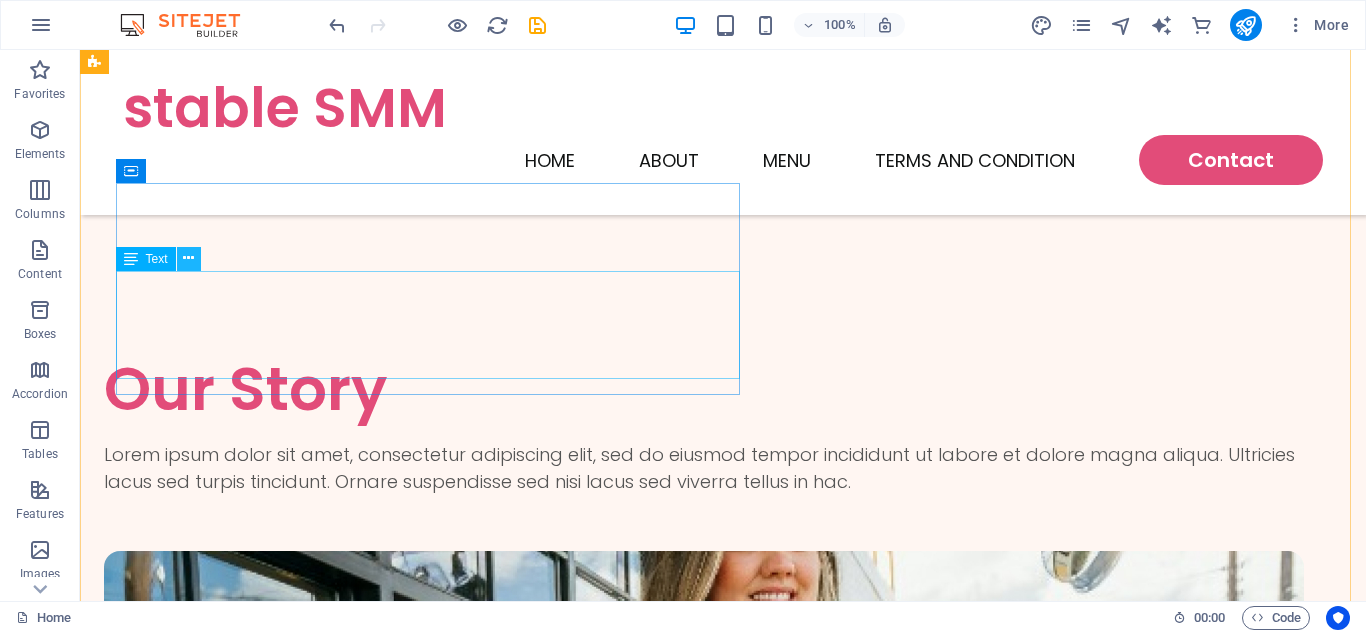 click at bounding box center [189, 259] 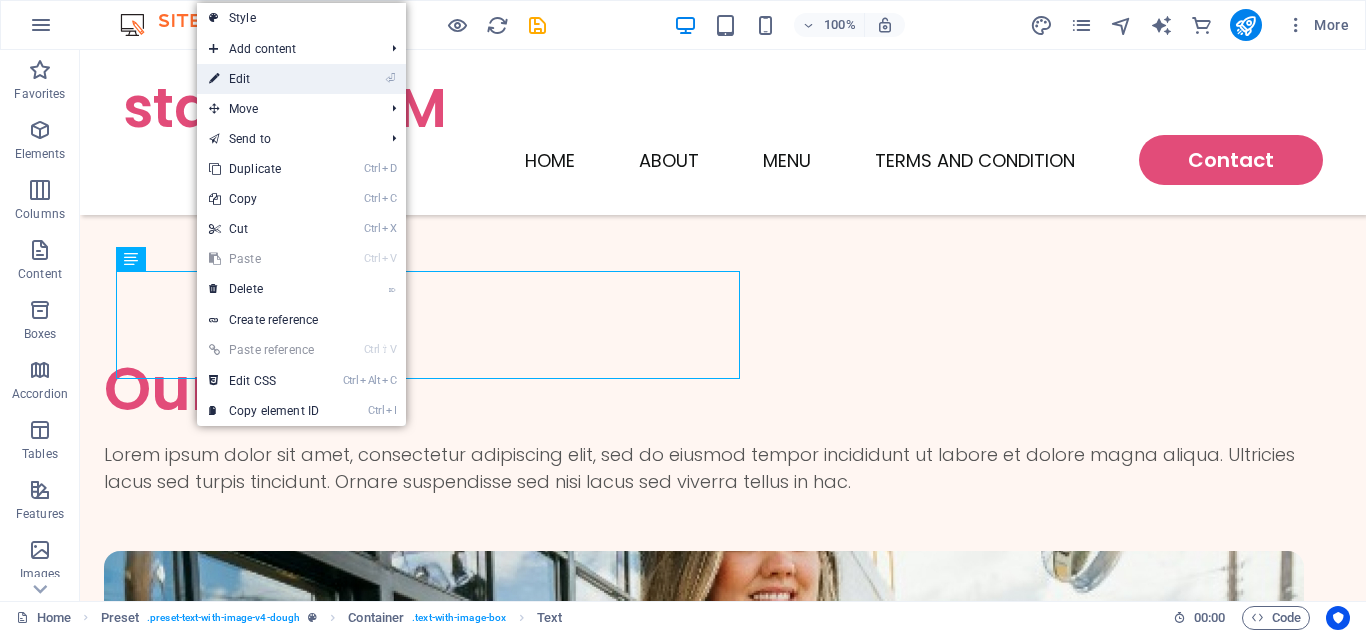 click on "⏎  Edit" at bounding box center (264, 79) 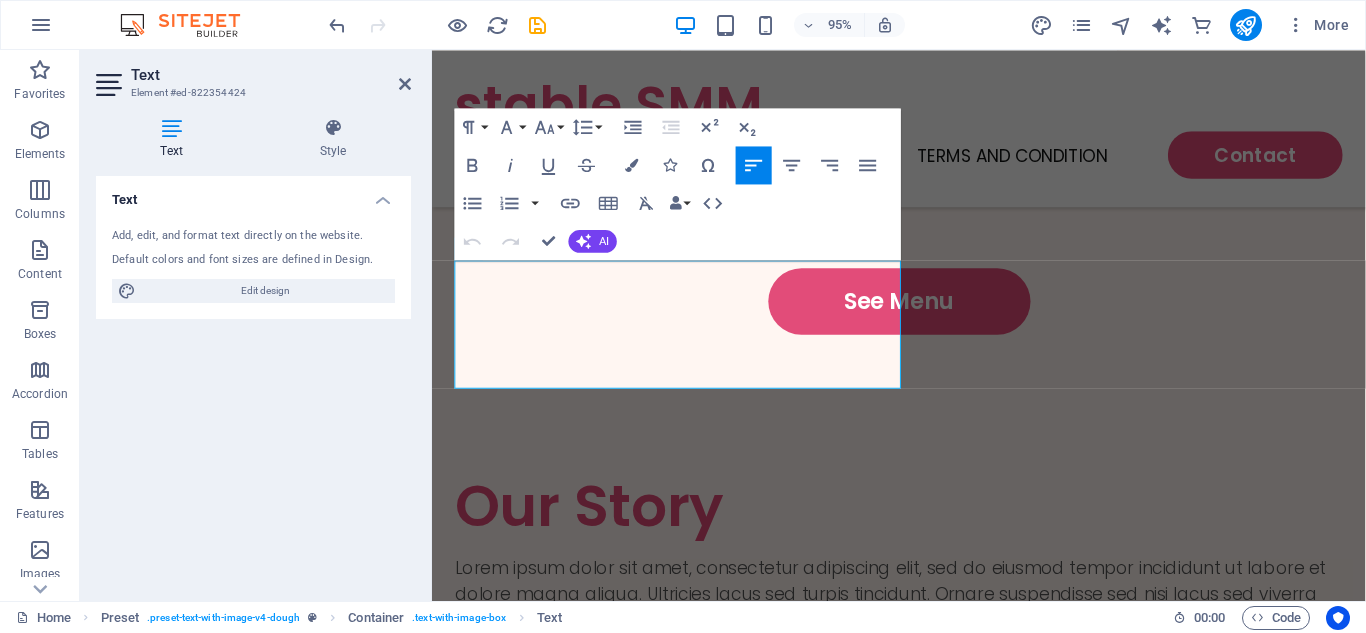 scroll, scrollTop: 2976, scrollLeft: 0, axis: vertical 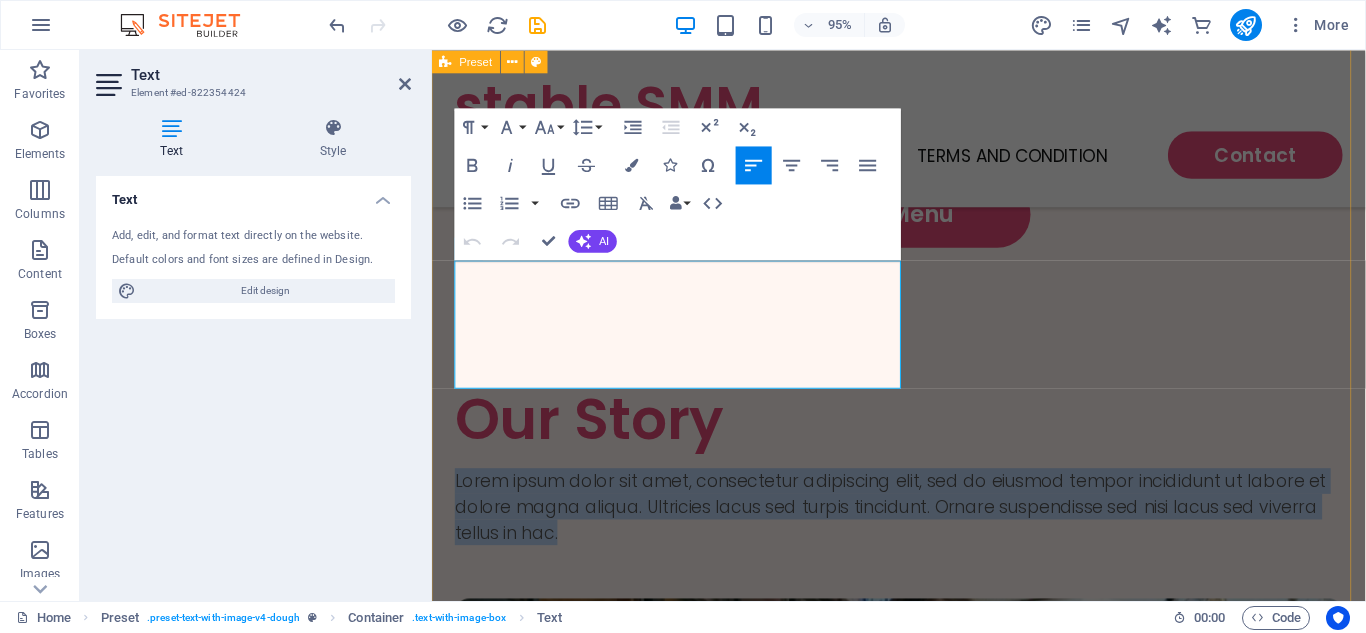 drag, startPoint x: 657, startPoint y: 387, endPoint x: 451, endPoint y: 281, distance: 231.67218 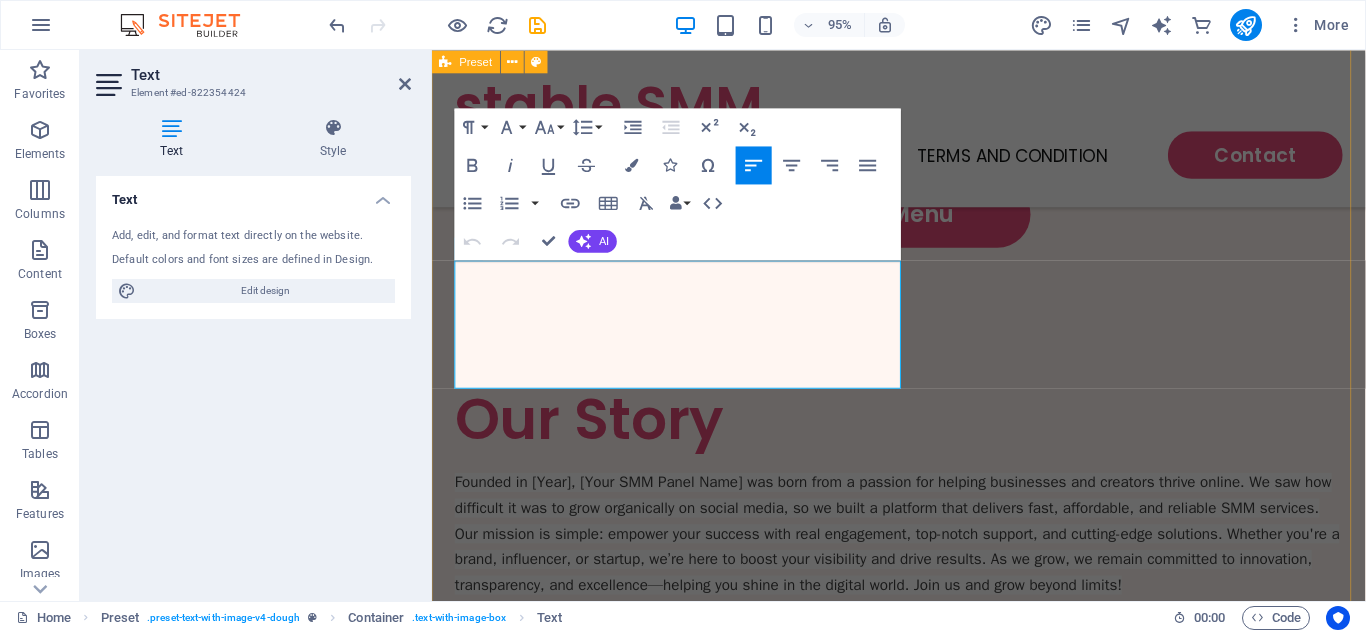 scroll, scrollTop: 2909, scrollLeft: 0, axis: vertical 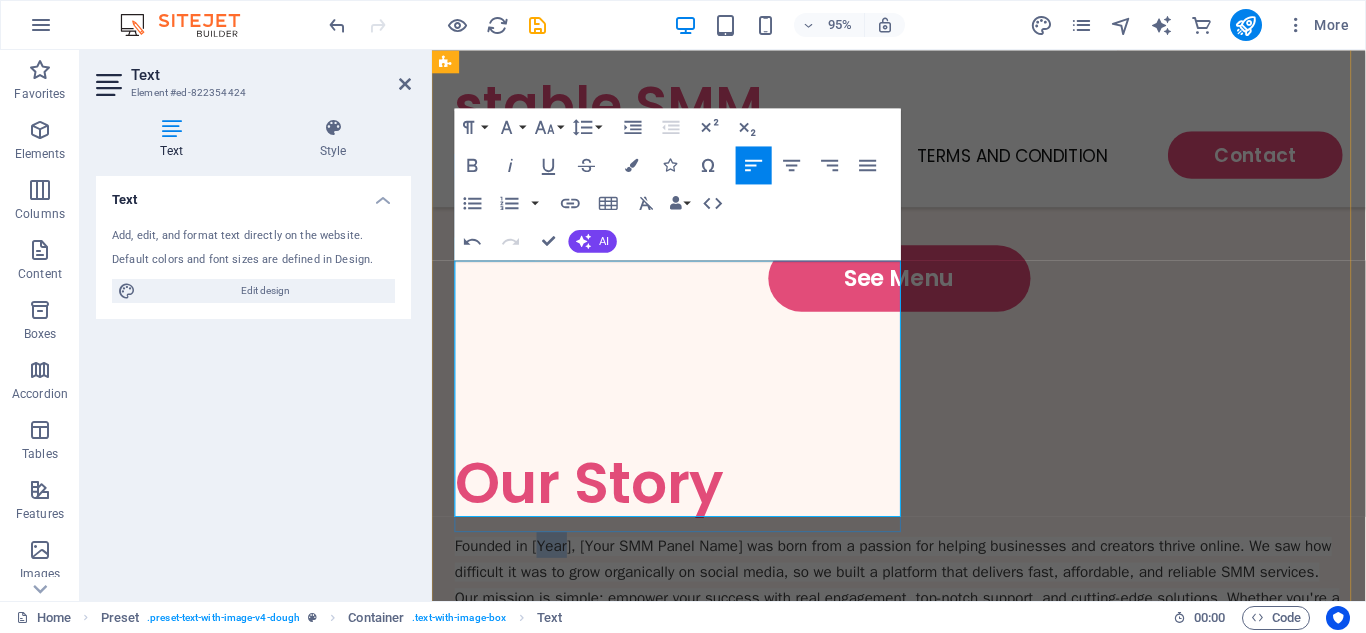 drag, startPoint x: 573, startPoint y: 285, endPoint x: 547, endPoint y: 291, distance: 26.683329 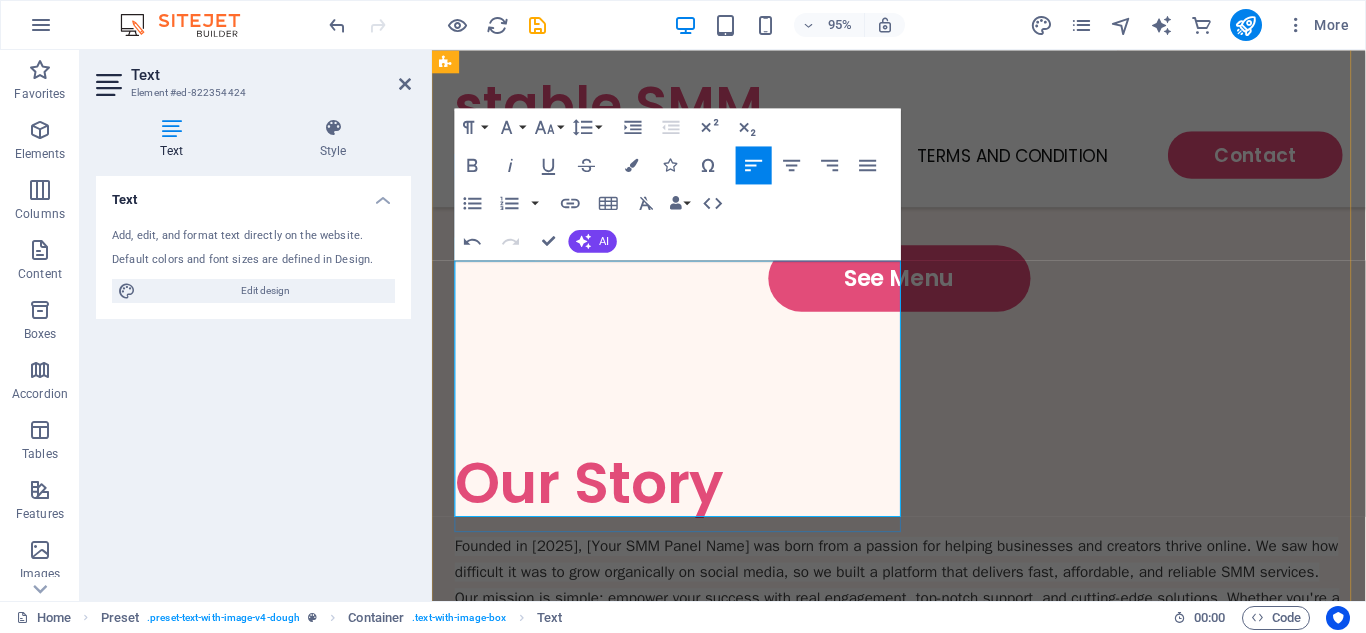 click on "Founded in [2025], [Your SMM Panel Name] was born from a passion for helping businesses and creators thrive online. We saw how difficult it was to grow organically on social media, so we built a platform that delivers fast, affordable, and reliable SMM services. Our mission is simple: empower your success with real engagement, top-notch support, and cutting-edge solutions. Whether you're a brand, influencer, or startup, we’re here to boost your visibility and drive results. As we grow, we remain committed to innovation, transparency, and excellence—helping you shine in the digital world. Join us and grow beyond limits!" at bounding box center [921, 626] 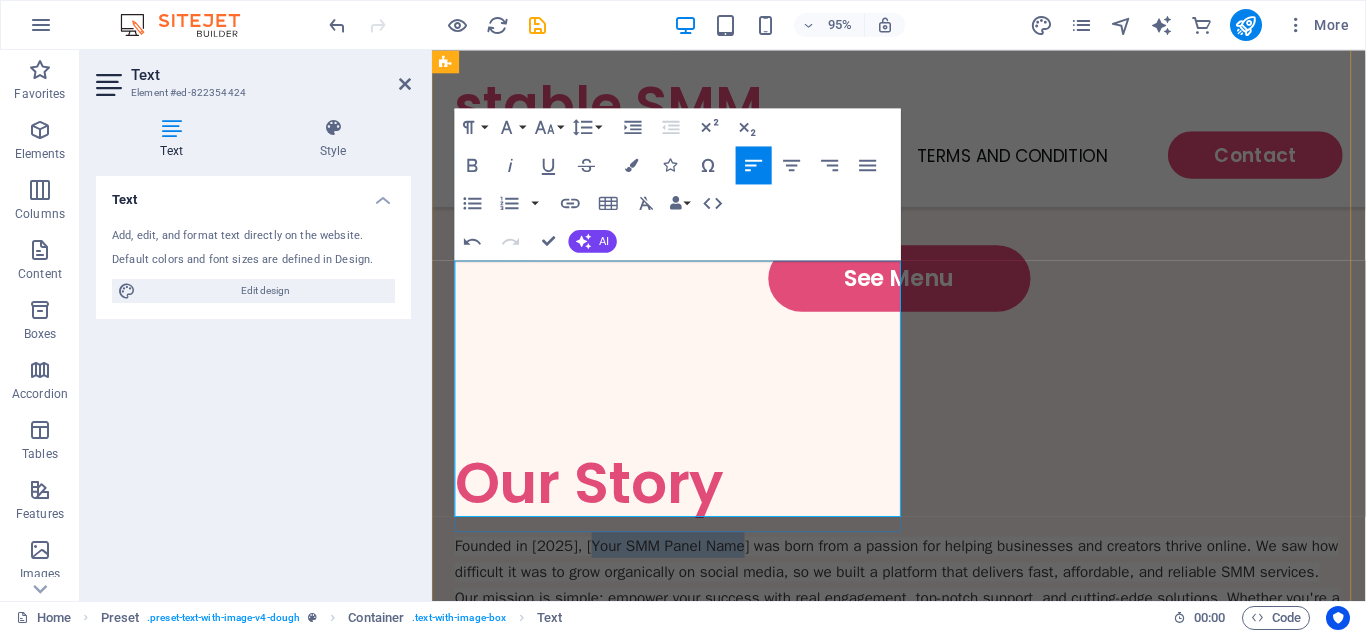 drag, startPoint x: 599, startPoint y: 286, endPoint x: 757, endPoint y: 284, distance: 158.01266 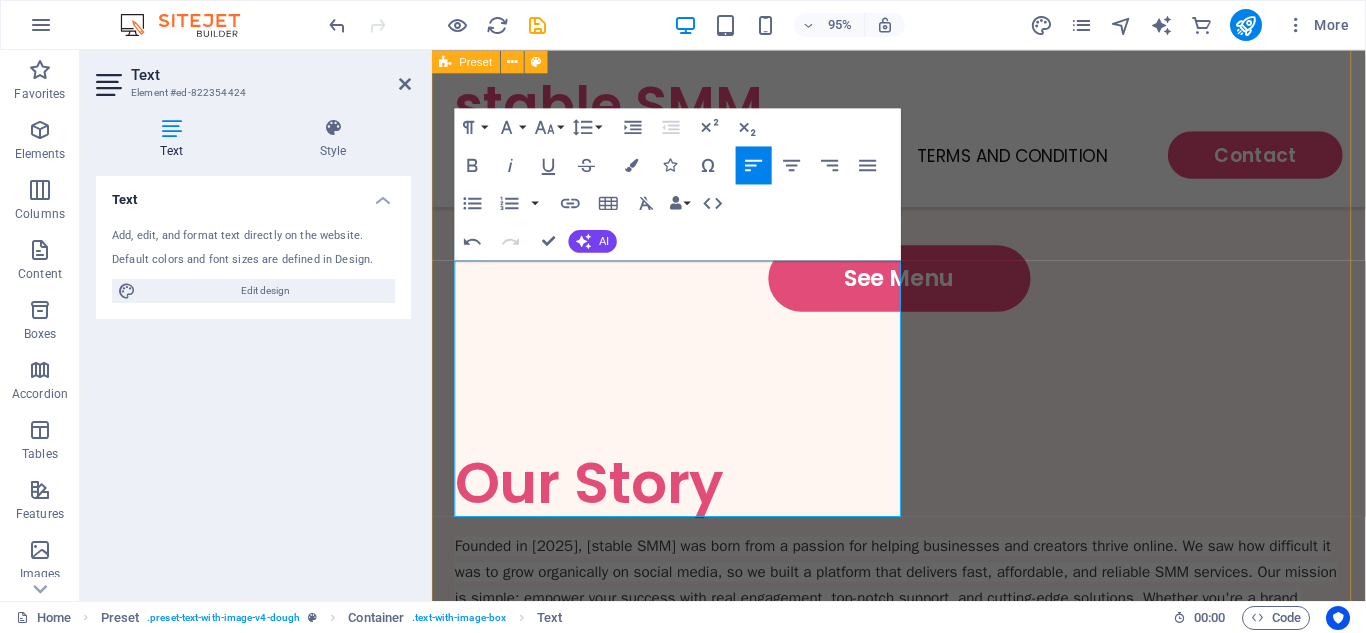 click on "Our Story Founded in [2025], [stable SMM ] was born from a passion for helping businesses and creators thrive online. We saw how difficult it was to grow organically on social media, so we built a platform that delivers fast, affordable, and reliable SMM services. Our mission is simple: empower your success with real engagement, top-notch support, and cutting-edge solutions. Whether you're a brand, influencer, or startup, we’re here to boost your visibility and drive results. As we grow, we remain committed to innovation, transparency, and excellence—helping you shine in the digital world. Join us and grow beyond limits! Drop content here or  Add elements  Paste clipboard" at bounding box center [923, 959] 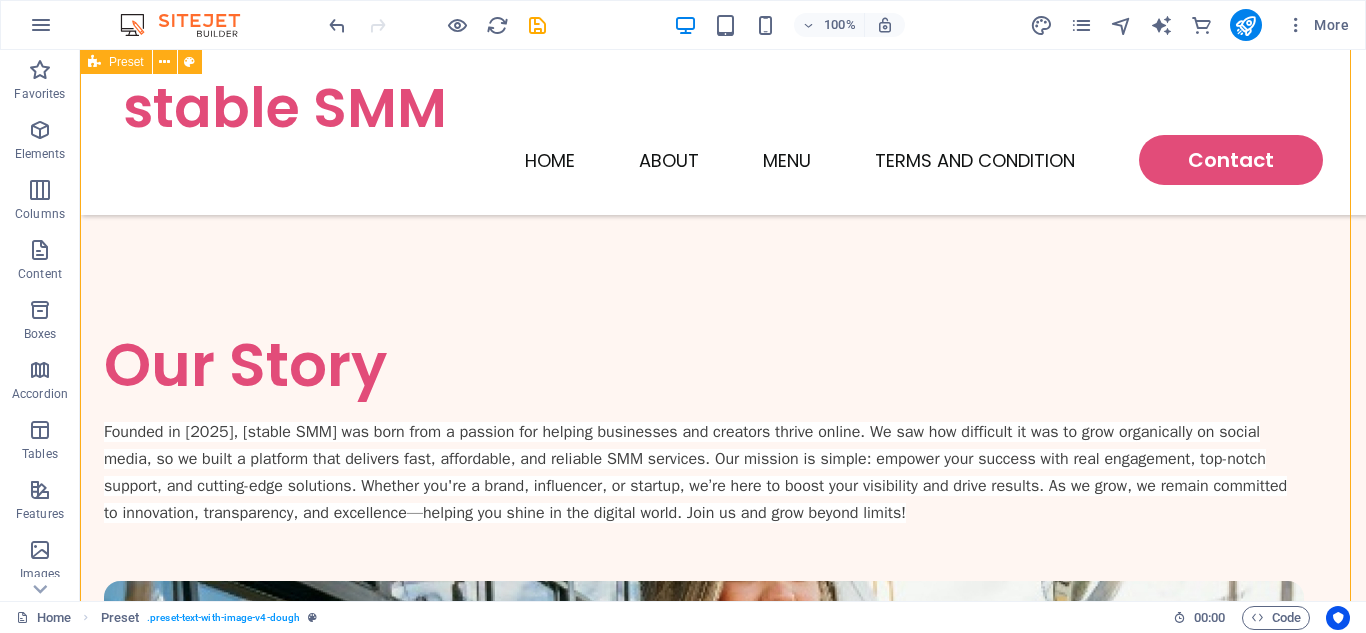 scroll, scrollTop: 2831, scrollLeft: 0, axis: vertical 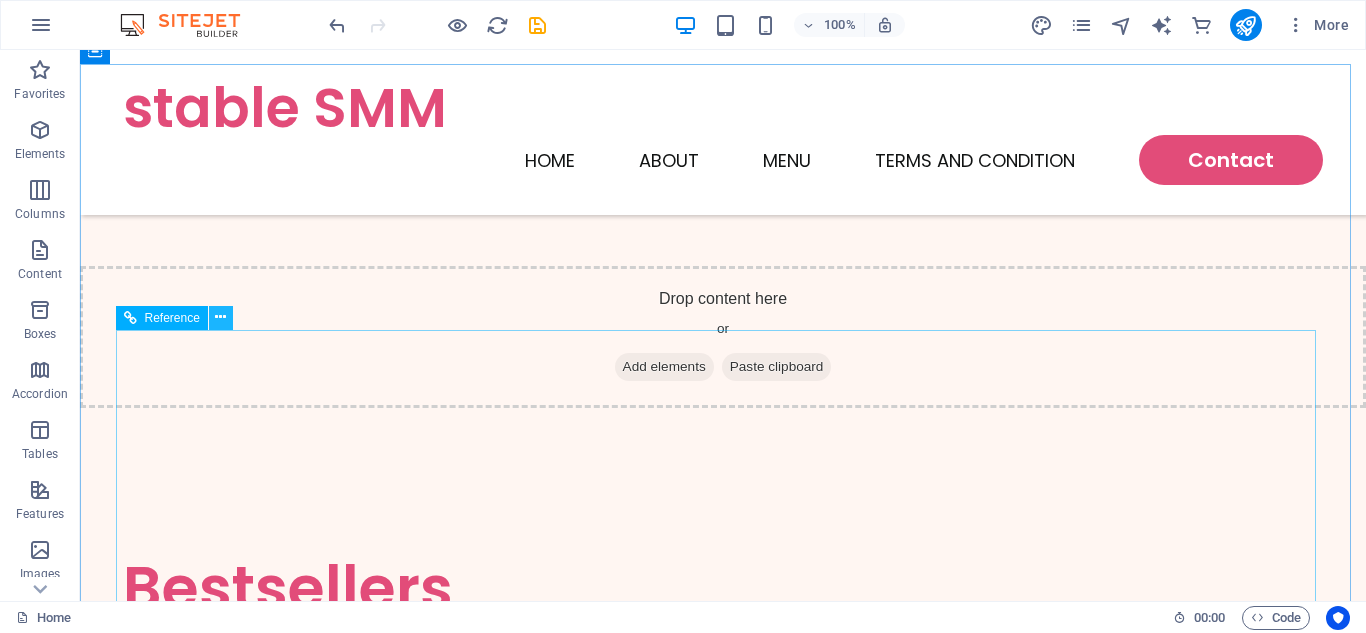 click at bounding box center (220, 317) 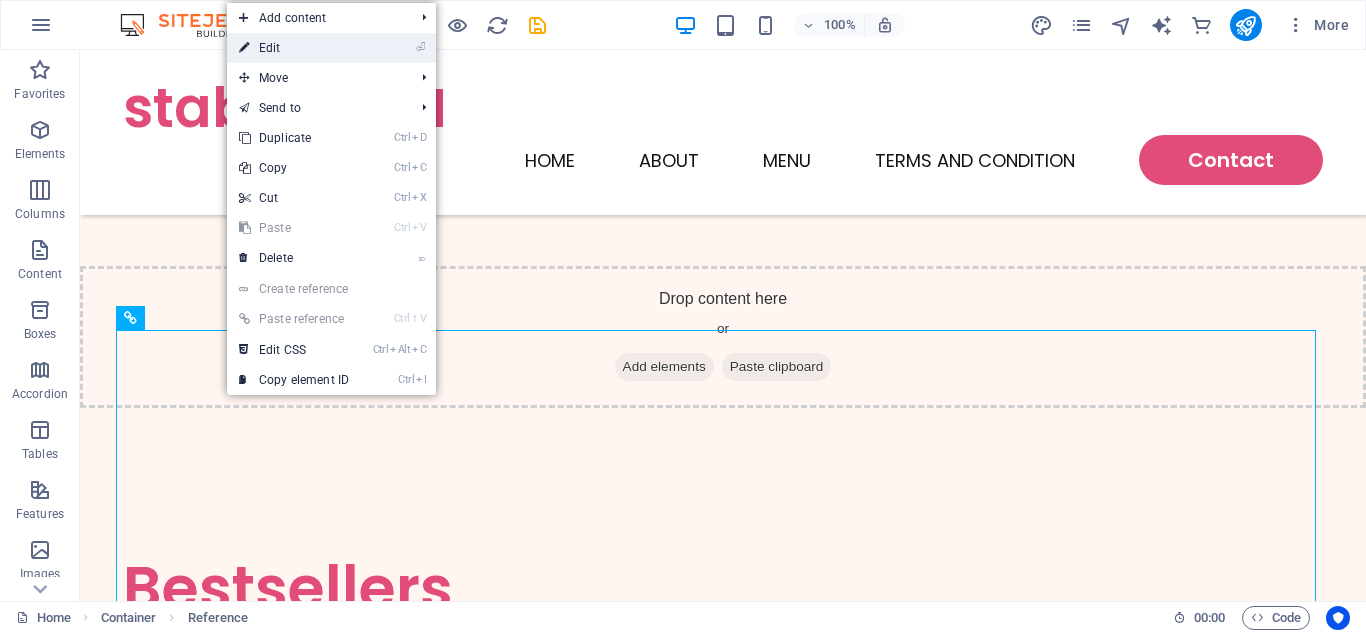 click on "⏎  Edit" at bounding box center (294, 48) 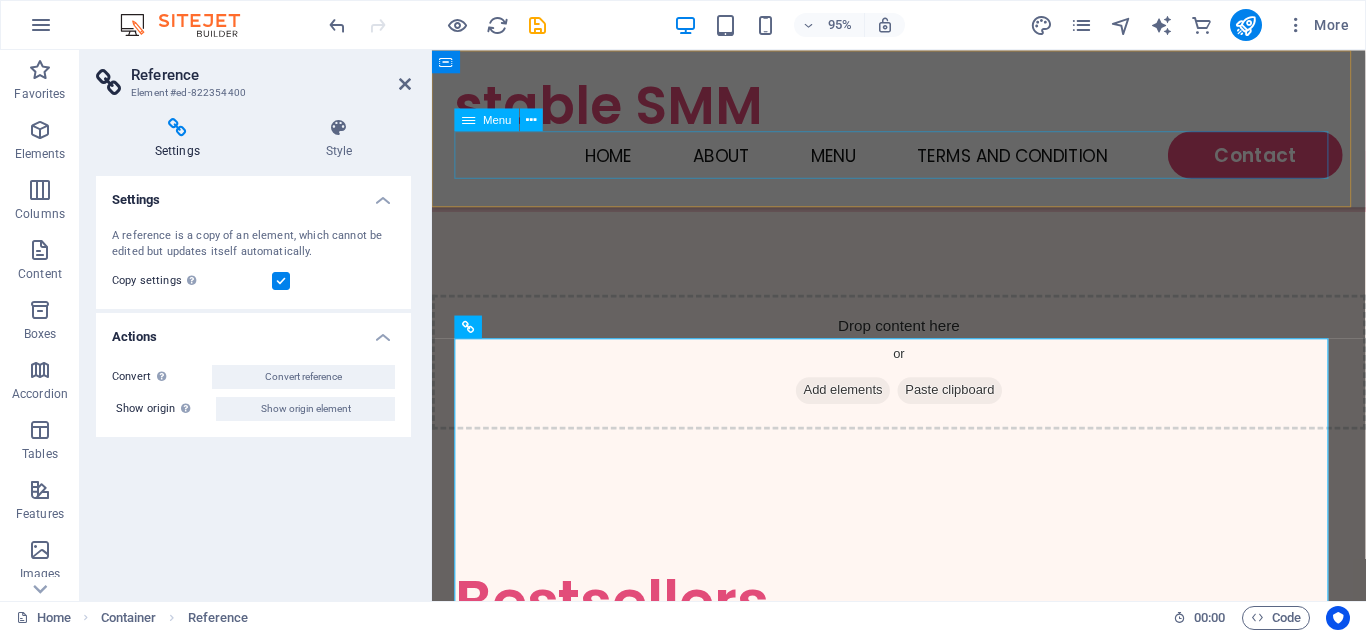 click on "Home About Menu Terms and Condition Contact" at bounding box center (923, 160) 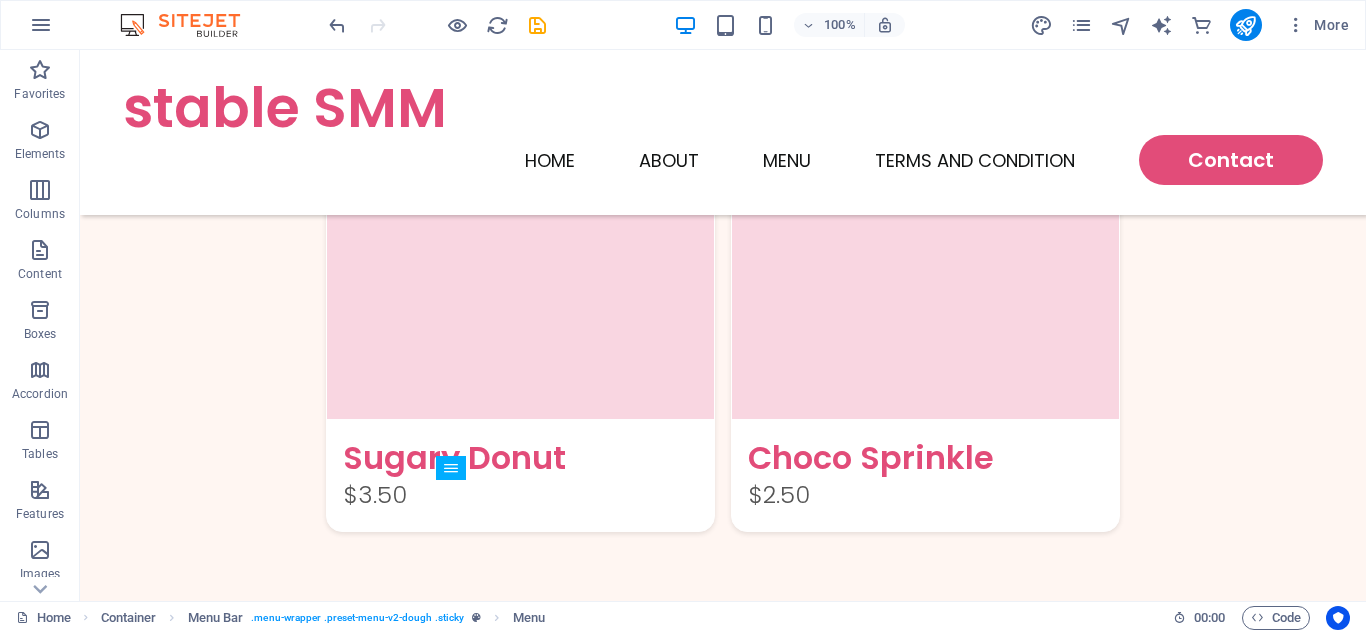 scroll, scrollTop: 887, scrollLeft: 0, axis: vertical 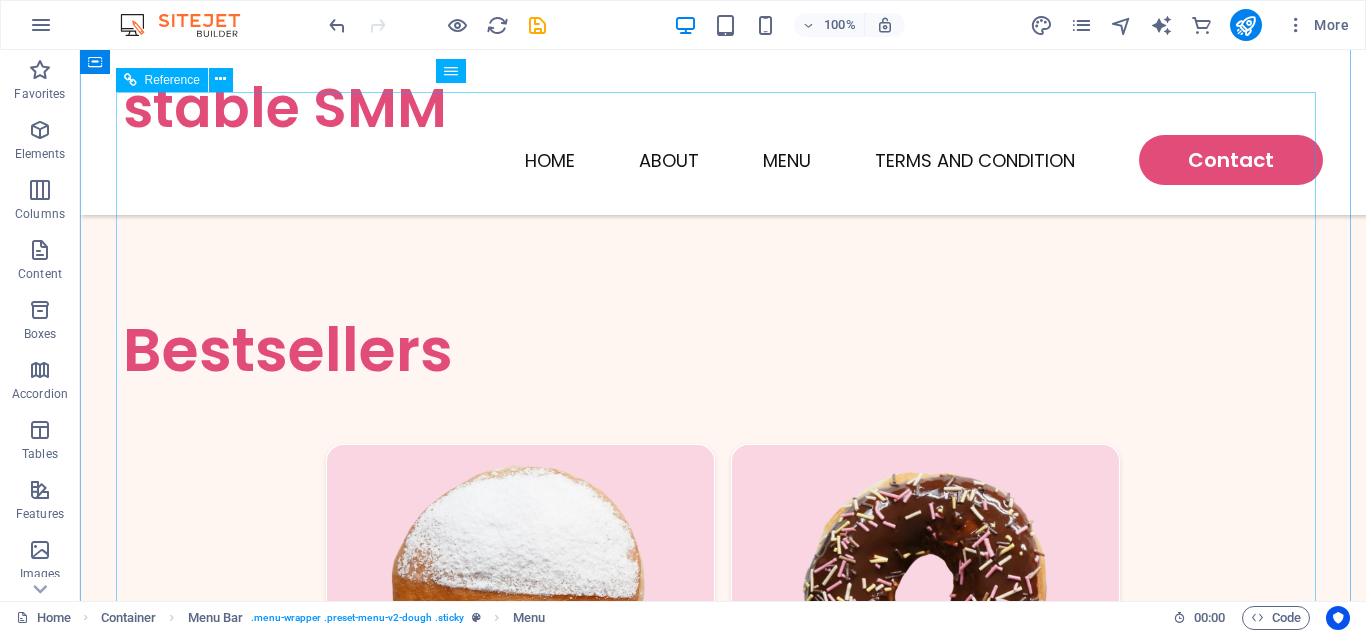 click on "Featured Products Sugary Donut Sugary Donut $3.50 Choco Sprinkle Choco Sprinkle $2.50 Bundle Options Classic Bundle Classic Bundle $18.50 Spicy Bundle Spicy Bundle $20.50 SugarDough Merch Donut Mug Donut Mug $22.50  My Account   Track Orders   Shopping Bag  Display prices in: USD" at bounding box center [723, 1256] 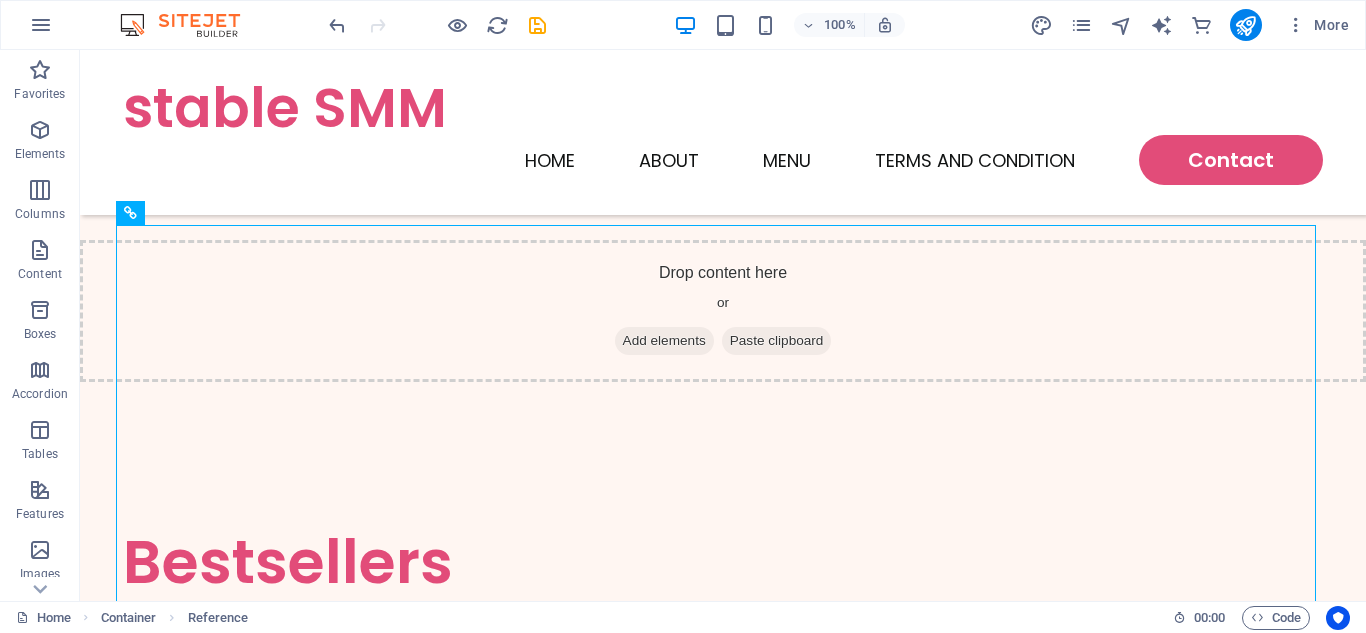scroll, scrollTop: 648, scrollLeft: 0, axis: vertical 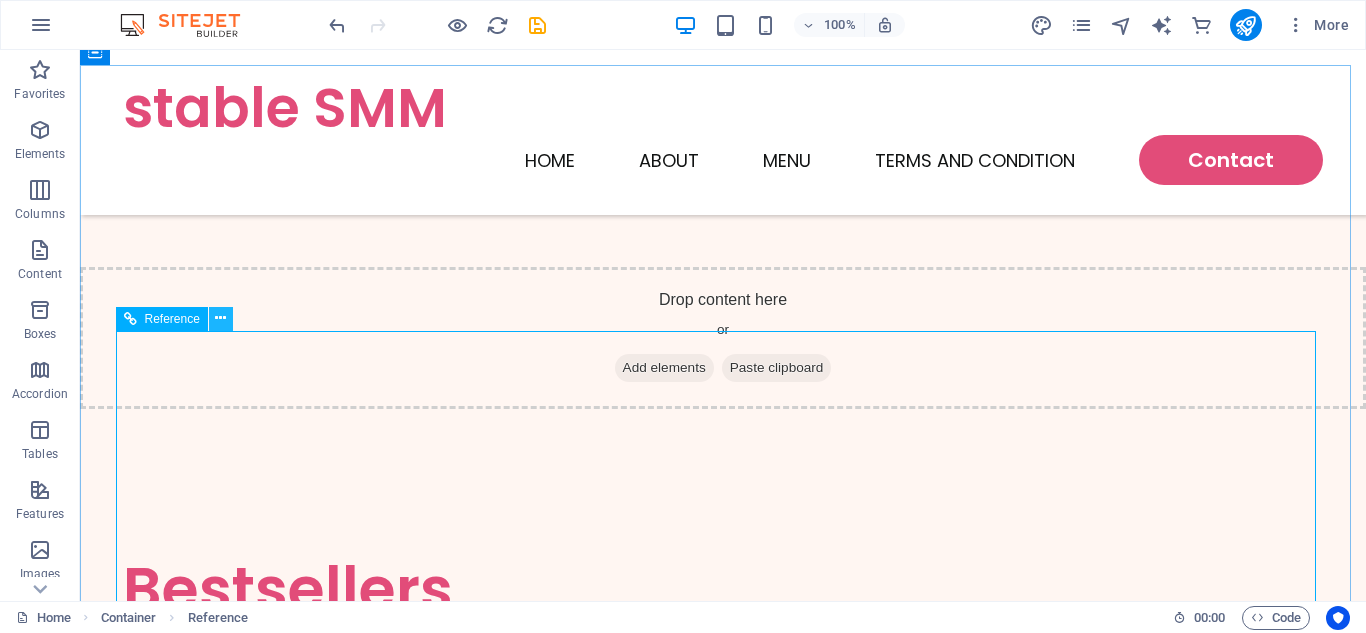 click at bounding box center (221, 319) 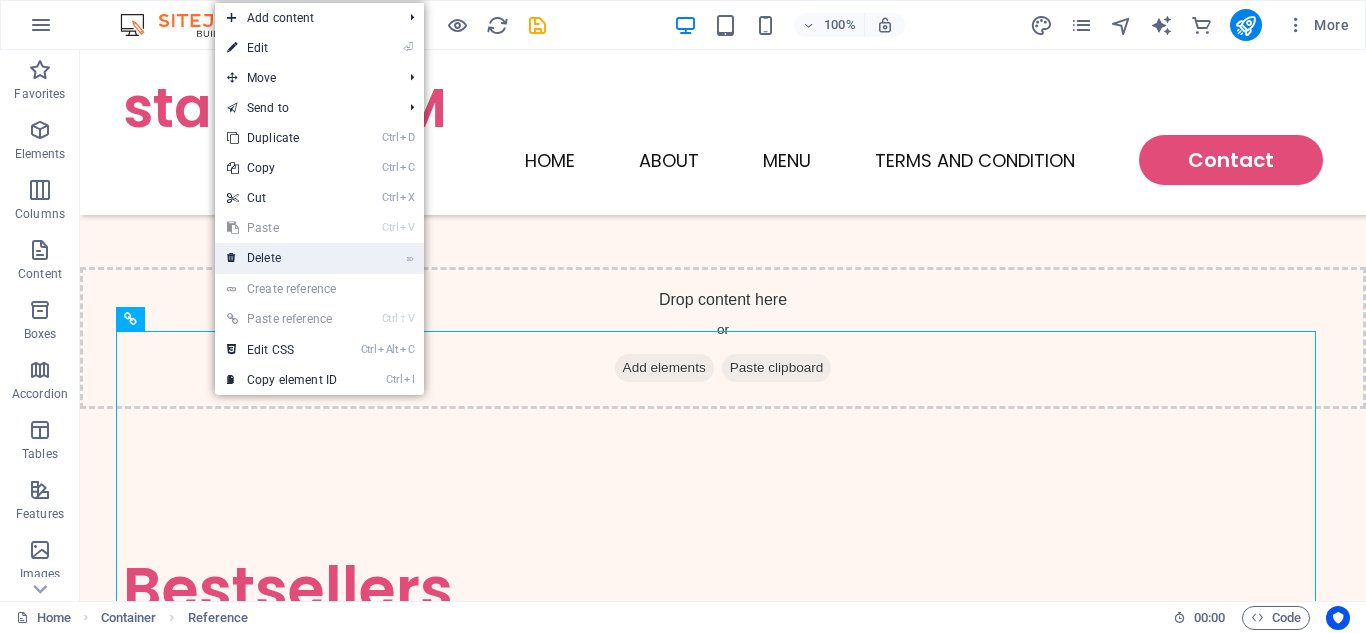click on "⌦  Delete" at bounding box center (282, 258) 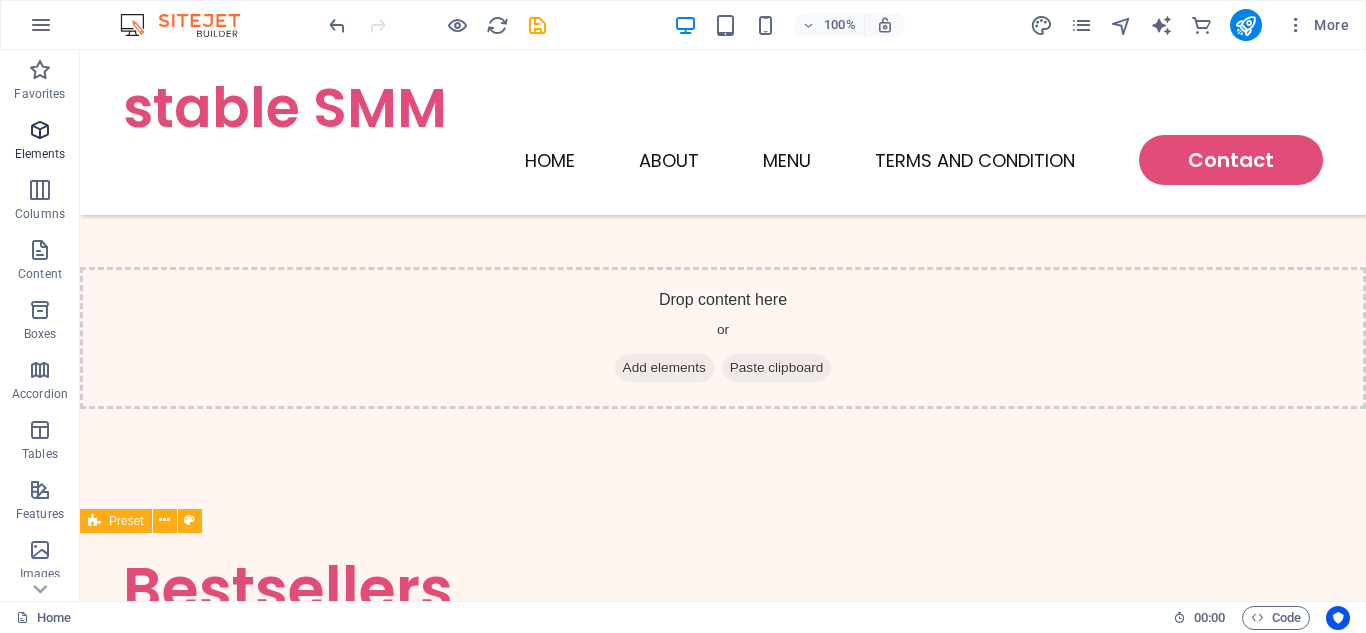 click at bounding box center (40, 130) 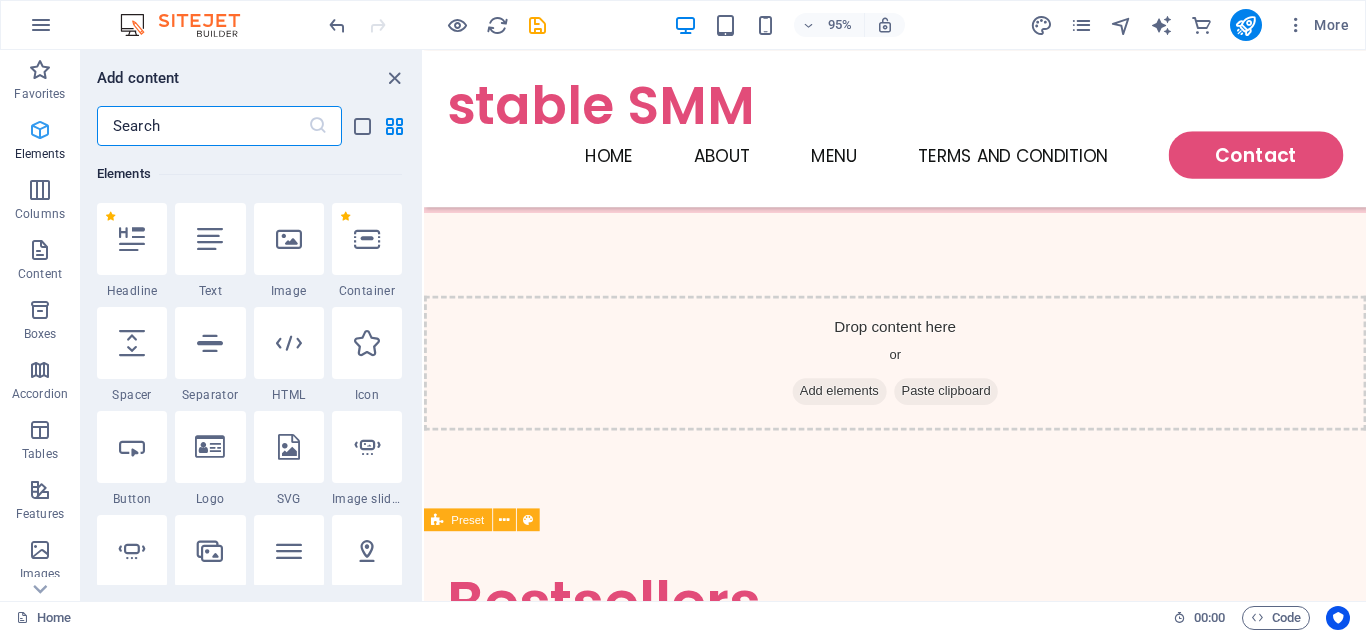 scroll, scrollTop: 213, scrollLeft: 0, axis: vertical 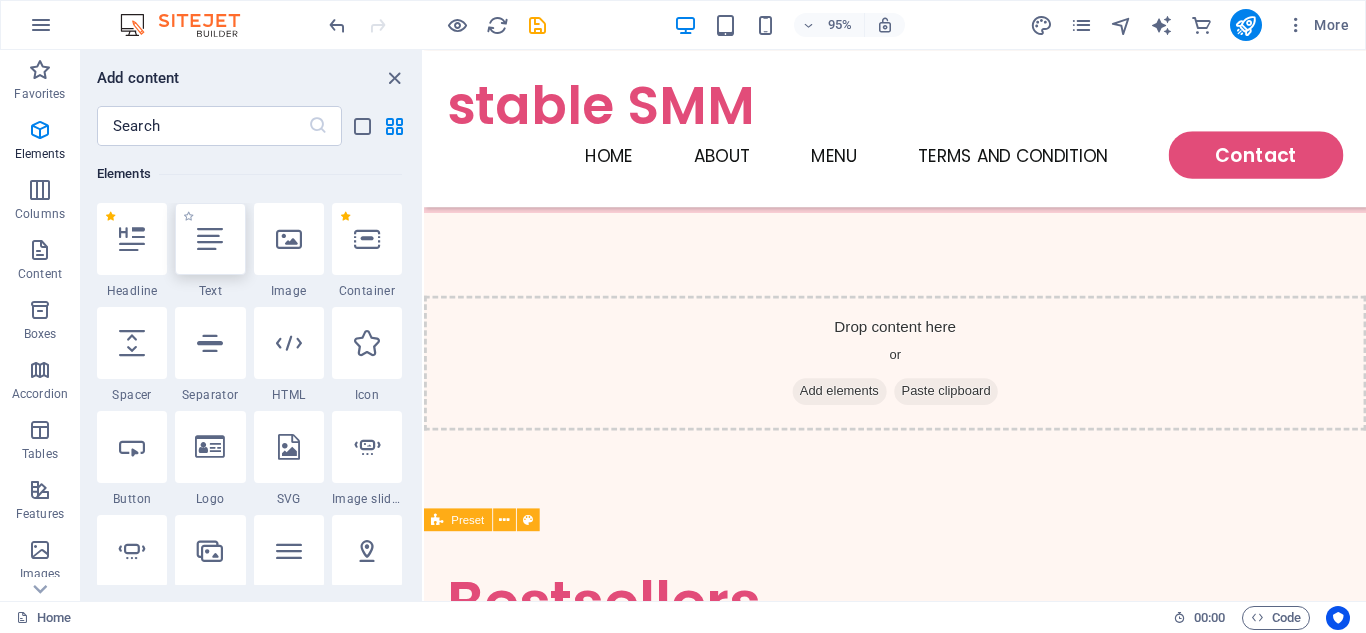 click at bounding box center [210, 239] 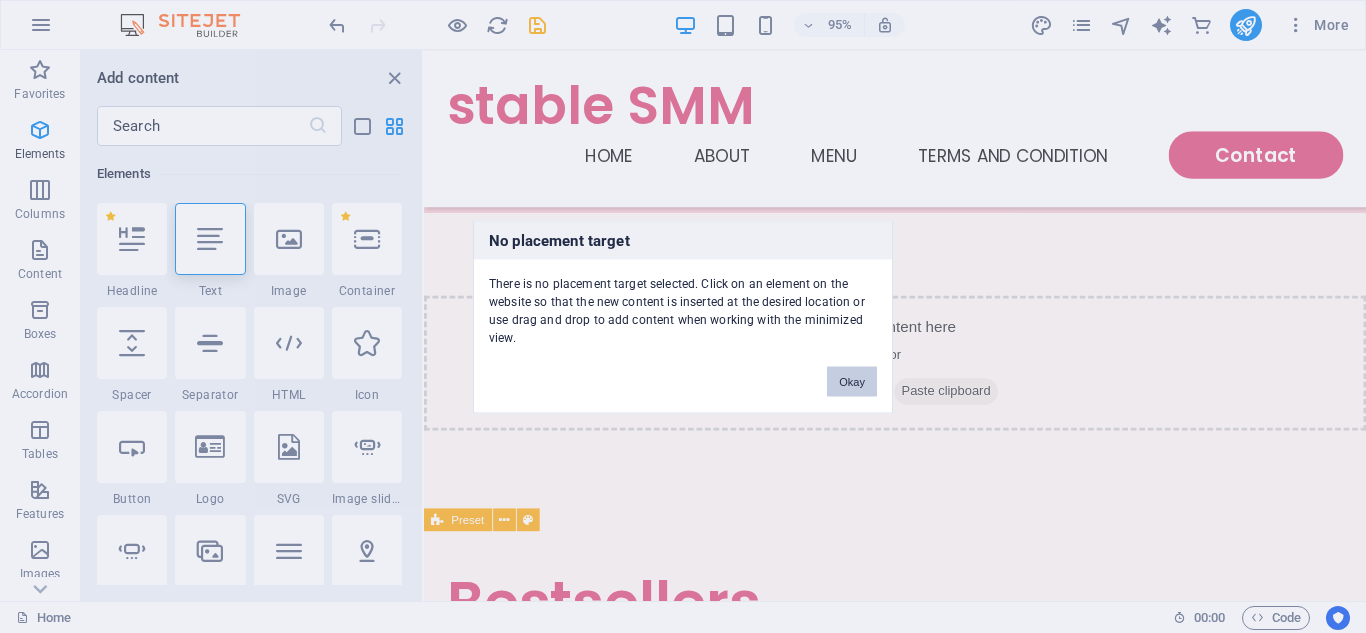 click on "Okay" at bounding box center (852, 381) 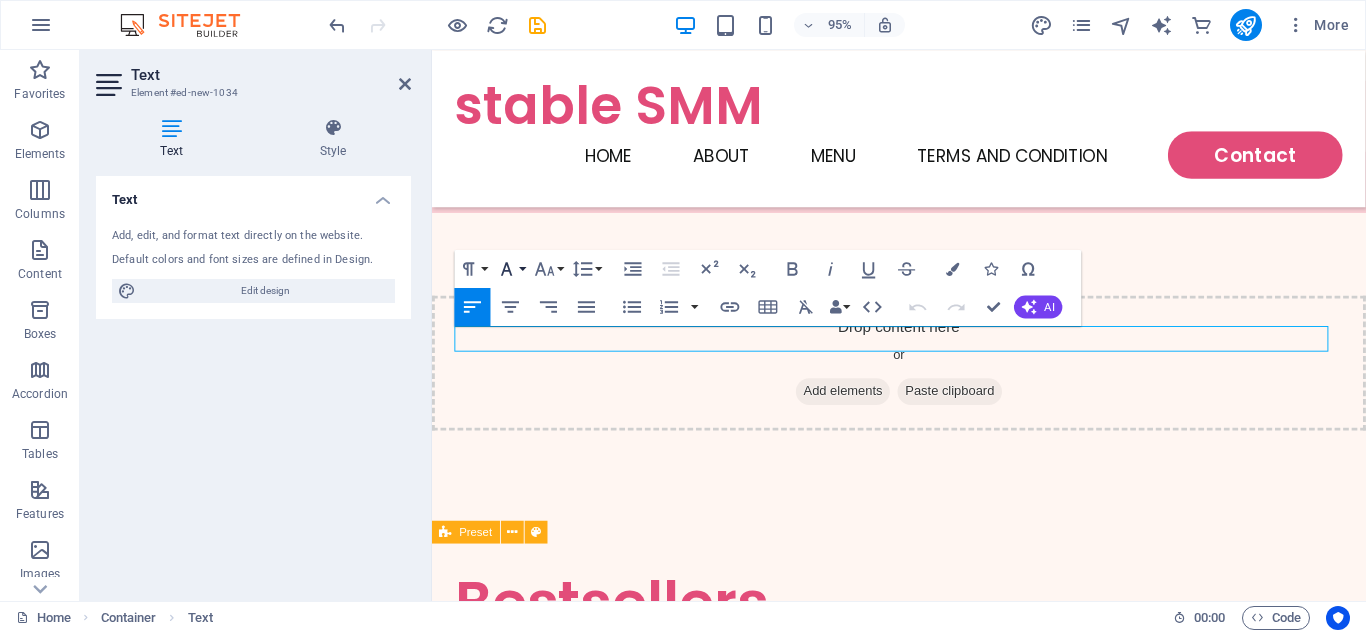 scroll, scrollTop: 662, scrollLeft: 0, axis: vertical 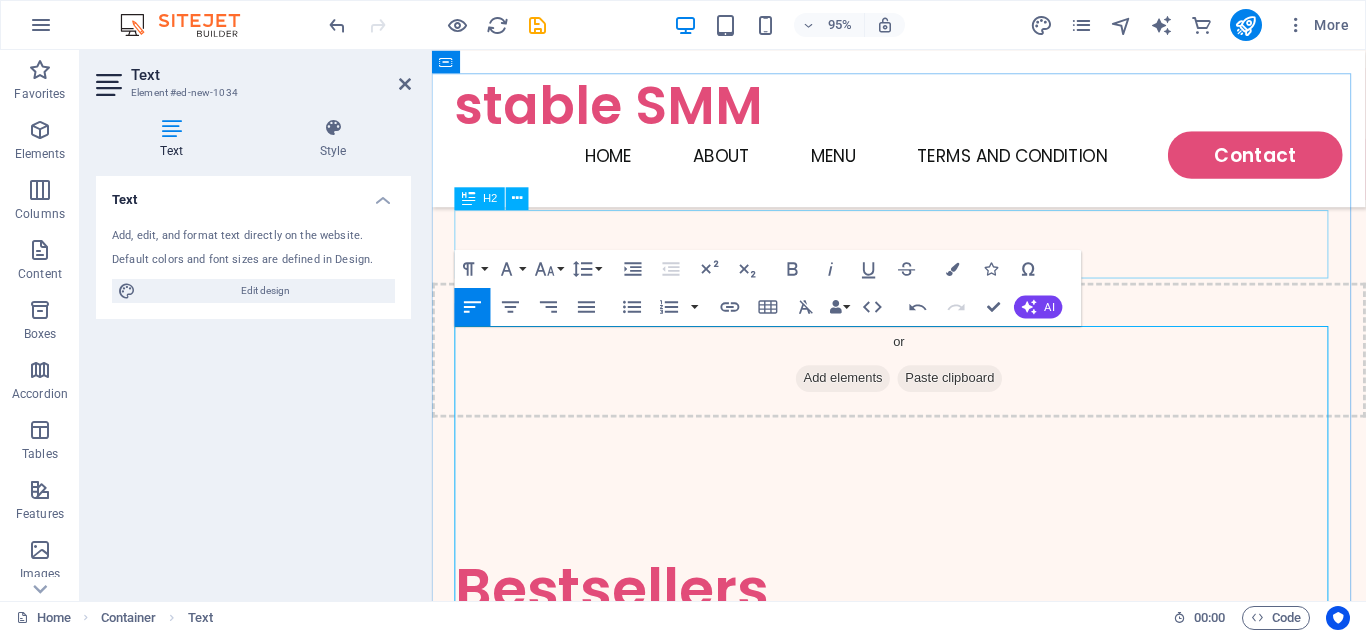 click on "Bestsellers" at bounding box center [923, 616] 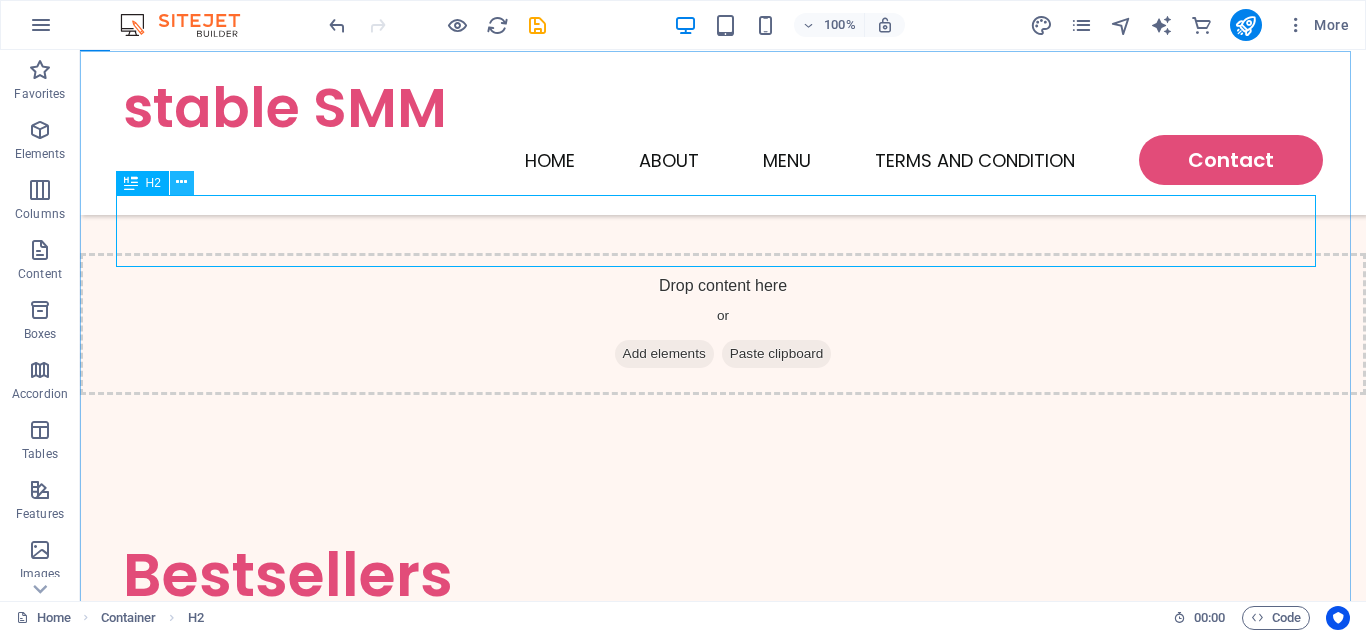 click at bounding box center (181, 182) 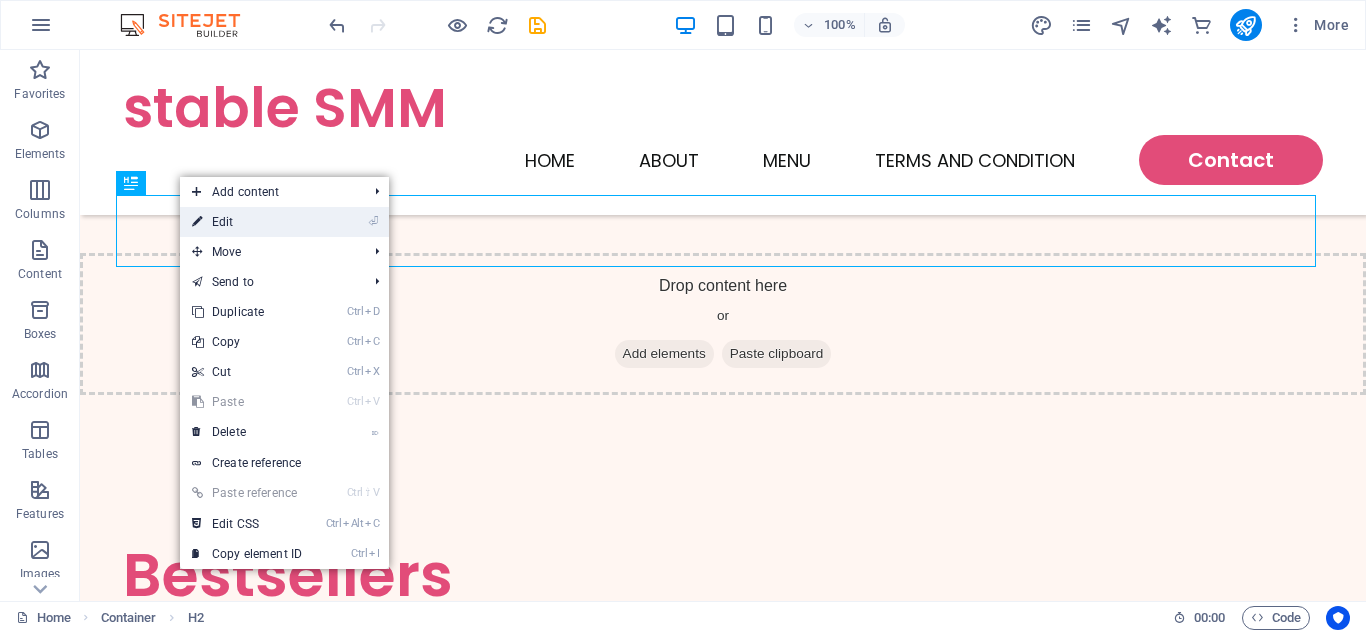 click on "⏎  Edit" at bounding box center (247, 222) 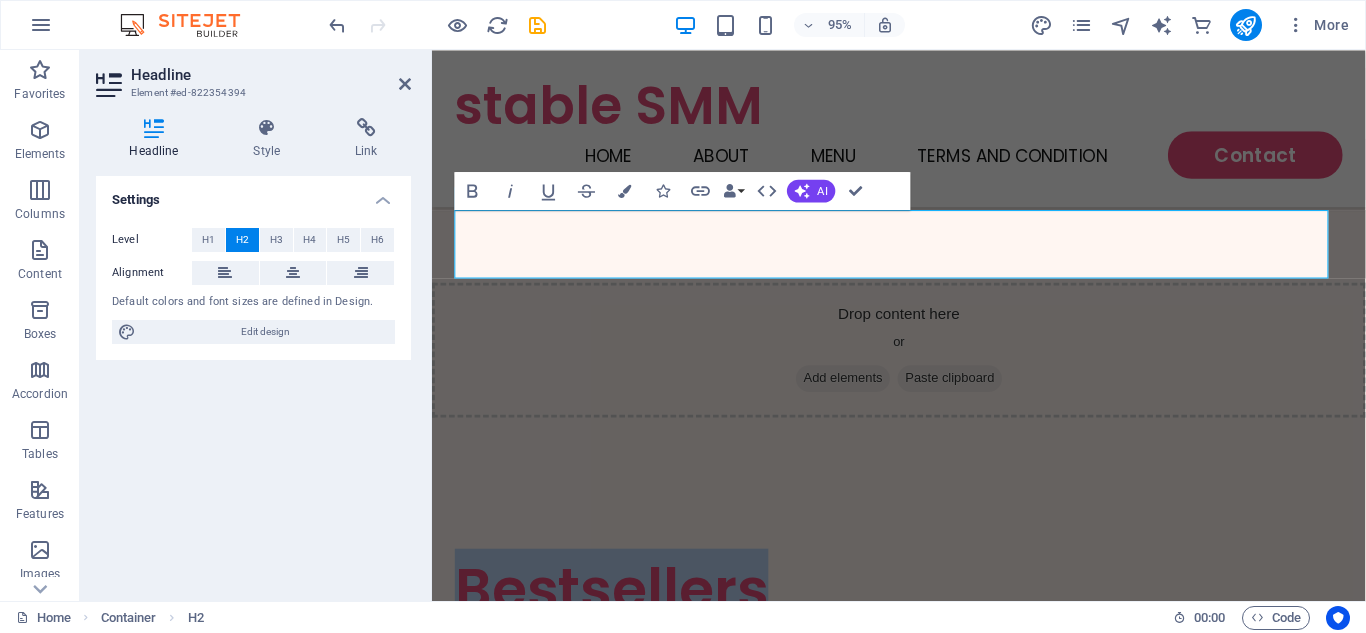 type 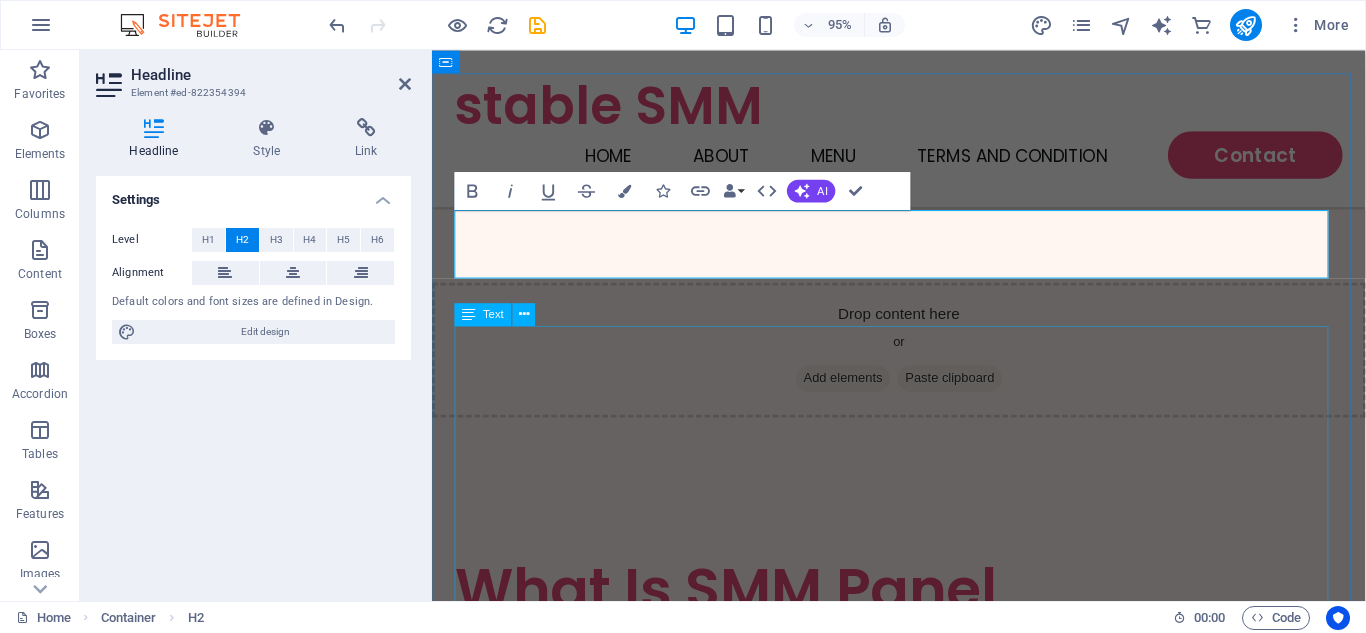 click on "An  SMM Panel (Social Media Marketing Panel)  is an online platform that provides services to boost social media presence by delivering likes, followers, views, comments, and other engagement metrics. These panels act as a marketplace where users can purchase digital marketing services for platforms like  Instagram, Facebook, YouTube, Twitter, TikTok, and more . How Does an SMM Panel Work? User Places an Order  – Selects the desired service (e.g., 1,000 Instagram followers). Automated Delivery  – The panel processes the order and delivers engagement quickly. Results Tracking  – Users can monitor progress in their dashboard. Why Use an SMM Panel? ✔  Fast Growth  – Gain instant visibility. ✔  Cost-Effective  – Cheaper than traditional ads. ✔  Boost Credibility  – Higher engagement attracts real followers. ✔  Time-Saving  – No manual effort required. Ideal for  businesses, influencers, and marketers  looking to enhance their social media reach efficiently." at bounding box center [923, 979] 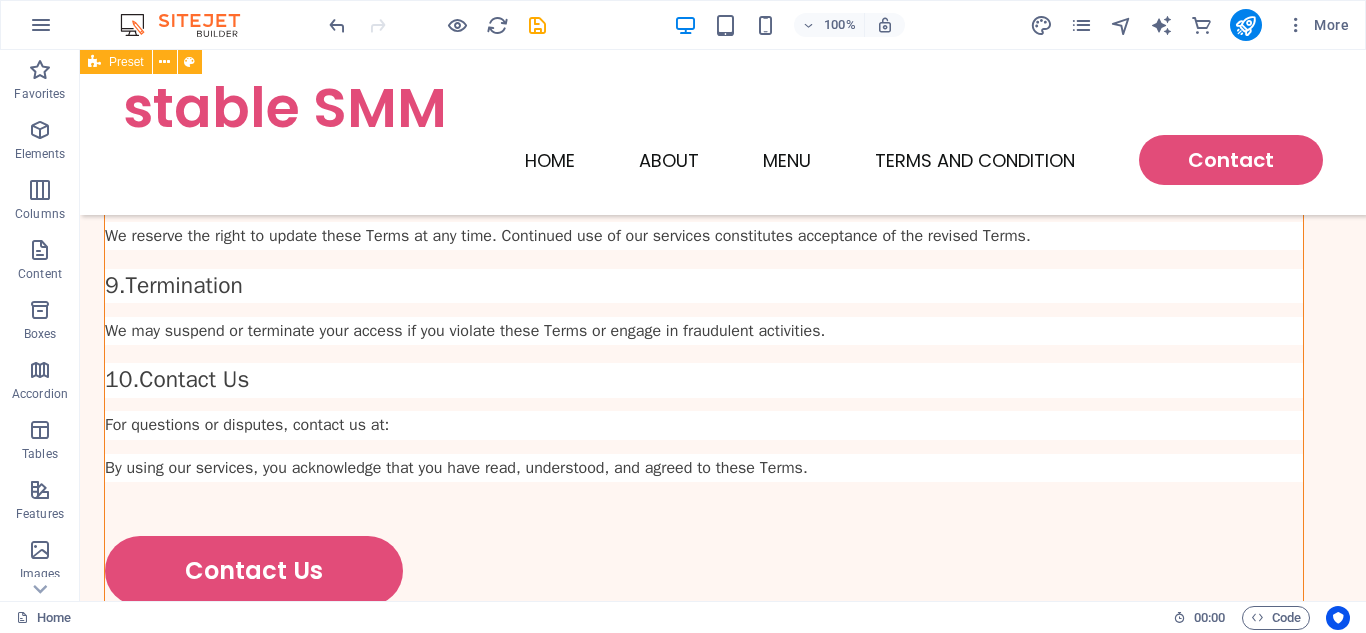 scroll, scrollTop: 5171, scrollLeft: 0, axis: vertical 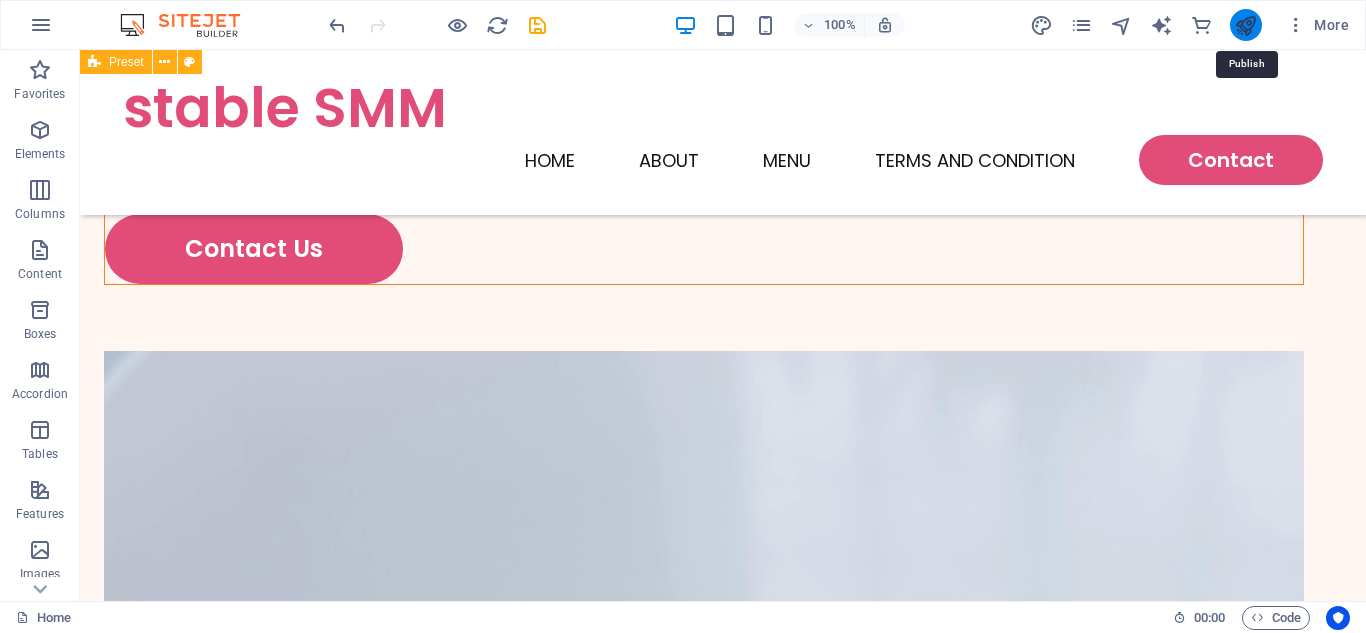 click at bounding box center [1245, 25] 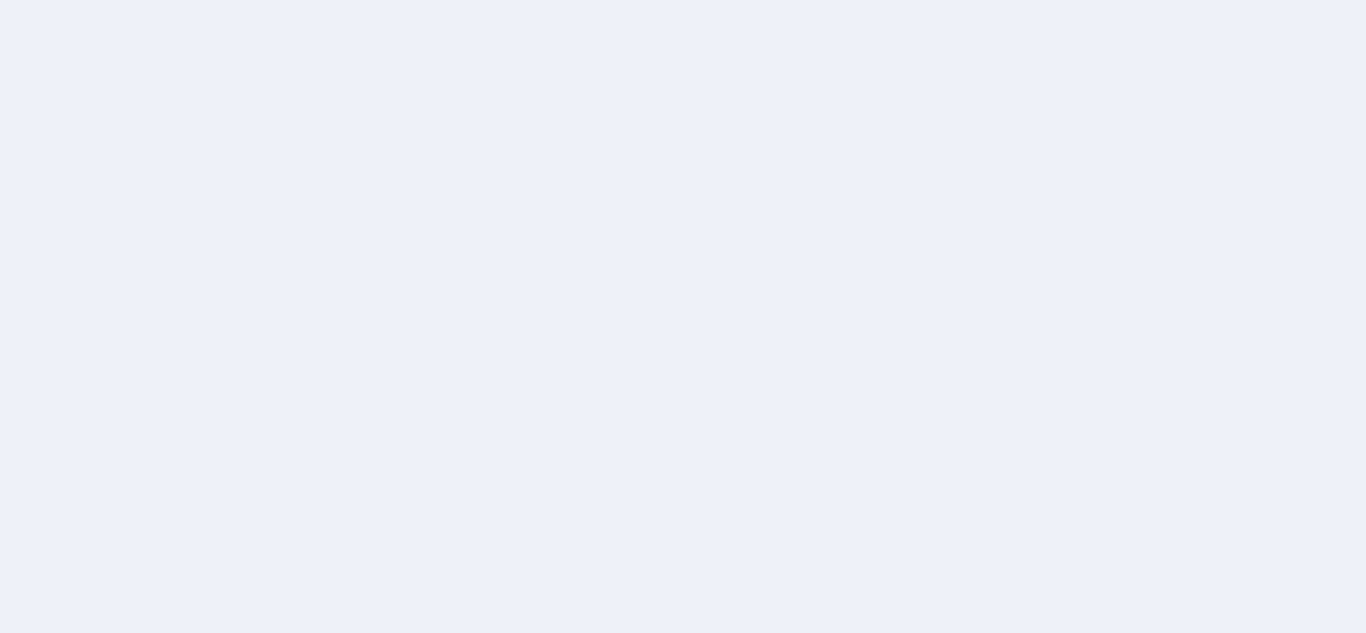 scroll, scrollTop: 0, scrollLeft: 0, axis: both 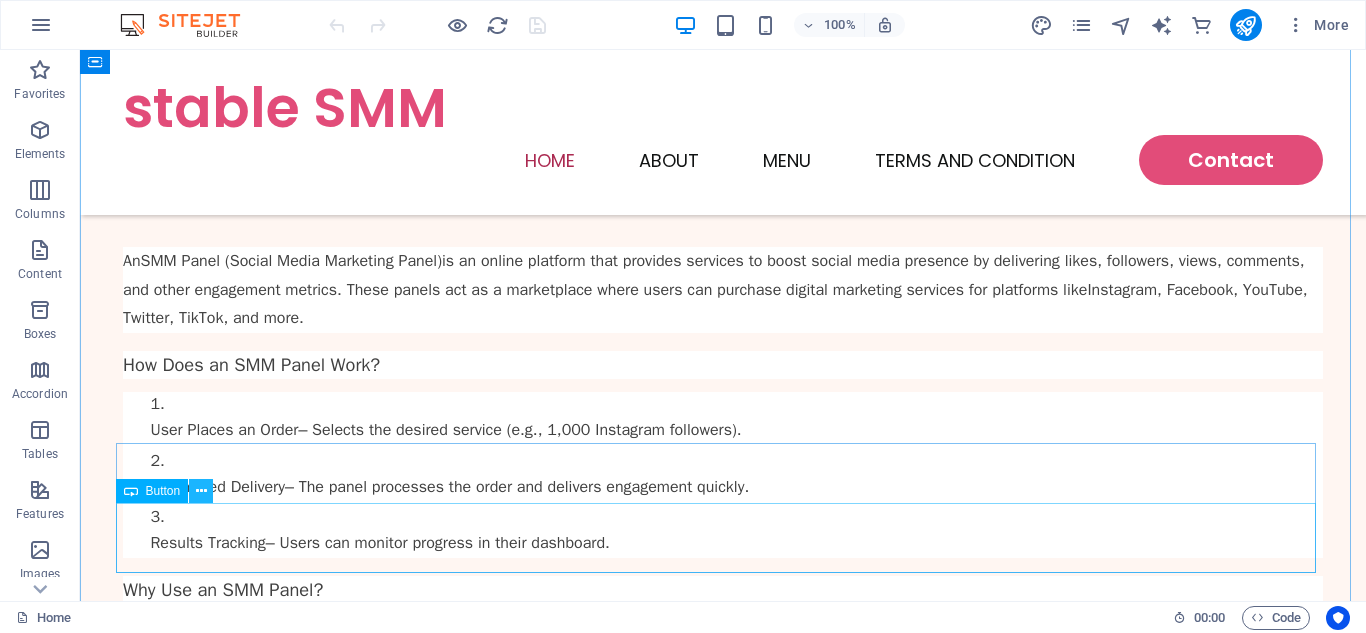 click at bounding box center (201, 491) 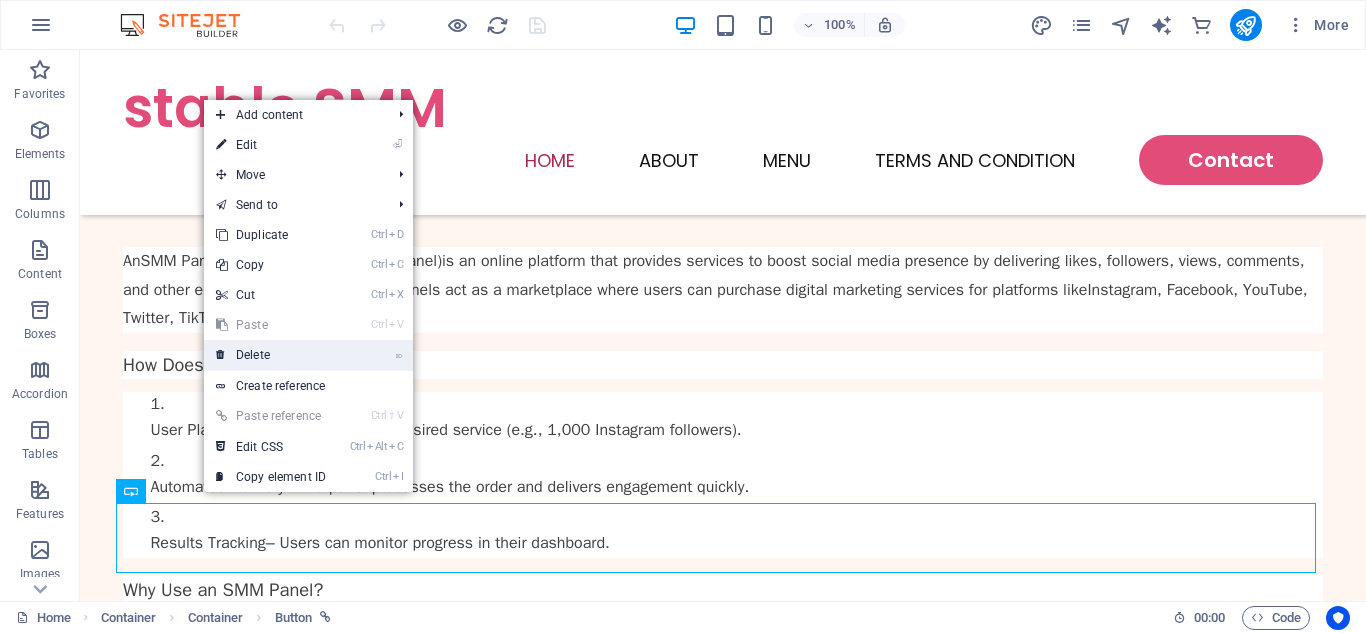 click on "⌦  Delete" at bounding box center (271, 355) 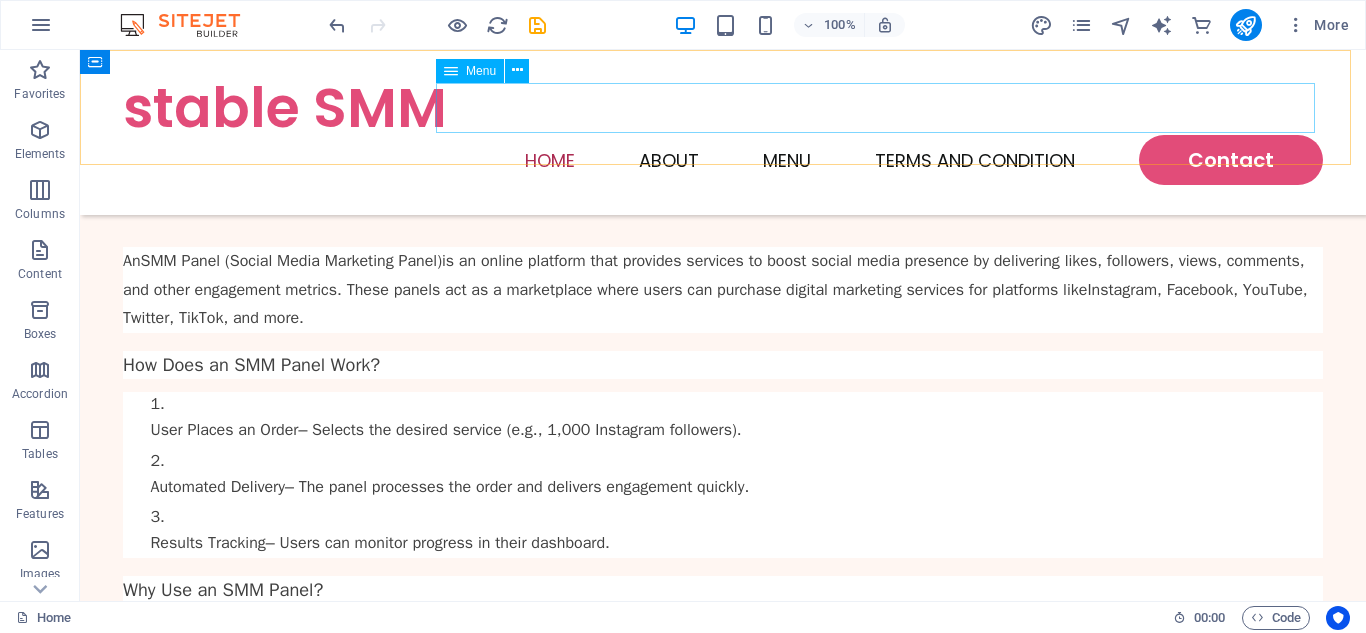 click on "Home About Menu Terms and Condition Contact" at bounding box center [723, 160] 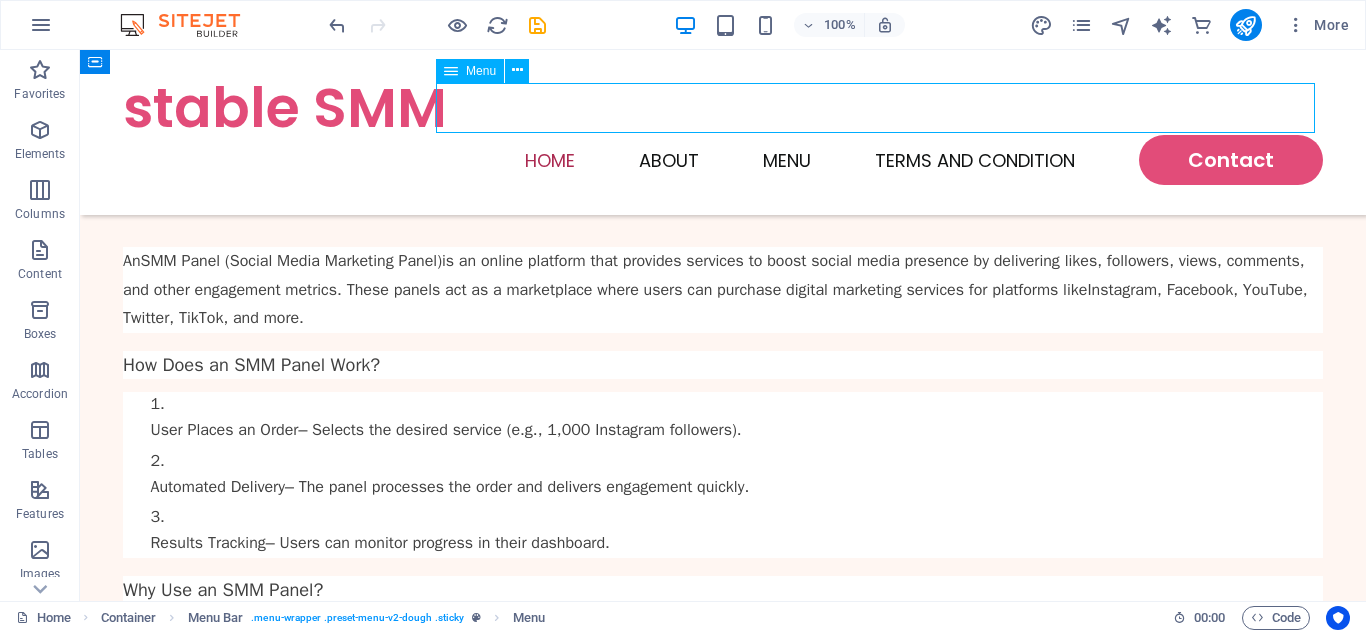 click on "Home About Menu Terms and Condition Contact" at bounding box center (723, 160) 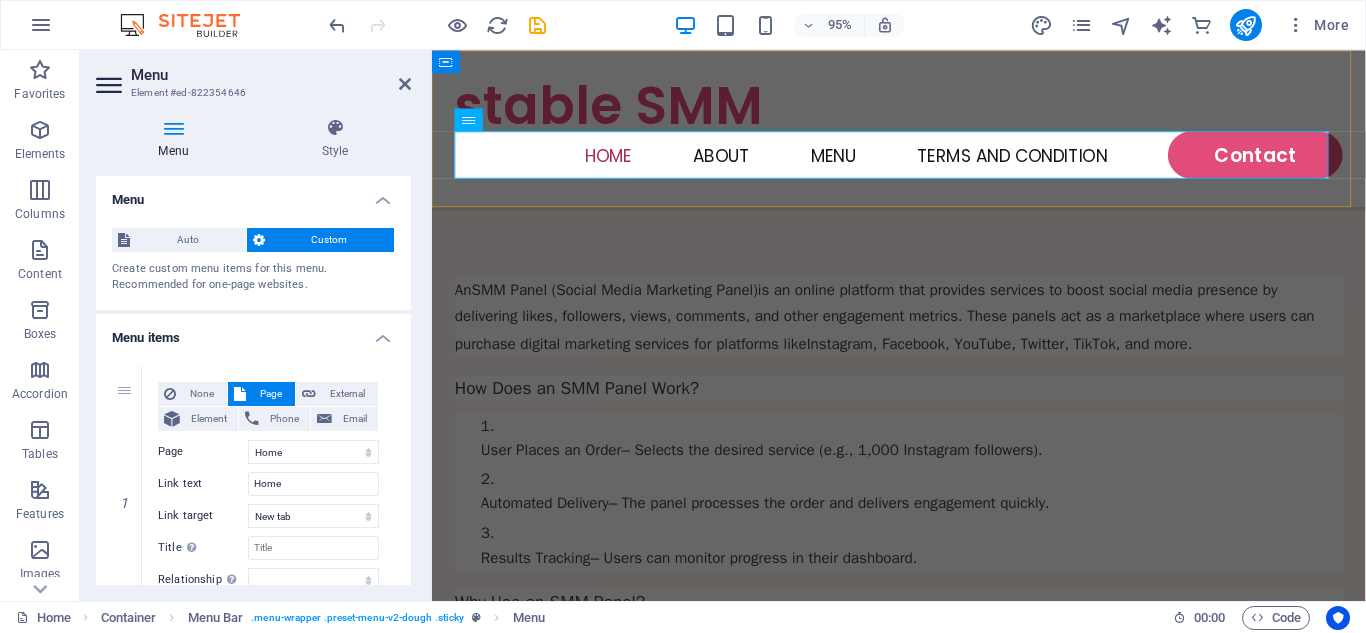 scroll, scrollTop: 1113, scrollLeft: 0, axis: vertical 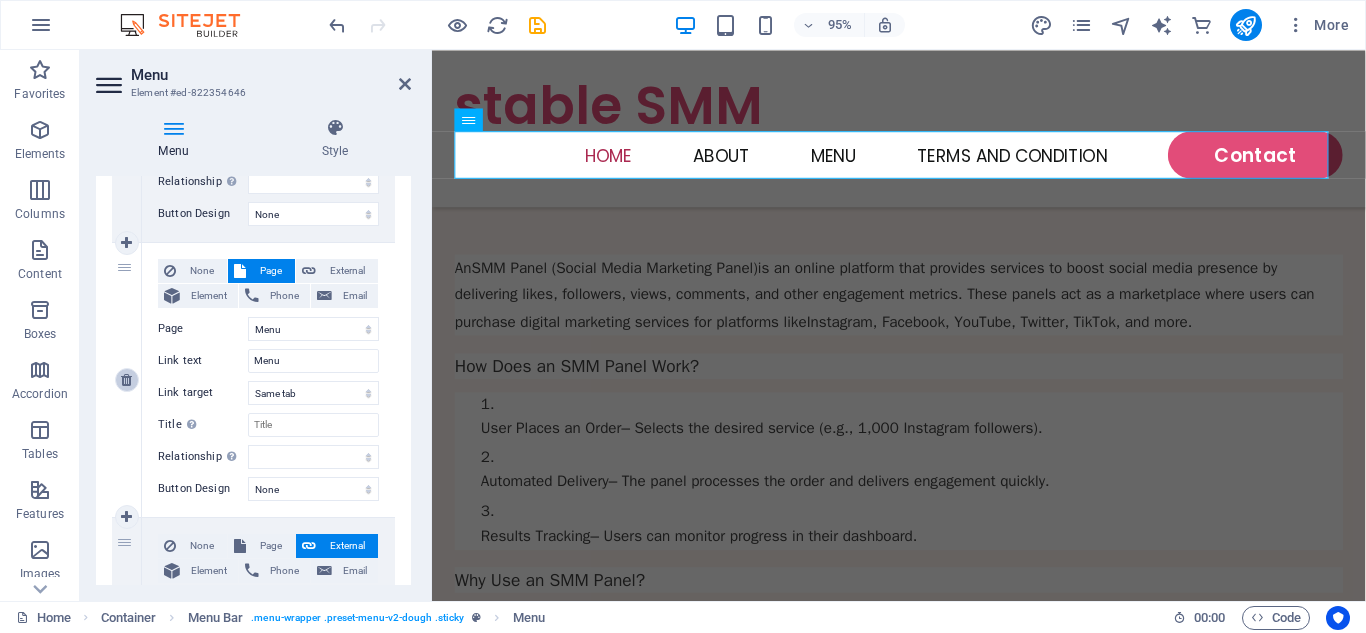 click at bounding box center (126, 380) 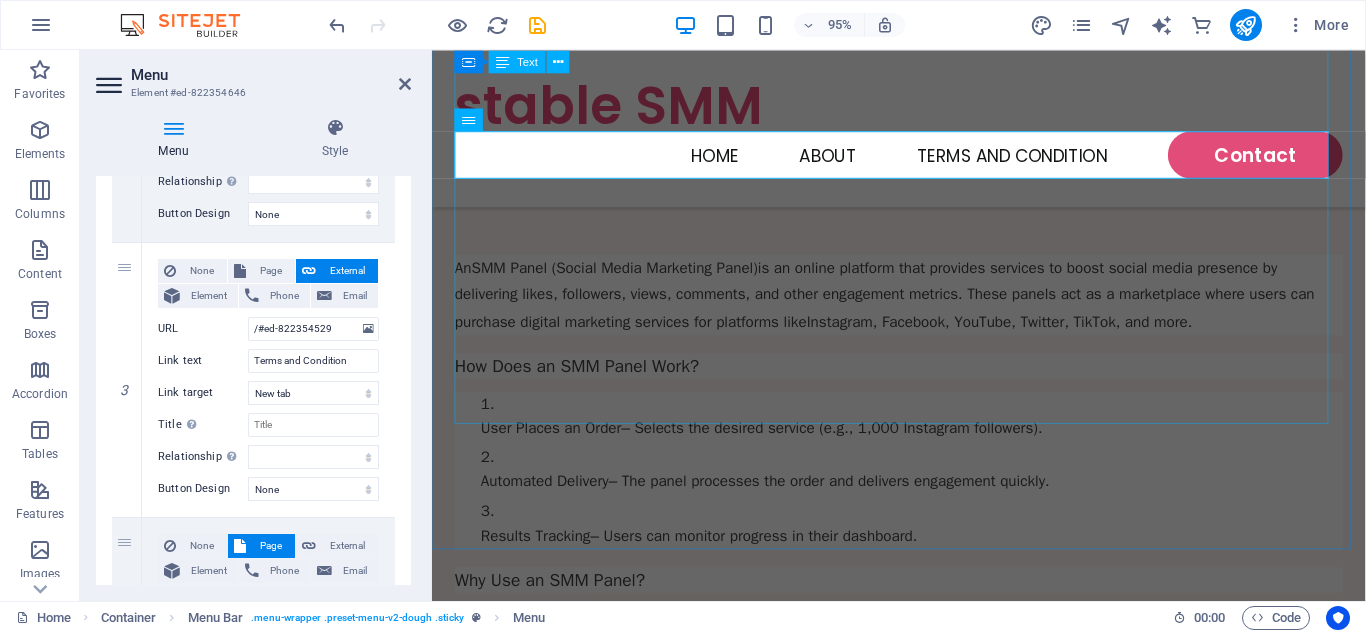 click on "An  SMM Panel (Social Media Marketing Panel)  is an online platform that provides services to boost social media presence by delivering likes, followers, views, comments, and other engagement metrics. These panels act as a marketplace where users can purchase digital marketing services for platforms like  Instagram, Facebook, YouTube, Twitter, TikTok, and more . How Does an SMM Panel Work? User Places an Order  – Selects the desired service (e.g., 1,000 Instagram followers). Automated Delivery  – The panel processes the order and delivers engagement quickly. Results Tracking  – Users can monitor progress in their dashboard. Why Use an SMM Panel? ✔  Fast Growth  – Gain instant visibility. ✔  Cost-Effective  – Cheaper than traditional ads. ✔  Boost Credibility  – Higher engagement attracts real followers. ✔  Time-Saving  – No manual effort required. Ideal for  businesses, influencers, and marketers  looking to enhance their social media reach efficiently." at bounding box center (923, 528) 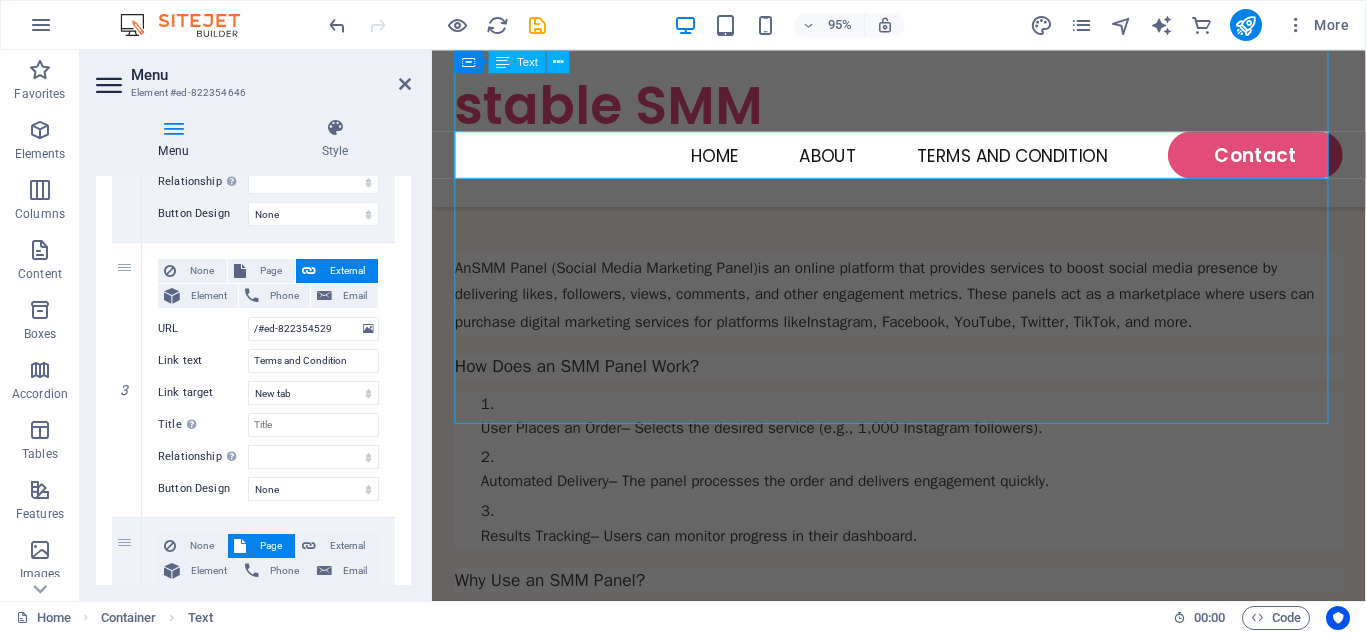 scroll, scrollTop: 1090, scrollLeft: 0, axis: vertical 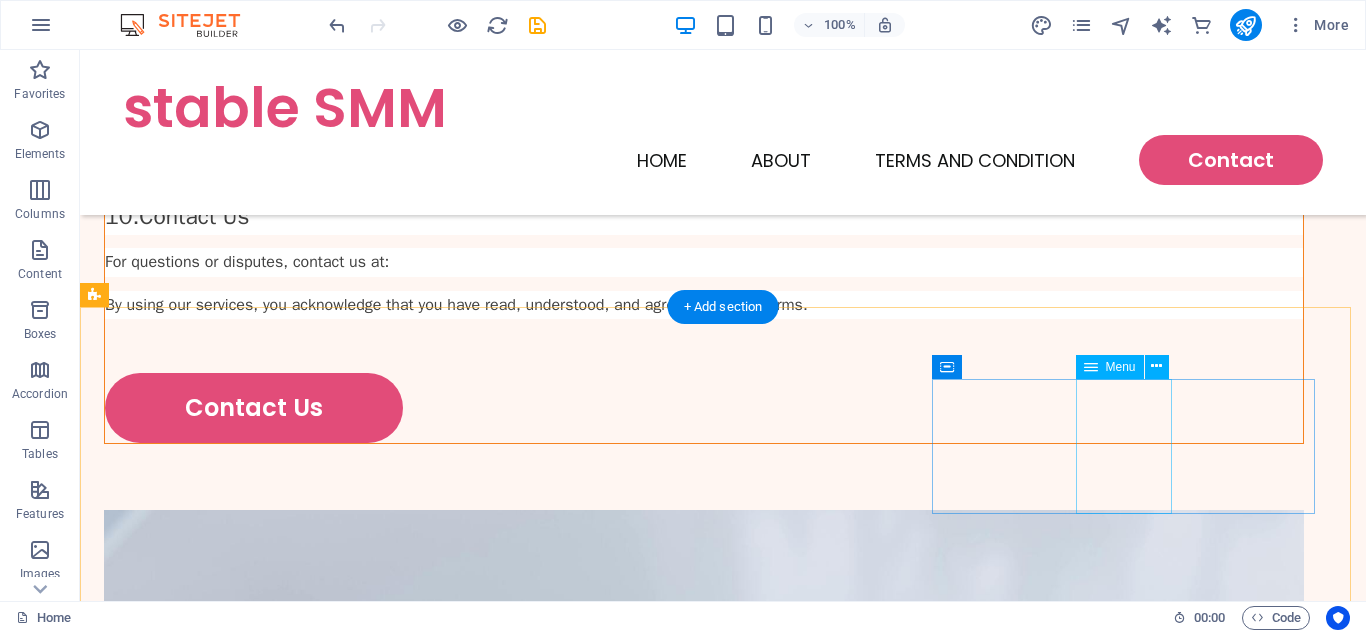click on "Home About Menu Location Catering" at bounding box center (296, 2808) 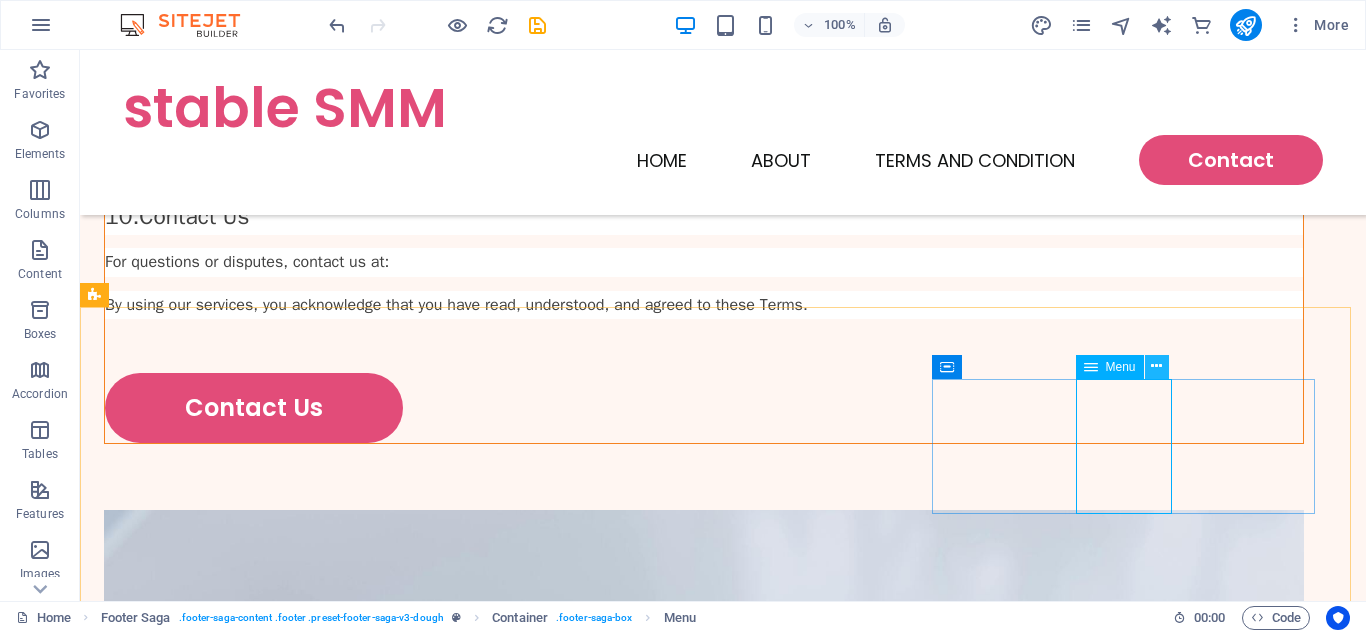 click at bounding box center (1156, 366) 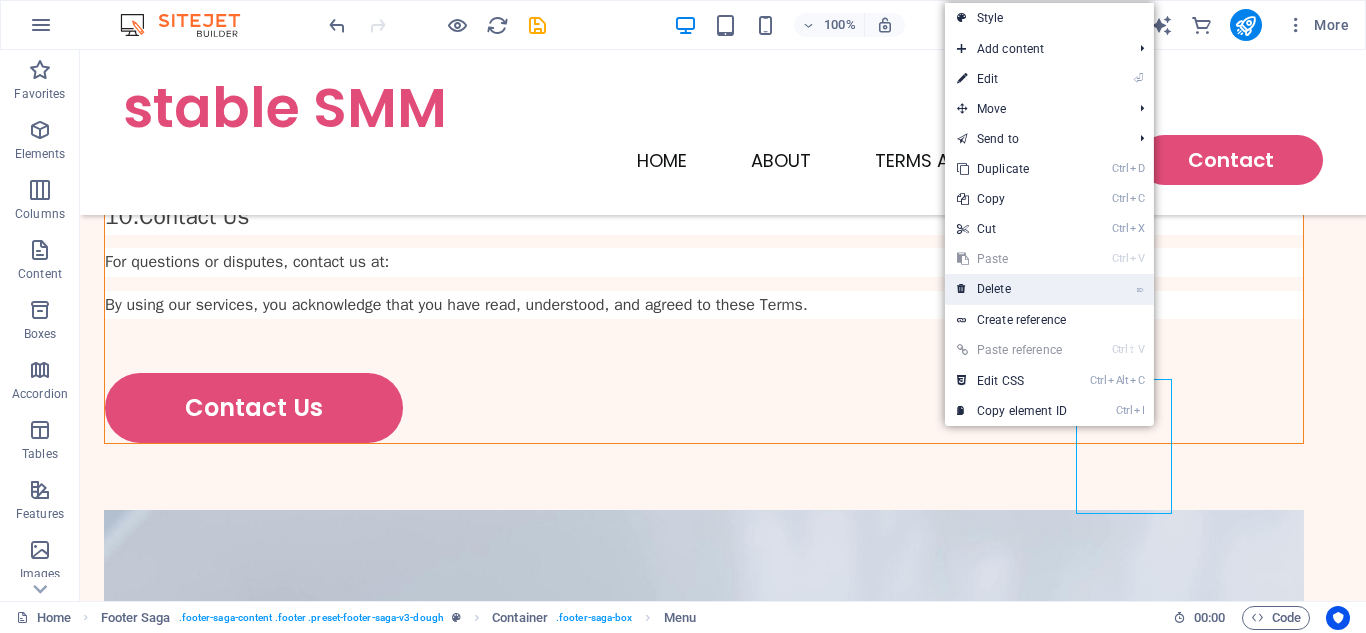 click on "⌦  Delete" at bounding box center [1012, 289] 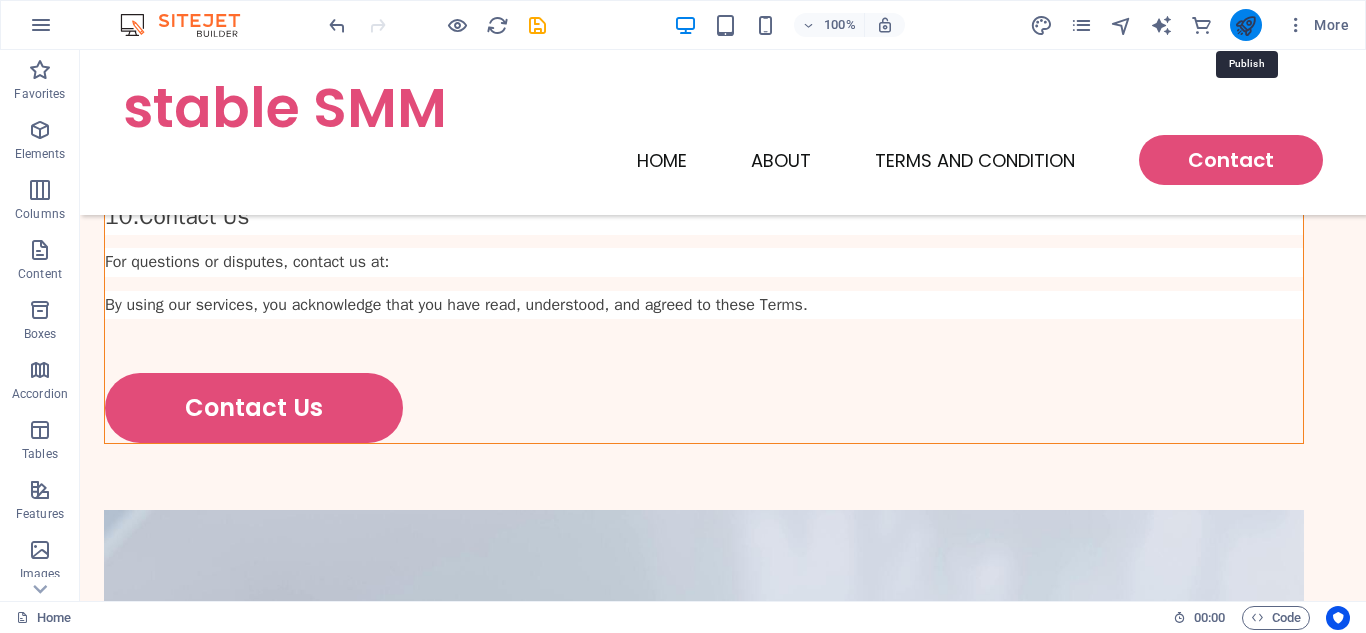 click at bounding box center [1245, 25] 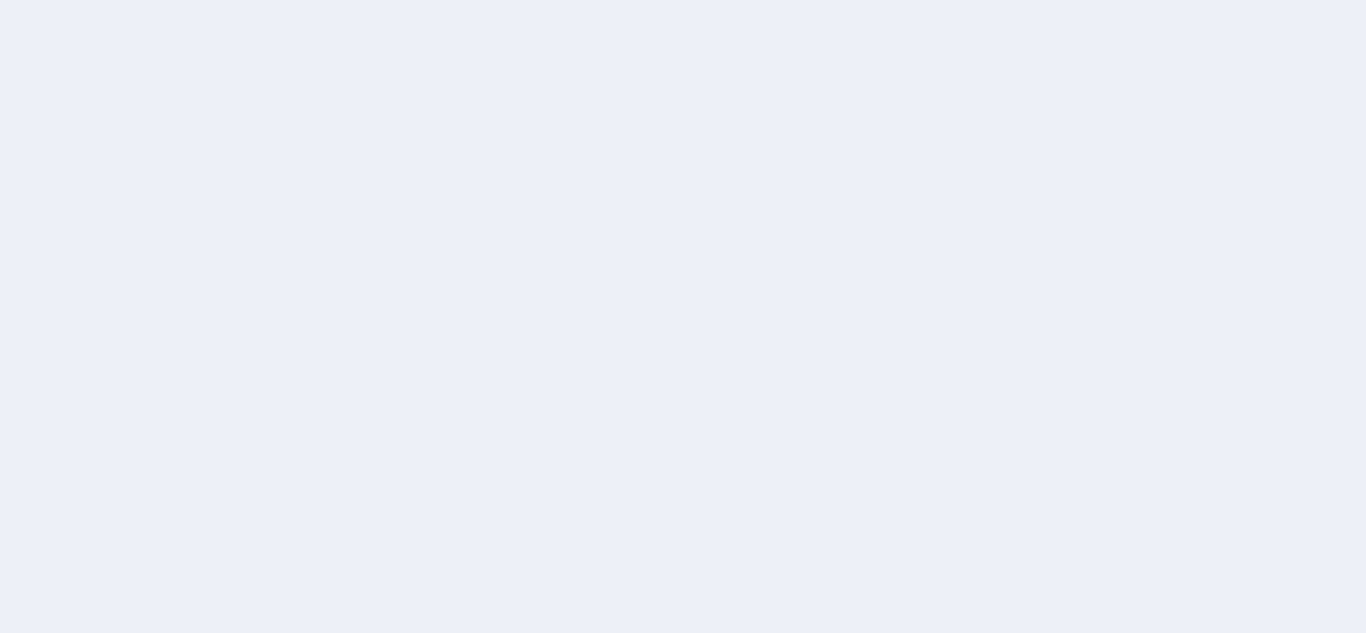 scroll, scrollTop: 0, scrollLeft: 0, axis: both 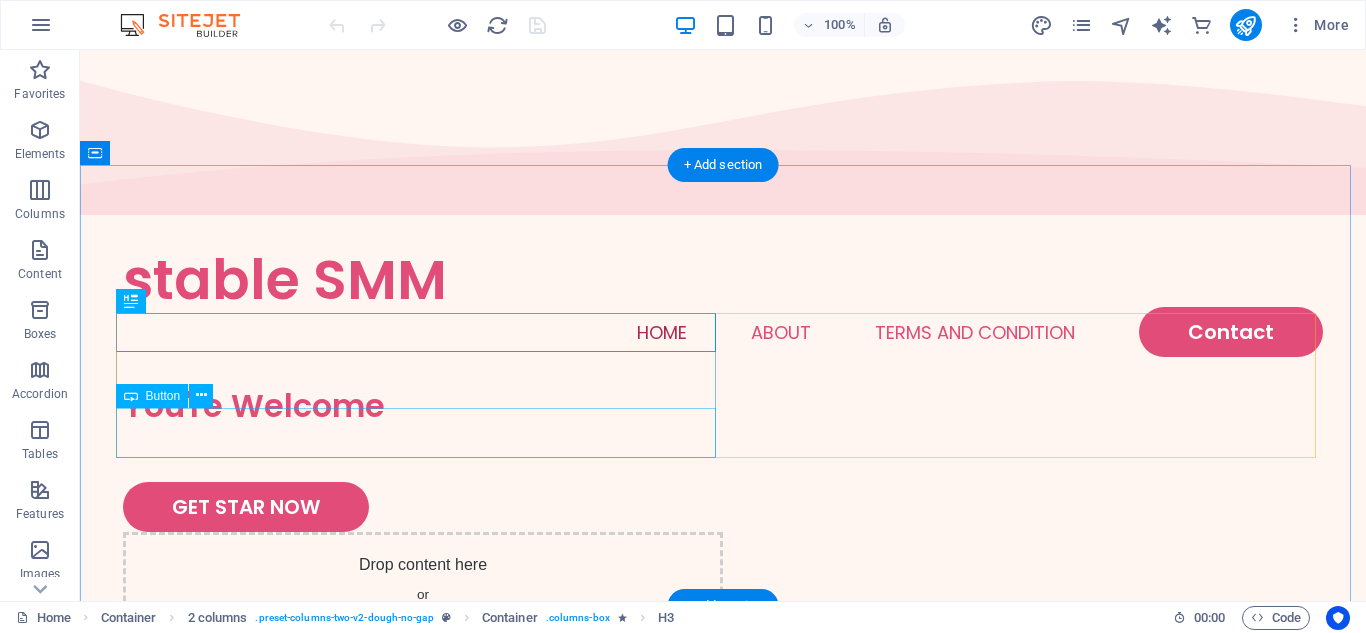 click on "GET STAR NOW" at bounding box center [423, 507] 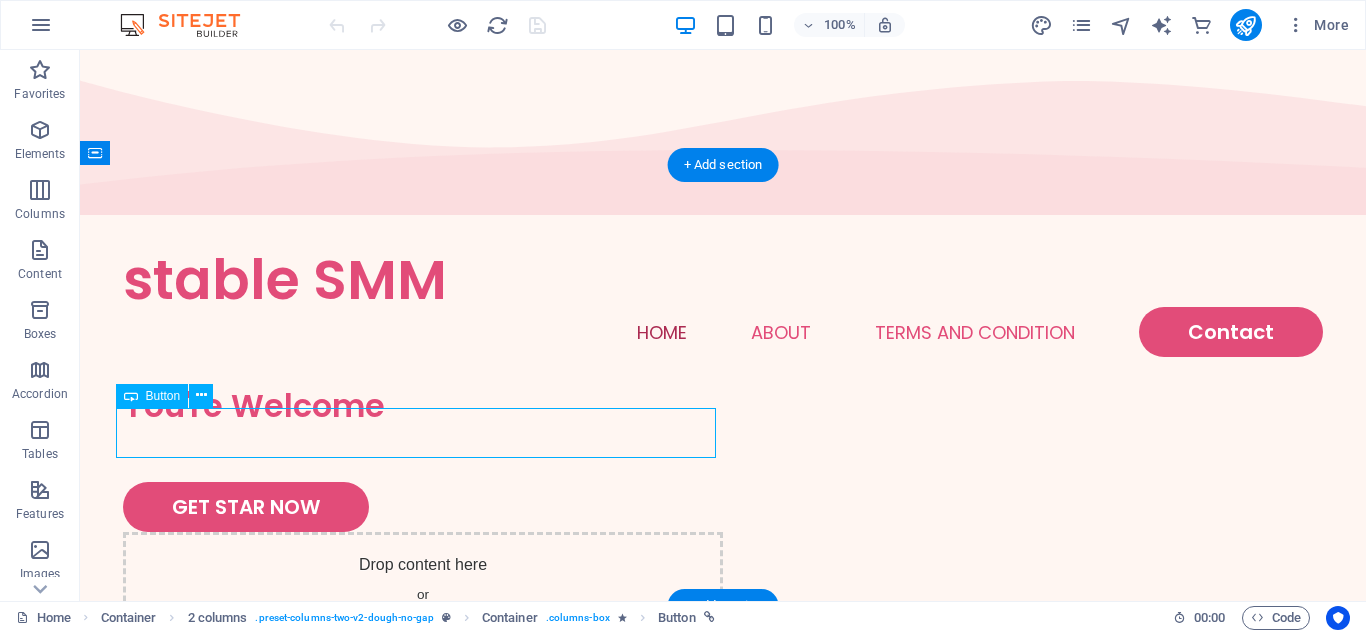 click on "GET STAR NOW" at bounding box center (423, 507) 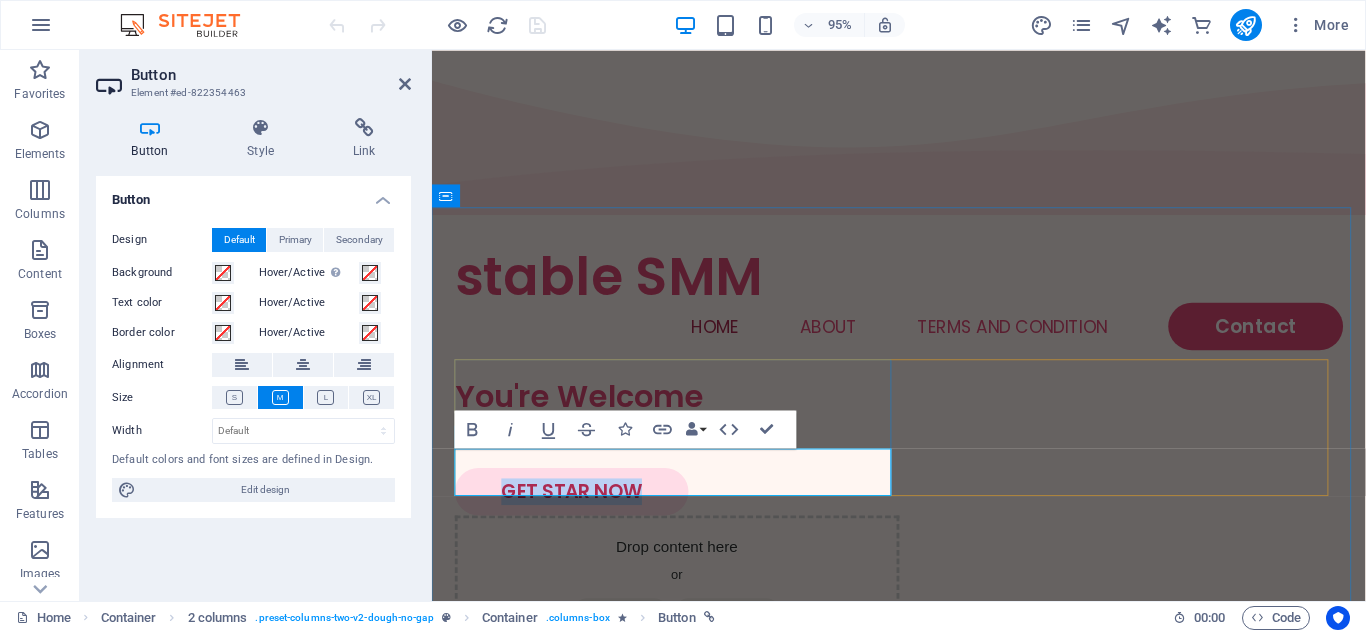 click on "GET STAR NOW" at bounding box center [579, 515] 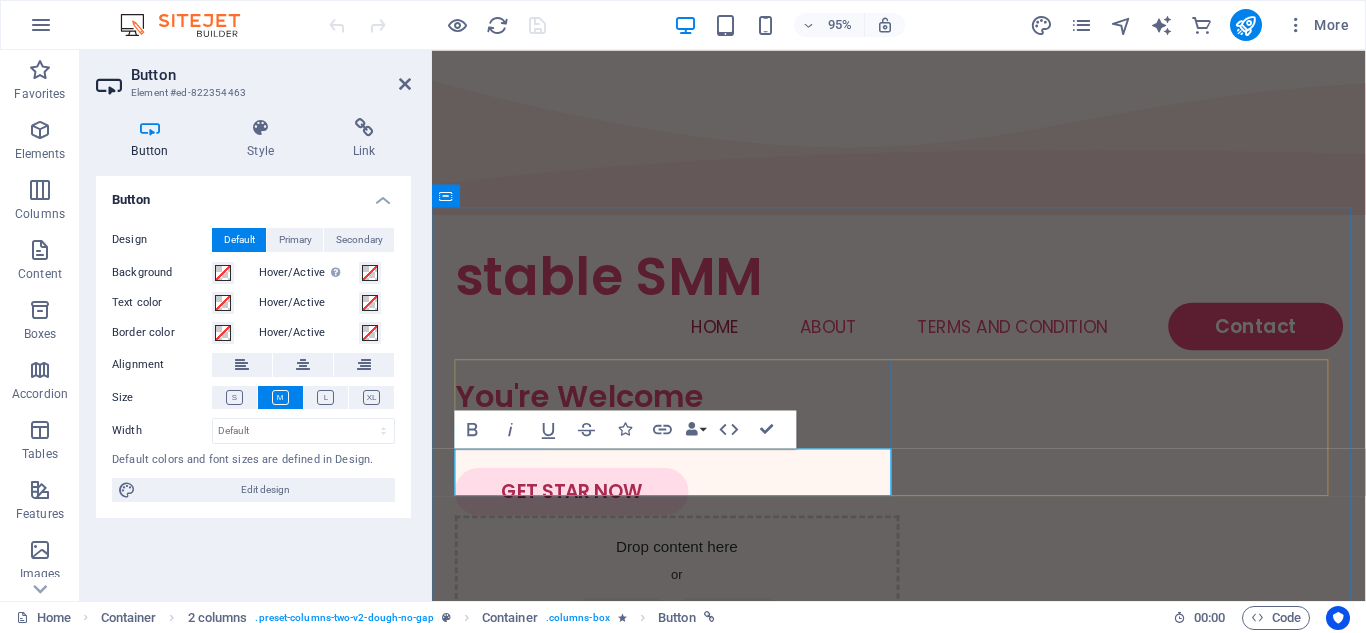 type 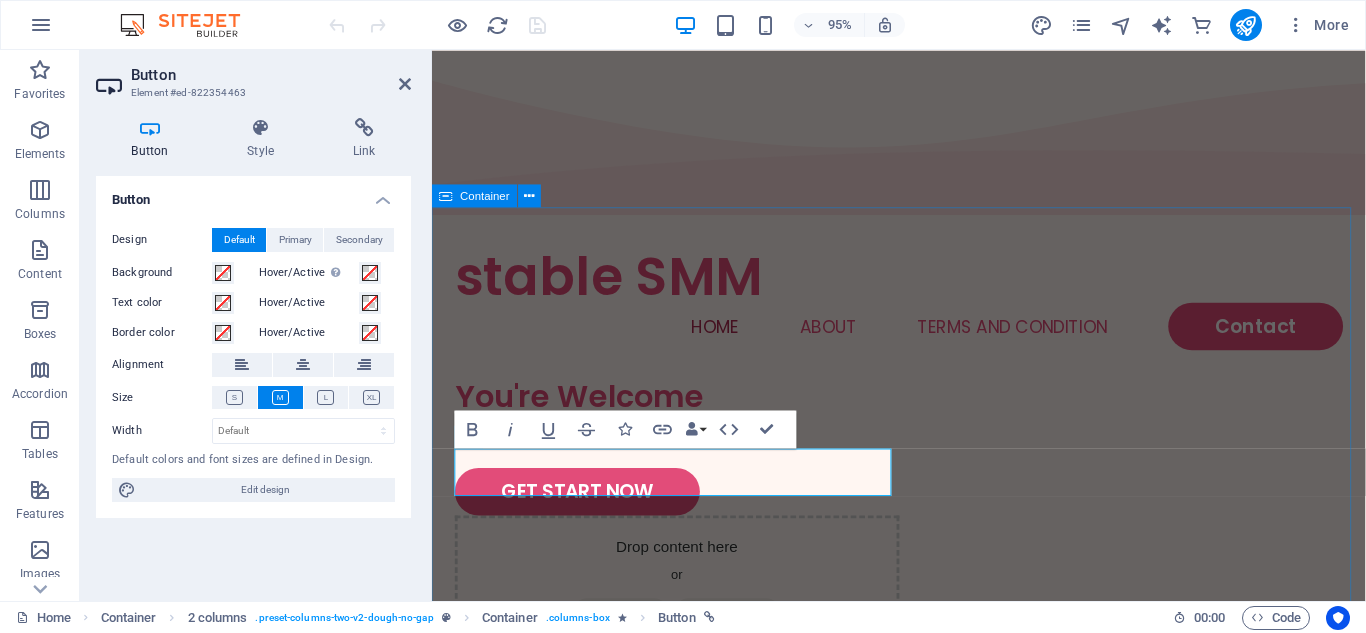 click on "You're Welcome GET START NOW Drop content here or  Add elements  Paste clipboard" at bounding box center (923, 628) 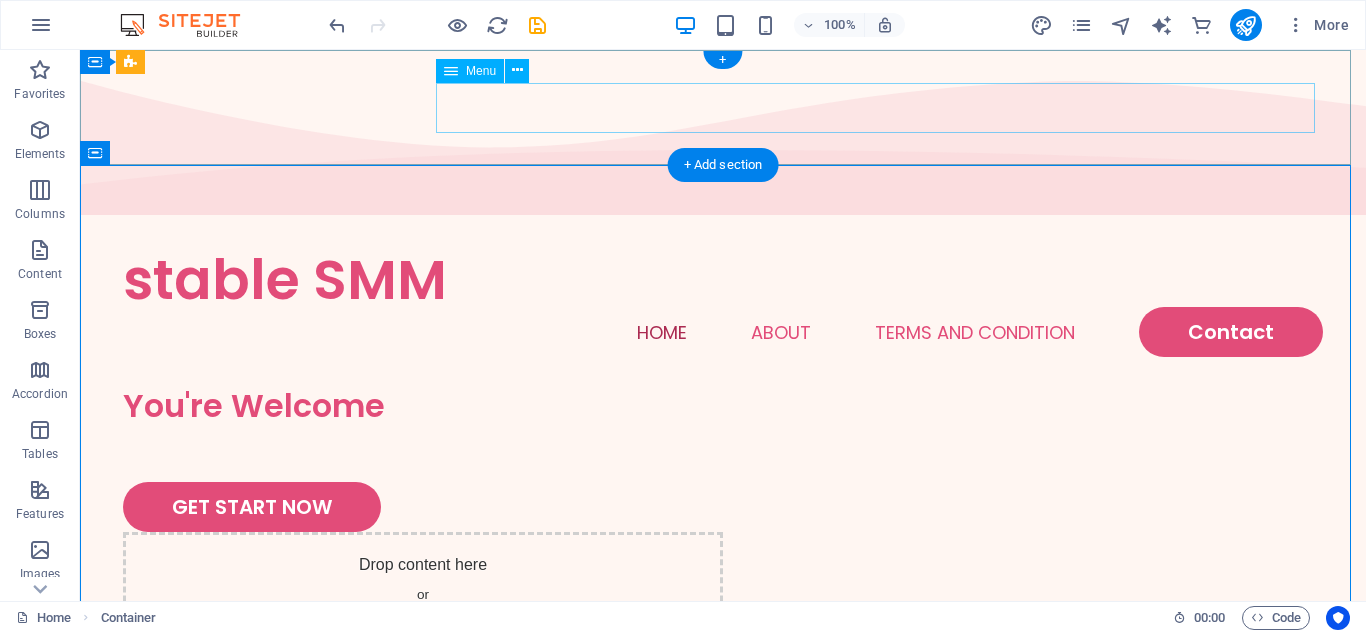 click on "Home About Terms and Condition Contact" at bounding box center [723, 332] 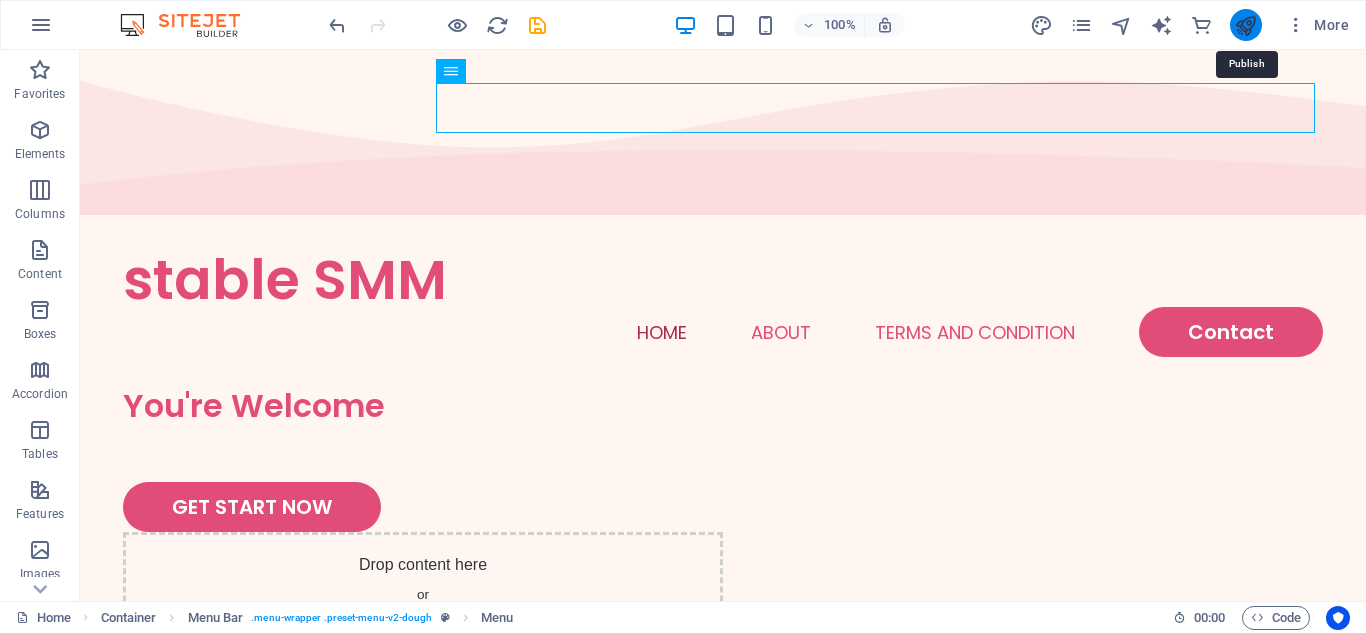 click at bounding box center [1245, 25] 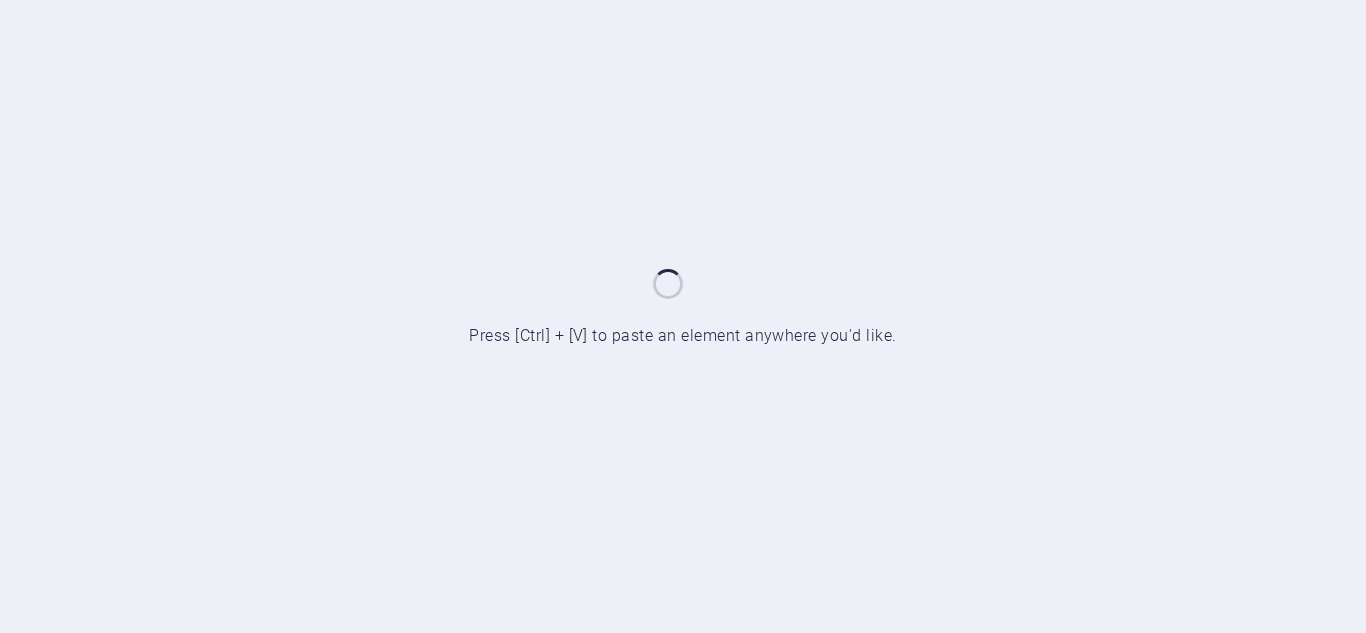 scroll, scrollTop: 0, scrollLeft: 0, axis: both 